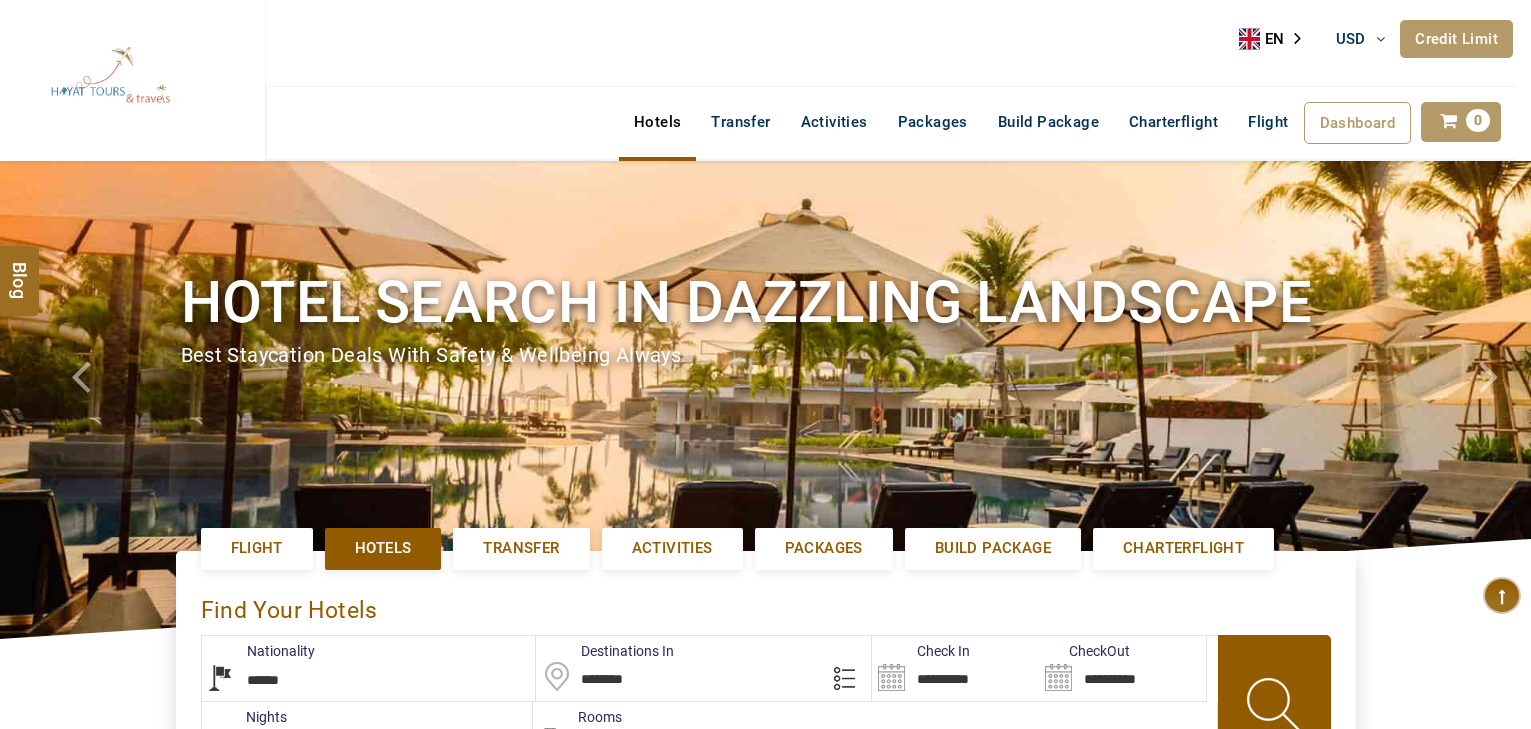 select on "******" 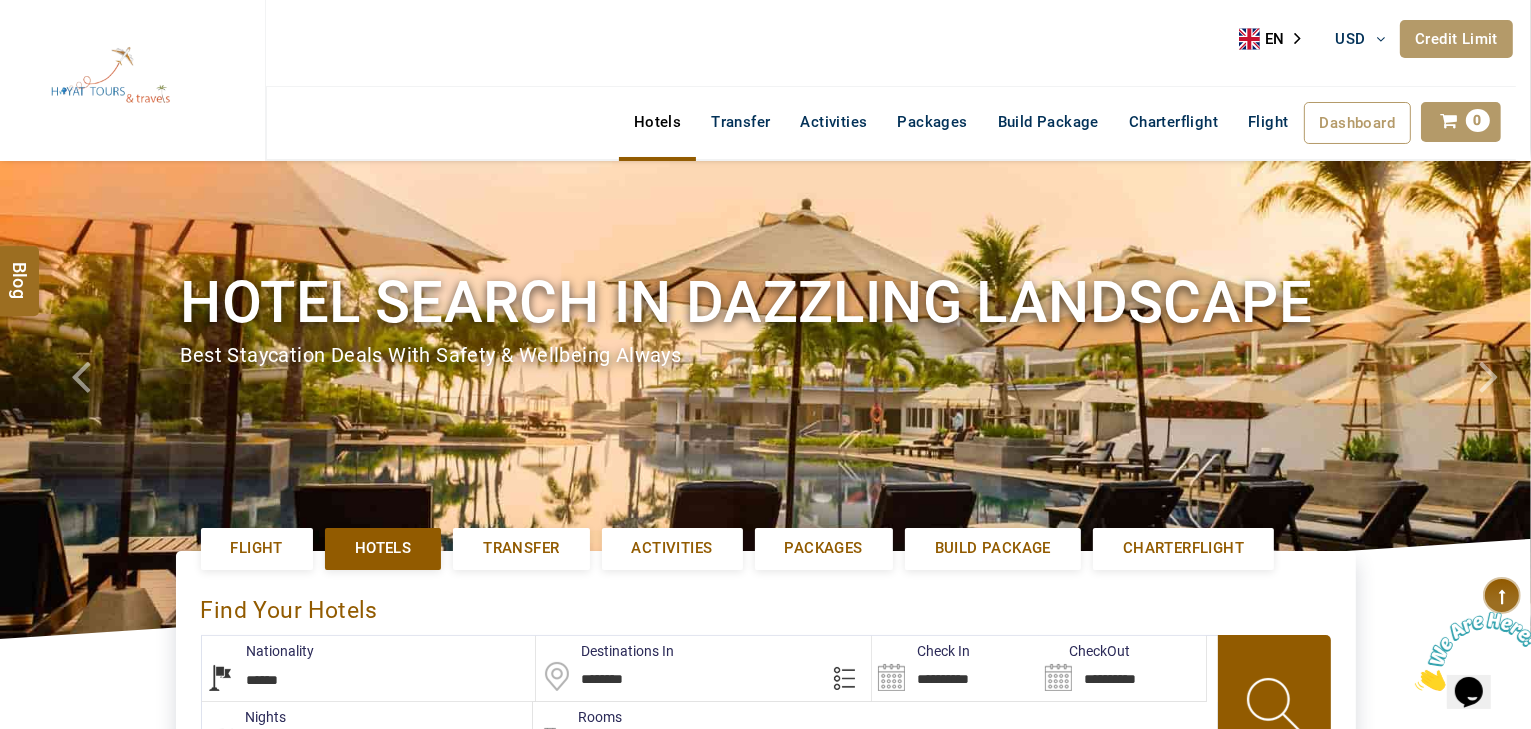 scroll, scrollTop: 0, scrollLeft: 0, axis: both 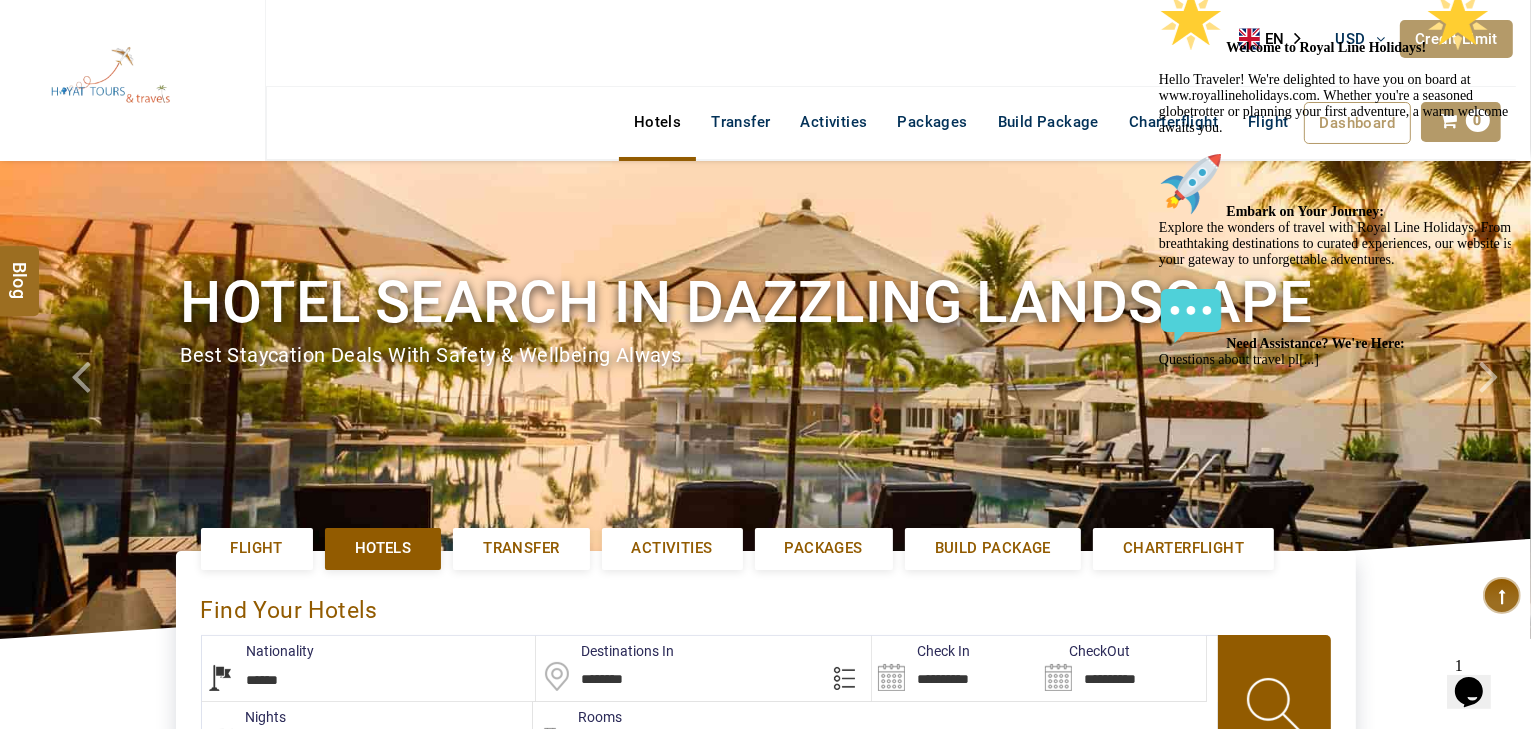 click at bounding box center (1338, -12) 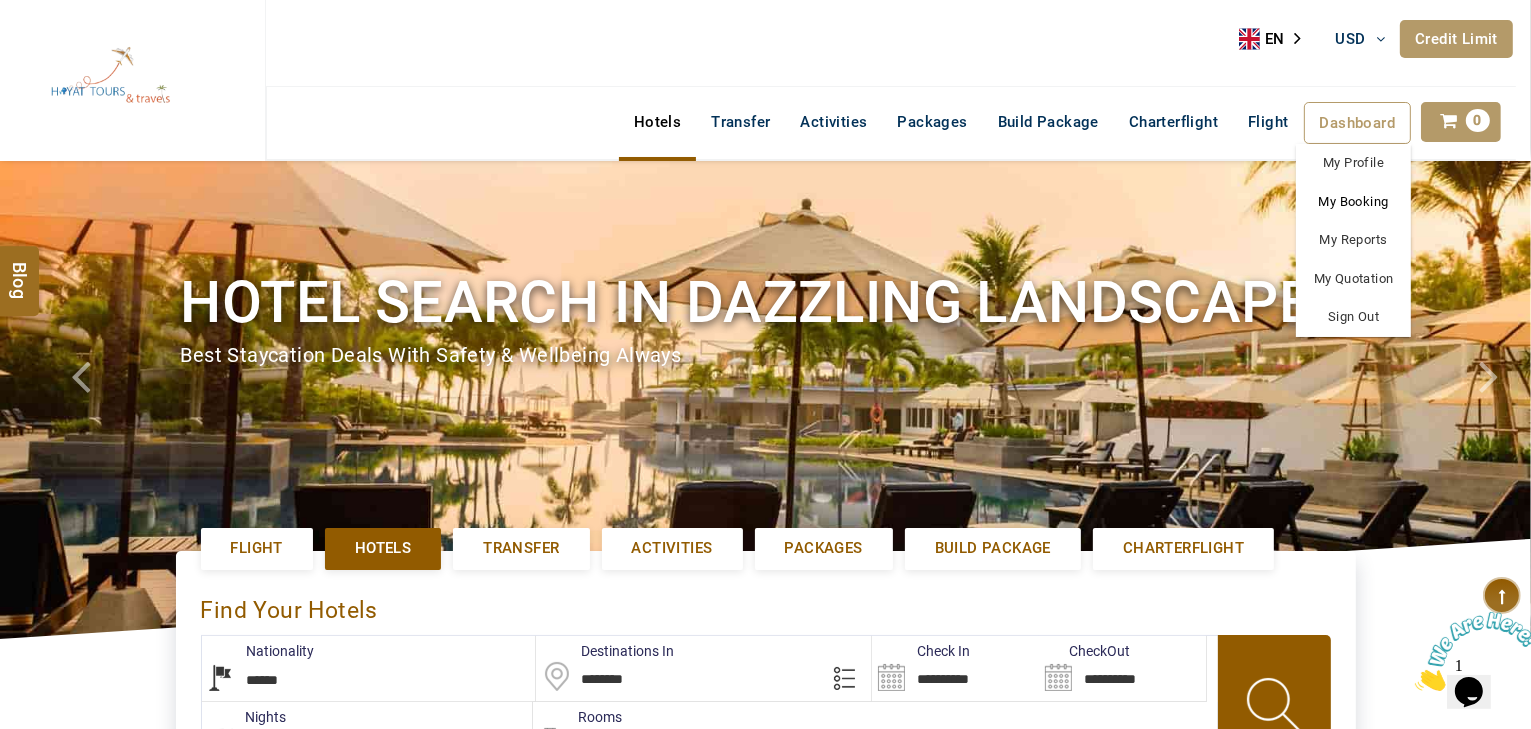 click on "My Booking" at bounding box center [1353, 202] 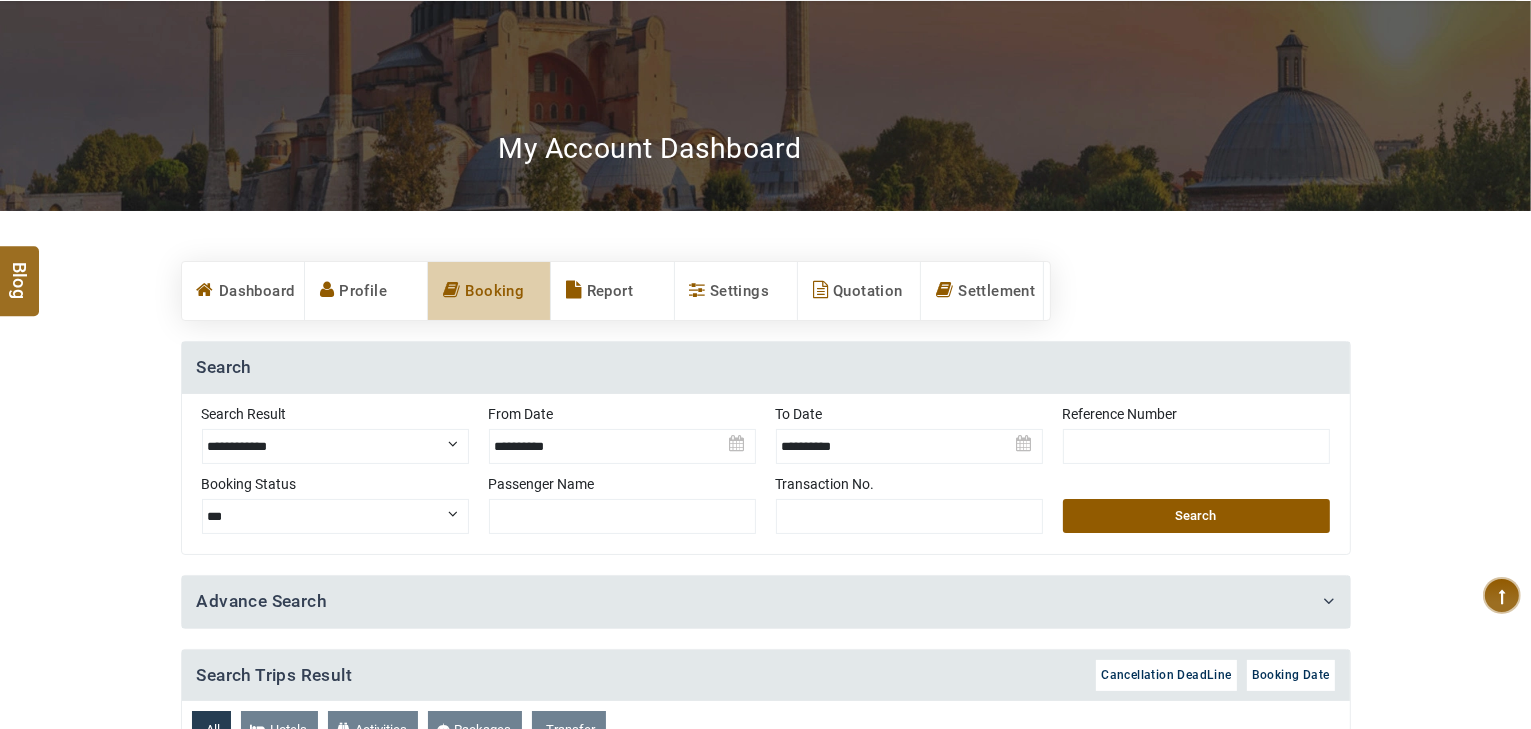 scroll, scrollTop: 240, scrollLeft: 0, axis: vertical 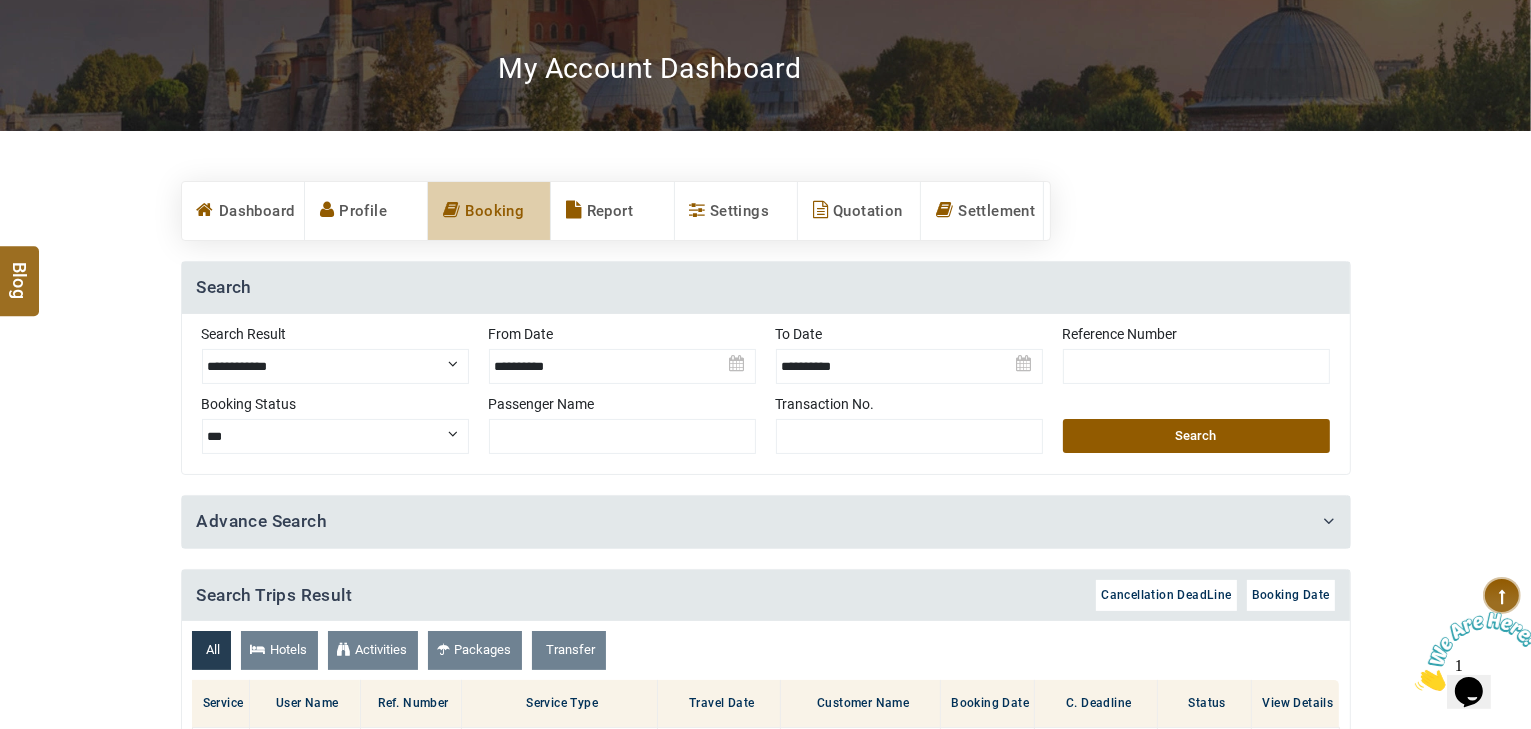 click on "**********" at bounding box center [335, 366] 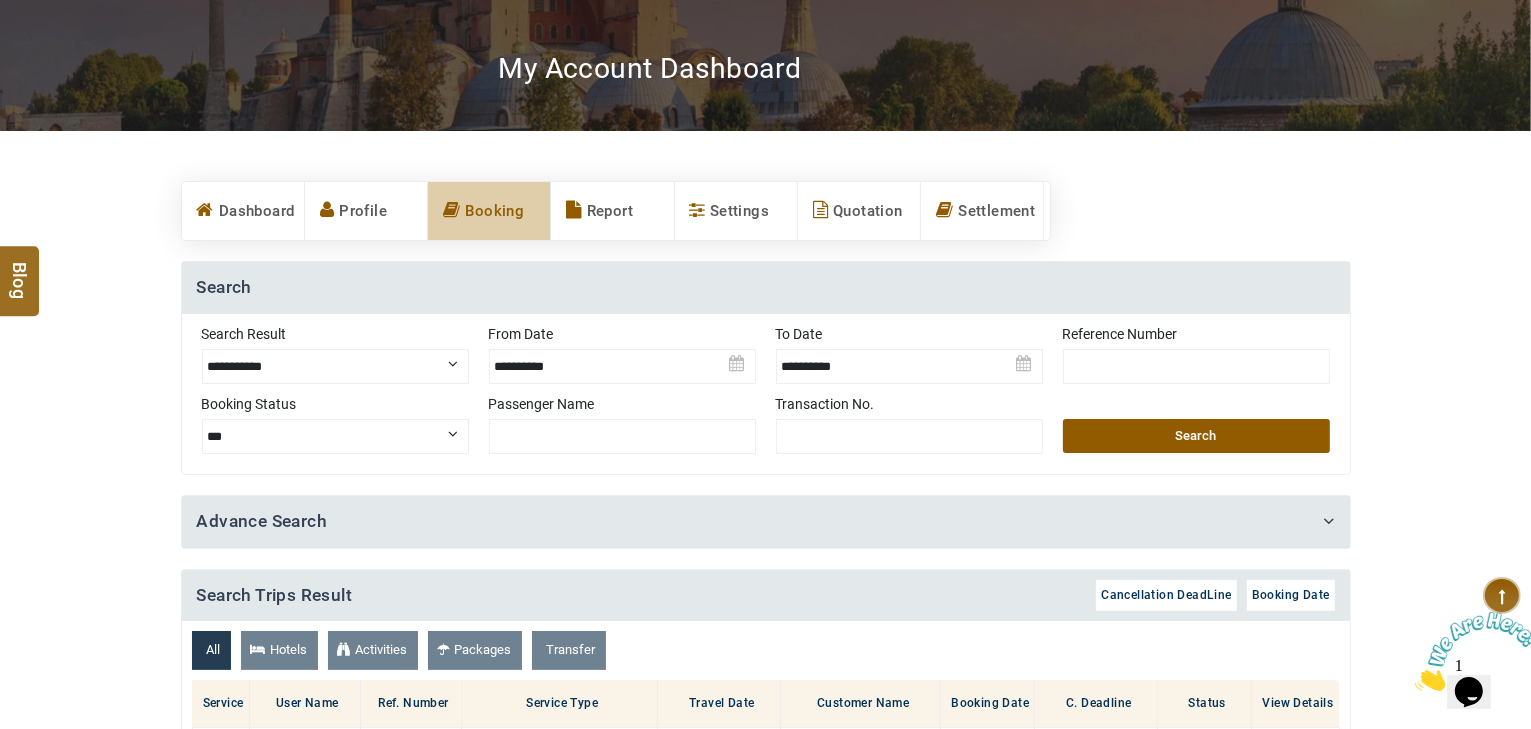 click on "**********" at bounding box center (335, 366) 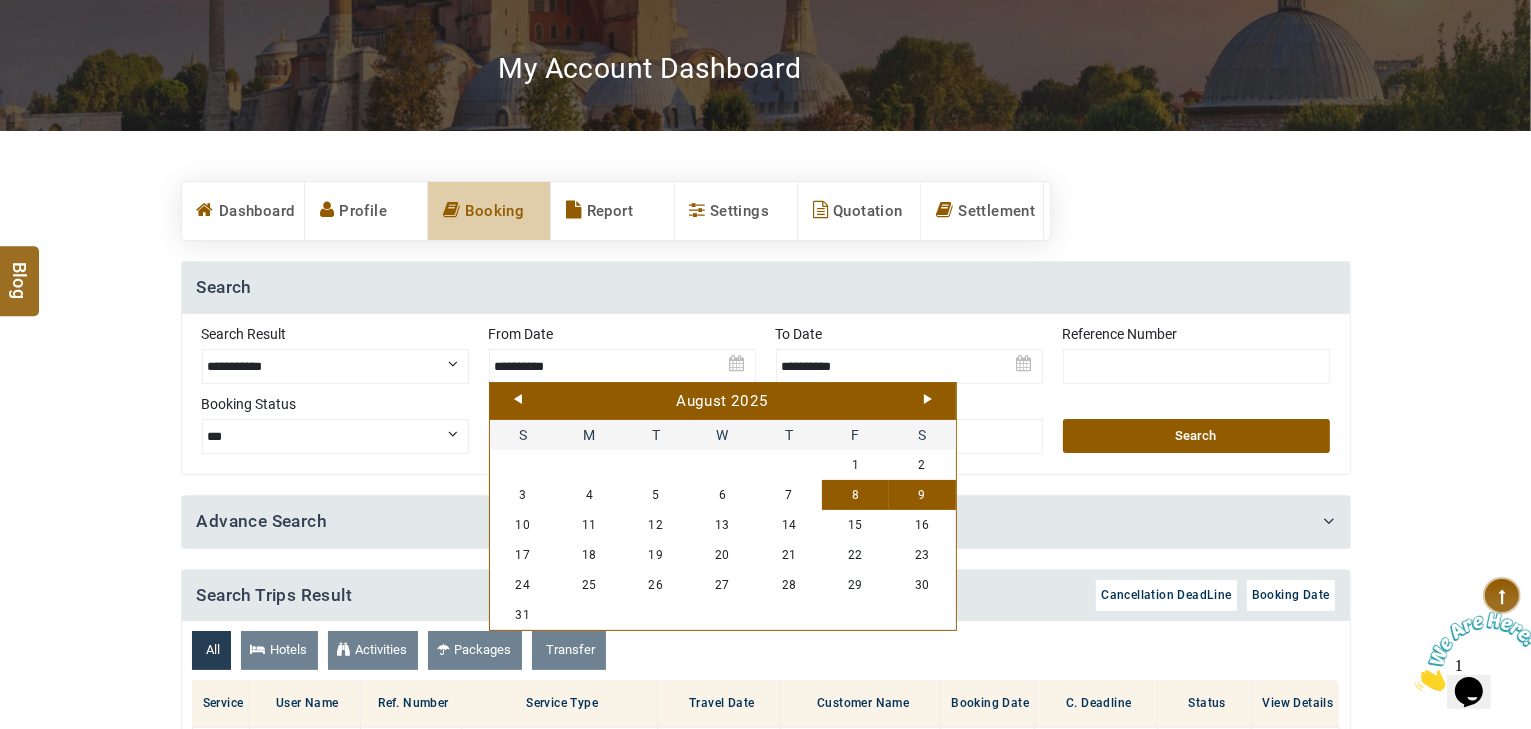 click on "Next" at bounding box center (928, 399) 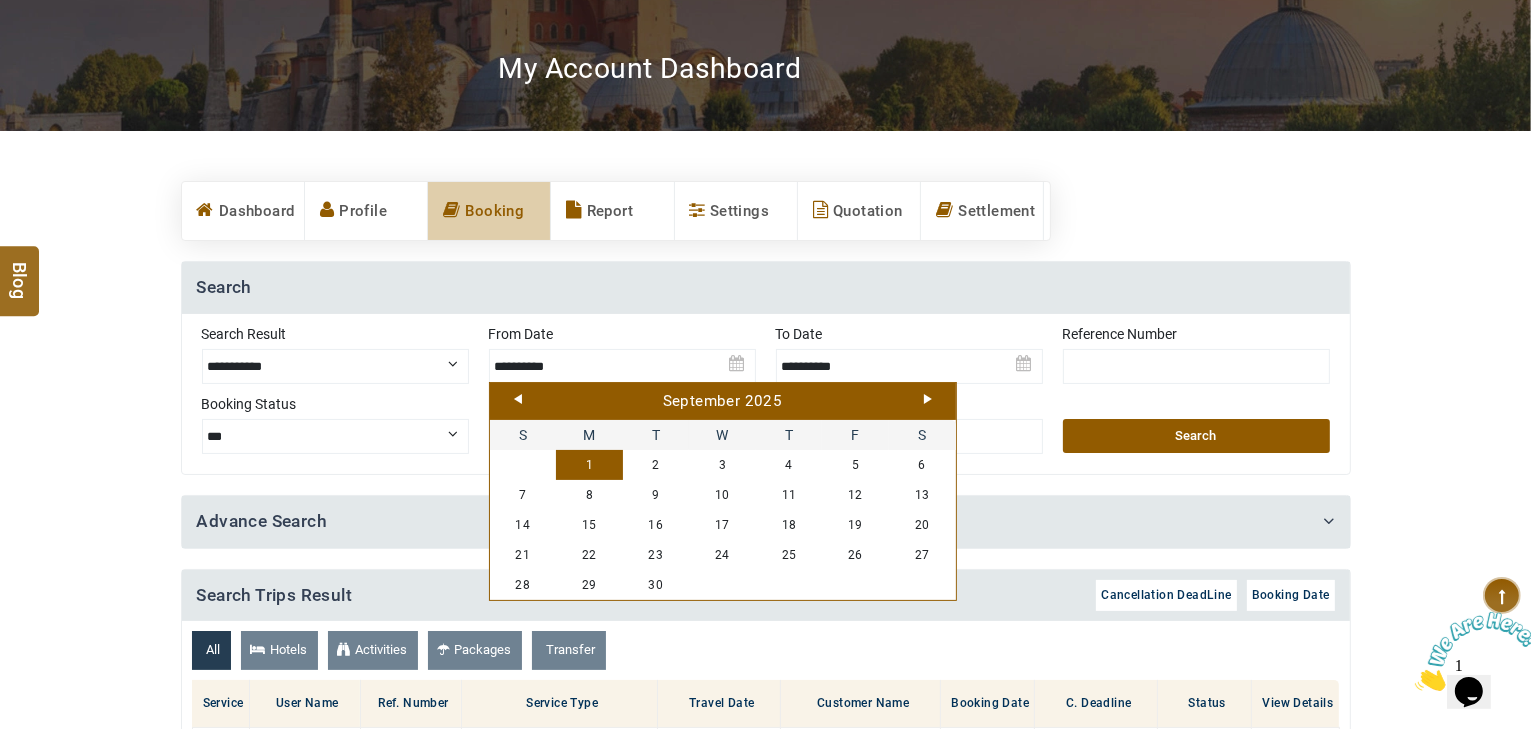 click on "1" at bounding box center [589, 465] 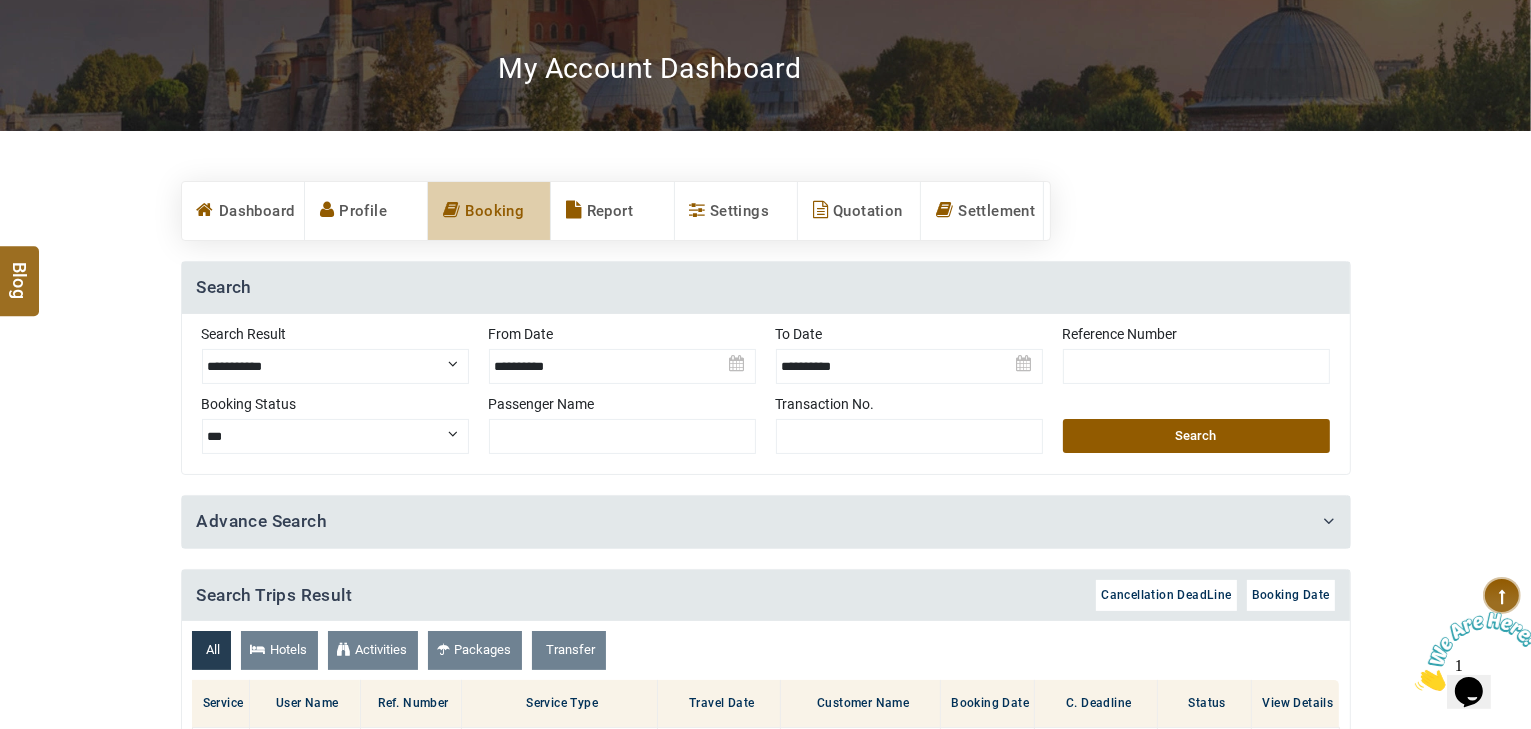 click at bounding box center [622, 359] 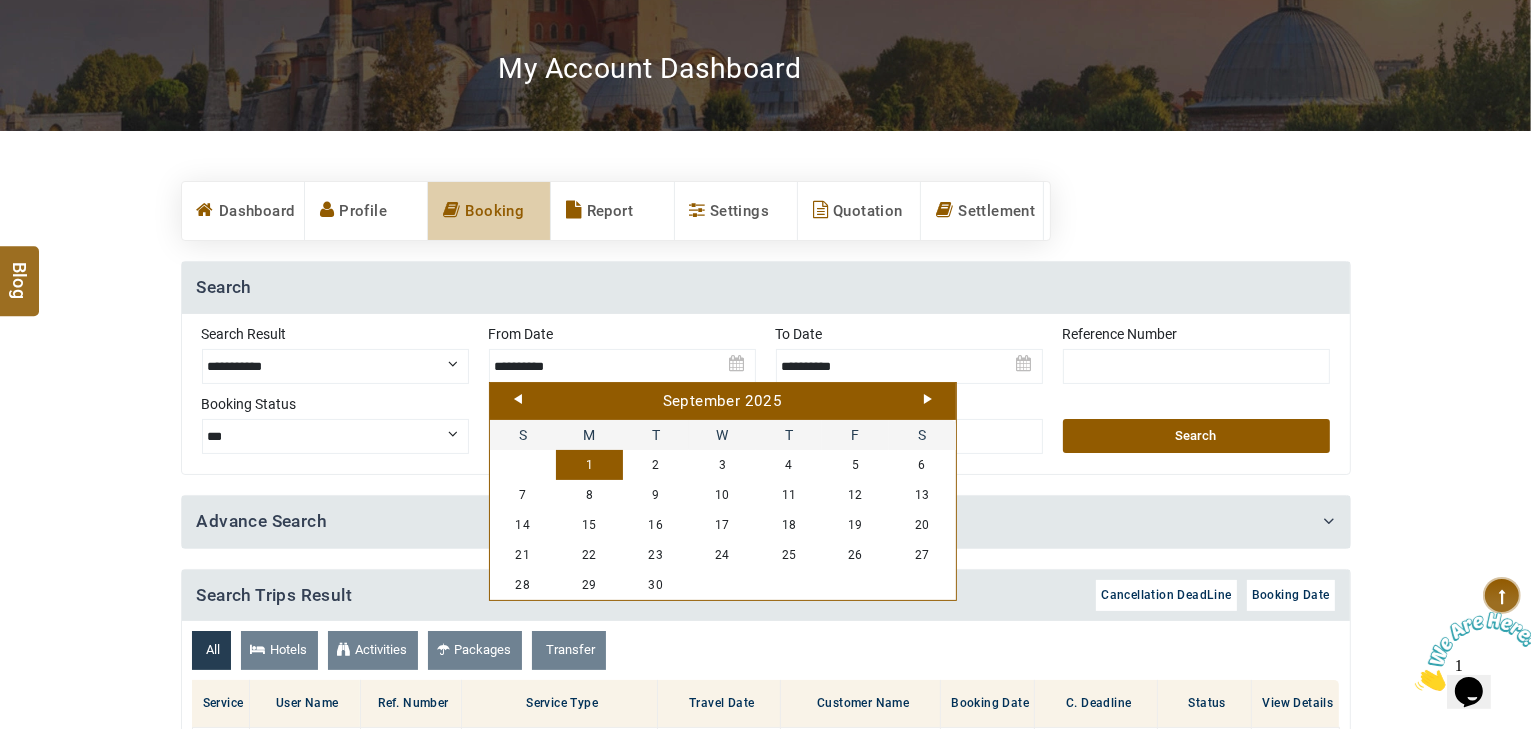 click on "September   2025" at bounding box center (723, 402) 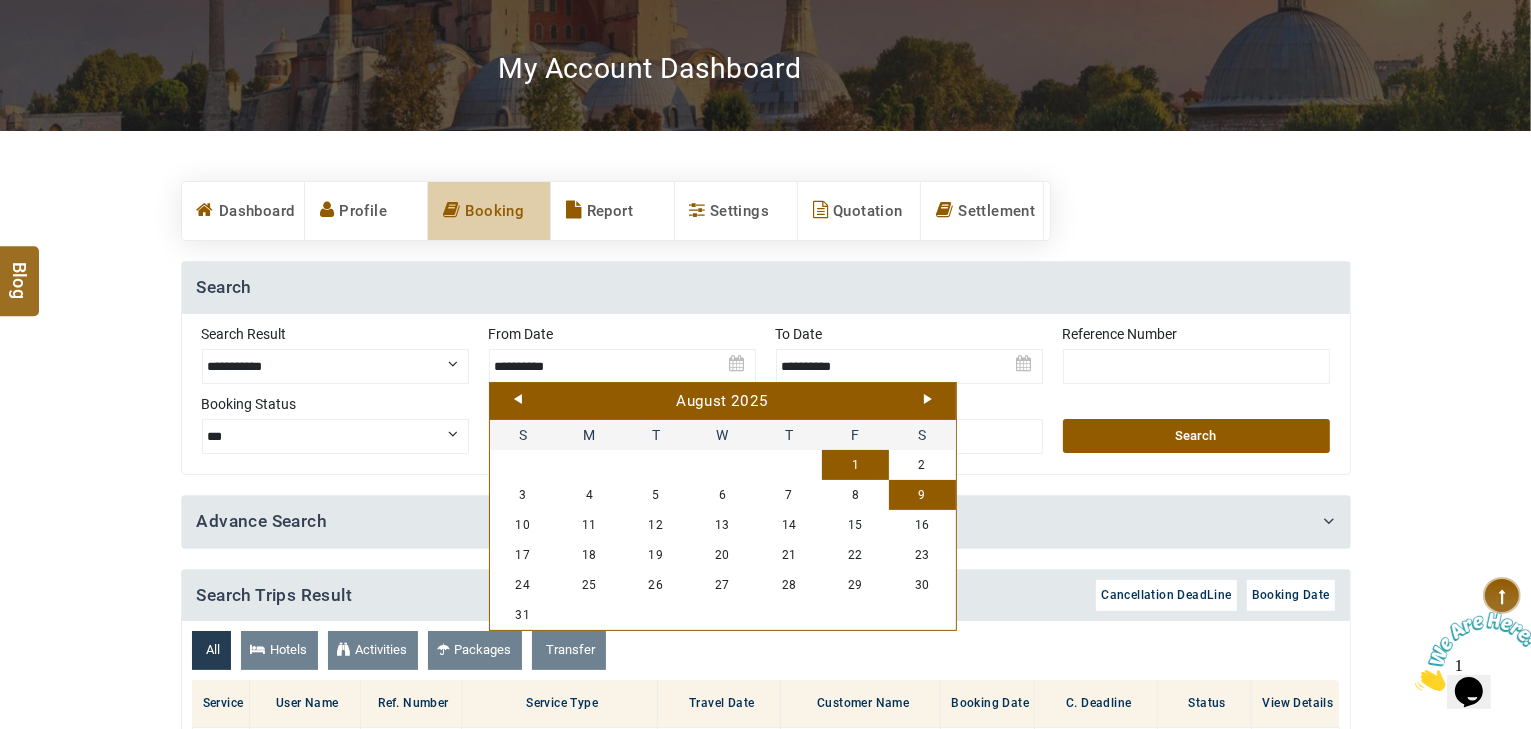 click on "1" at bounding box center (855, 465) 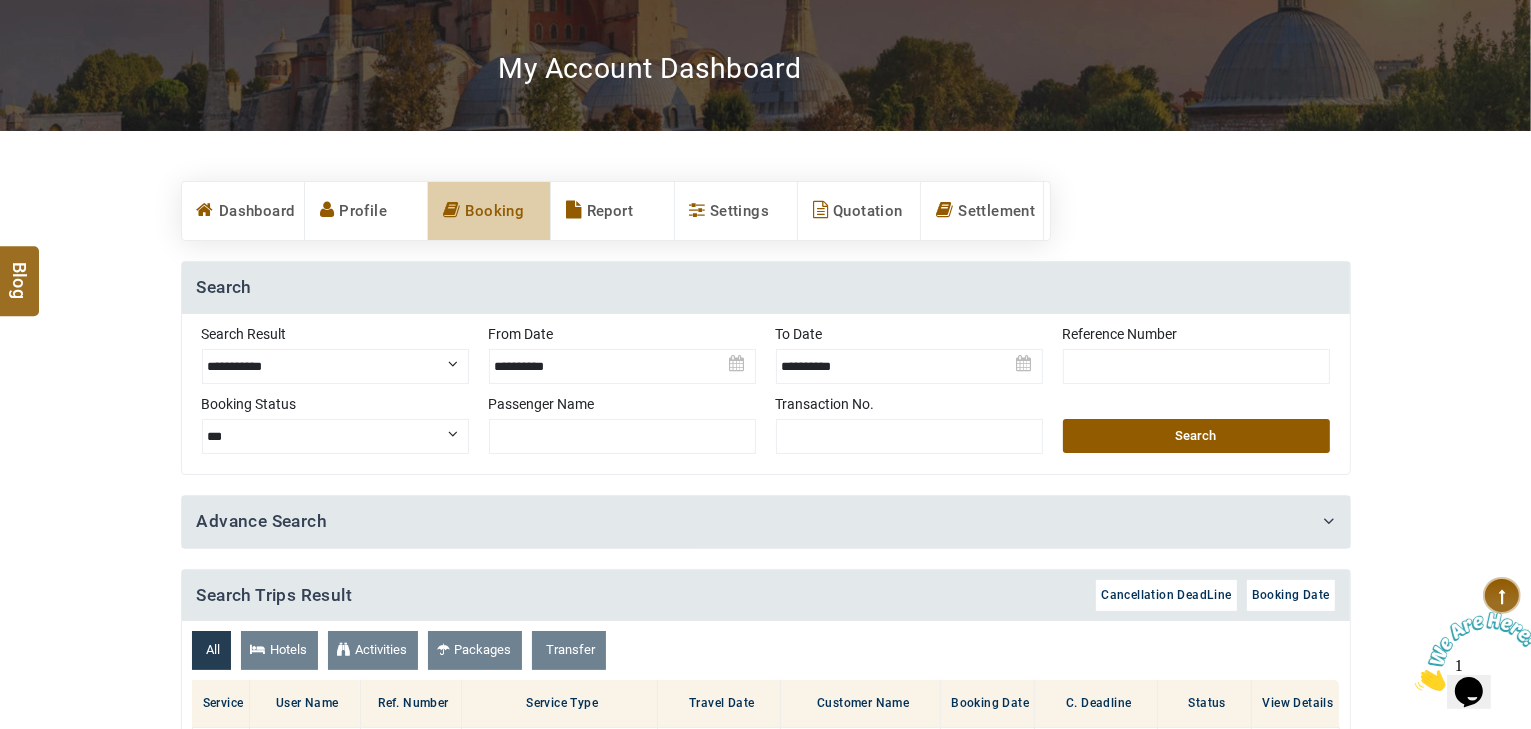 click on "Search" at bounding box center [1196, 436] 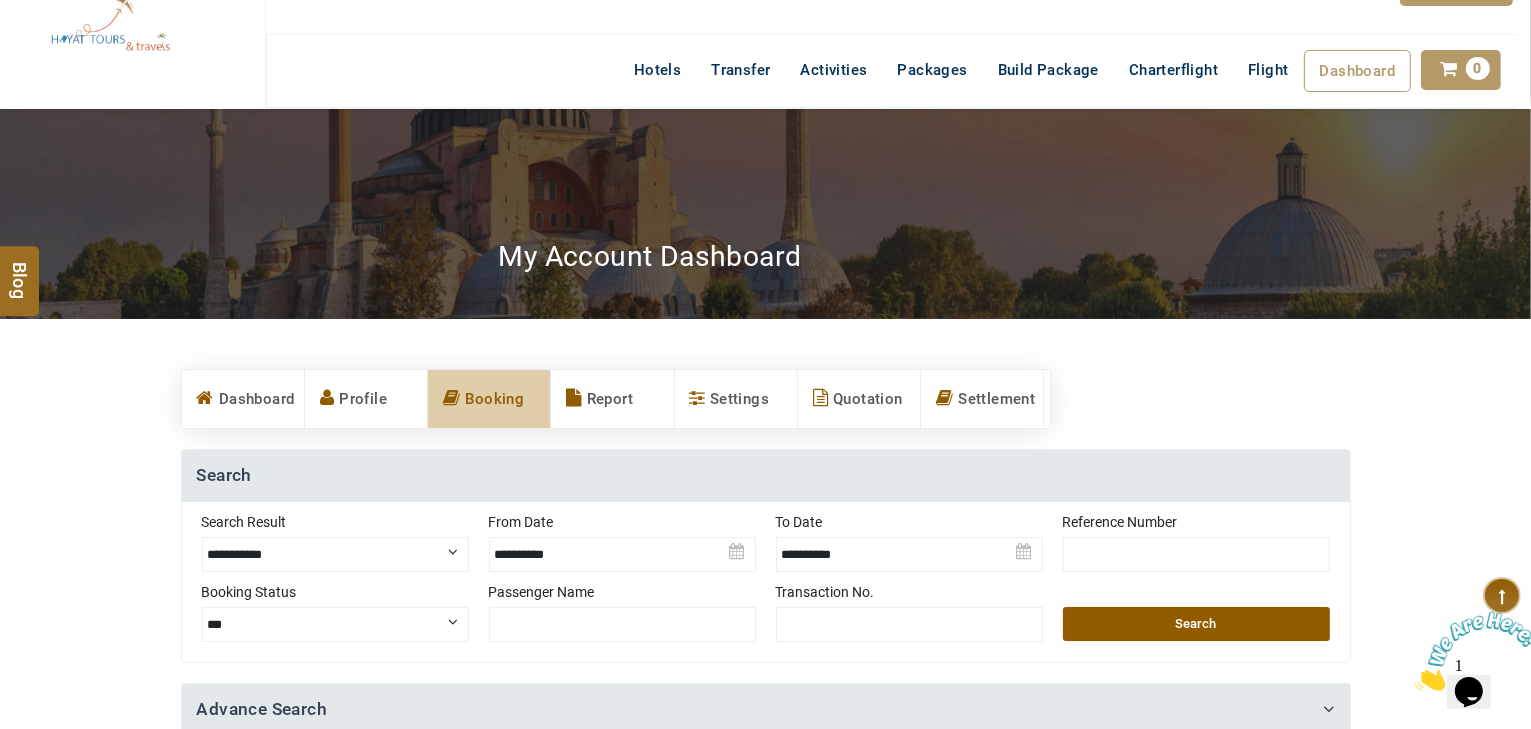 scroll, scrollTop: 80, scrollLeft: 0, axis: vertical 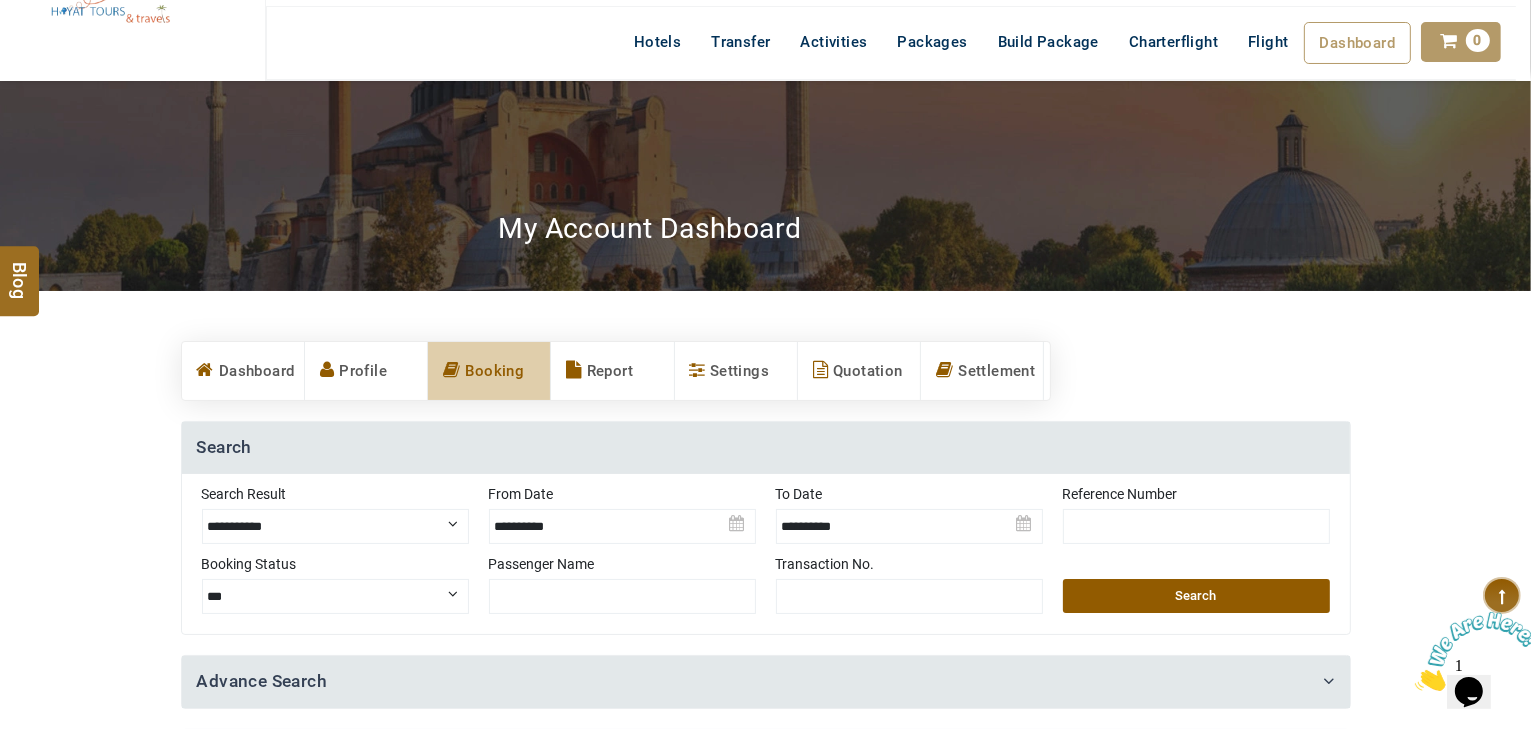 click at bounding box center (622, 519) 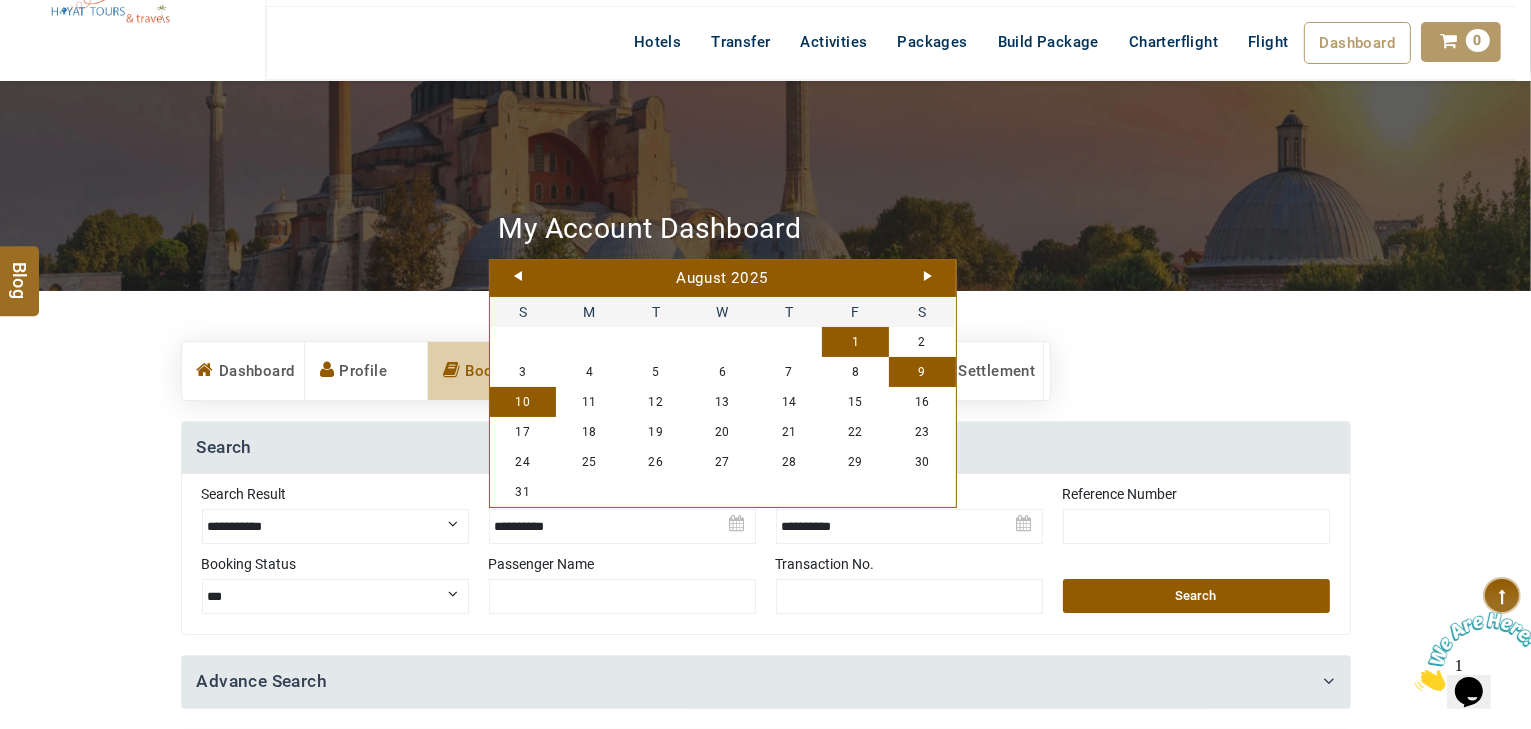 click on "10" at bounding box center [523, 402] 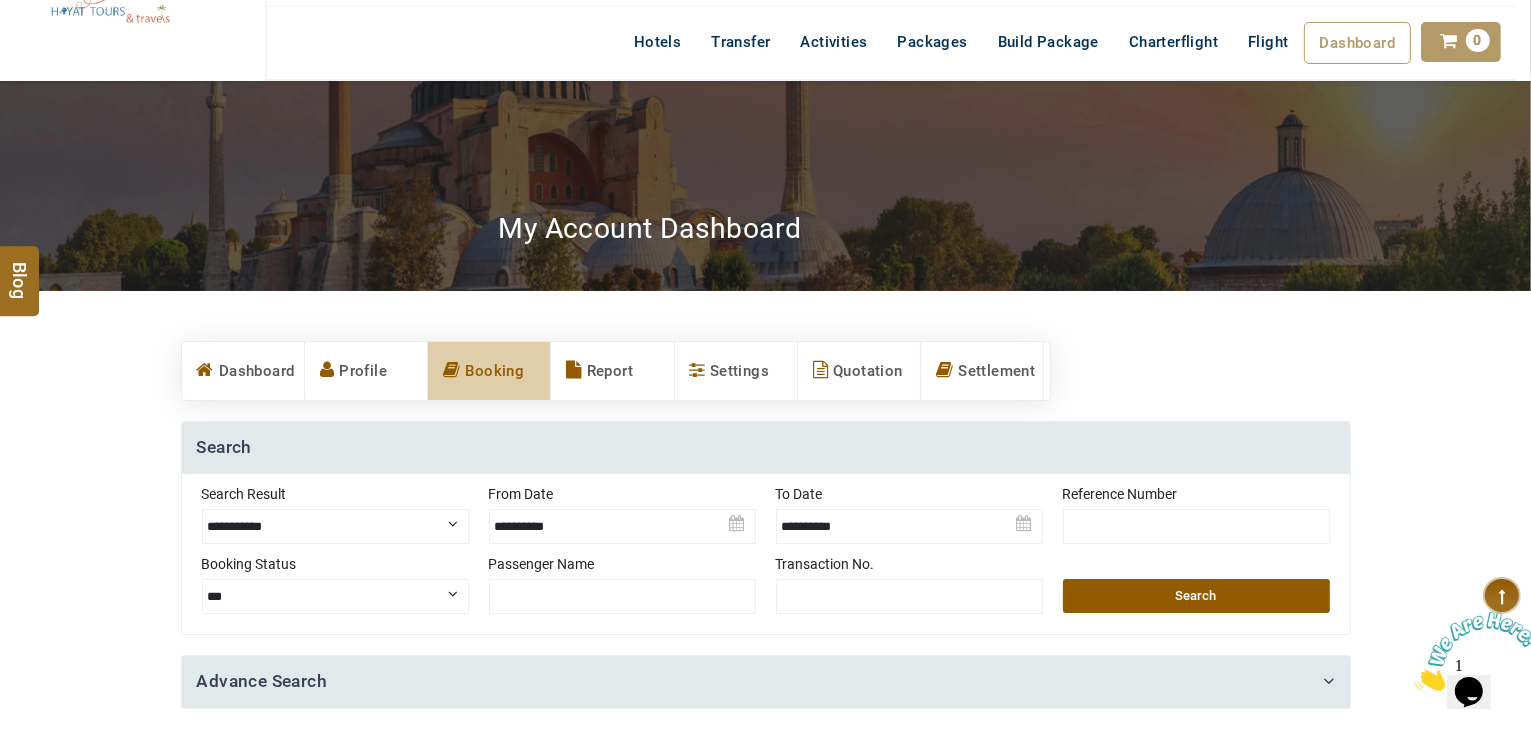 click at bounding box center (909, 519) 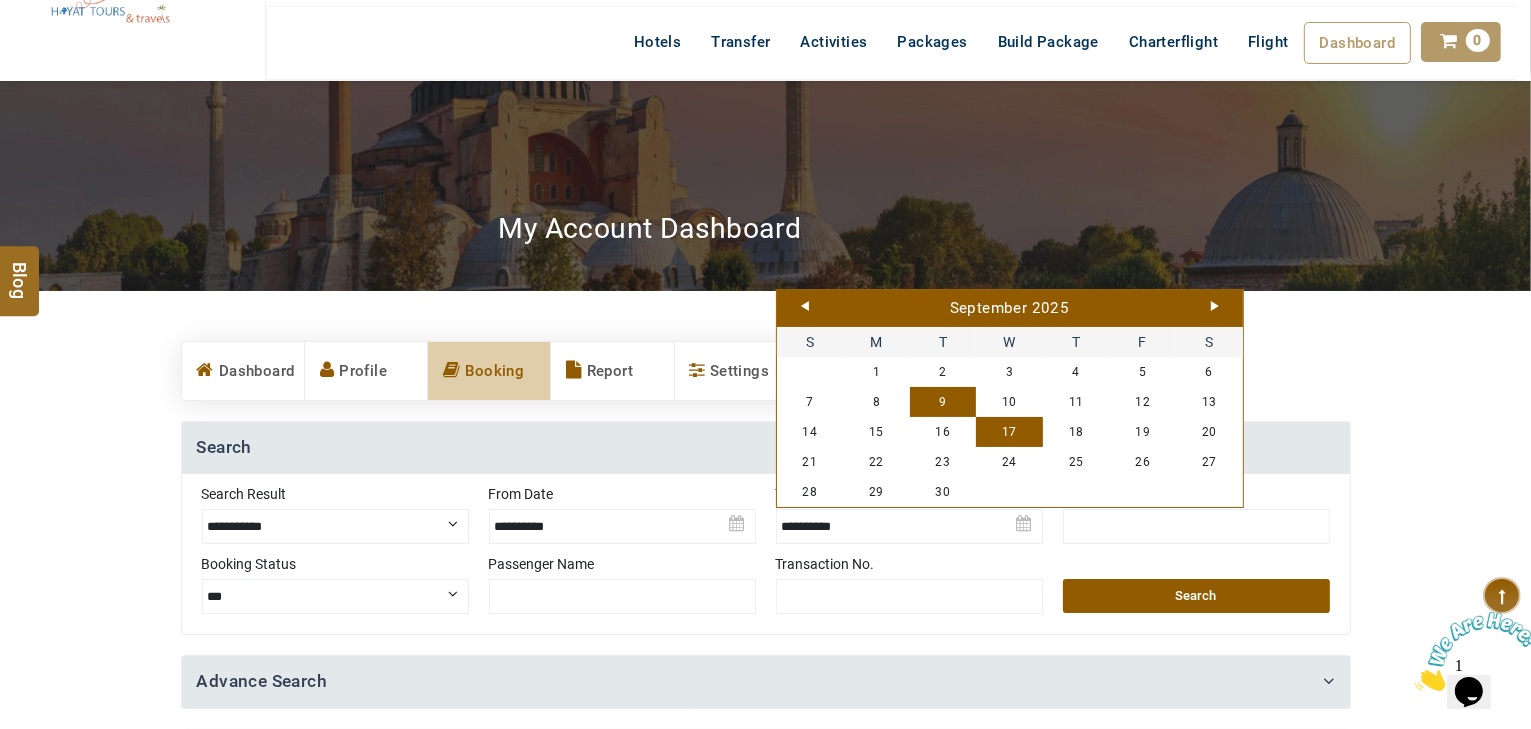 click on "17" at bounding box center (1009, 432) 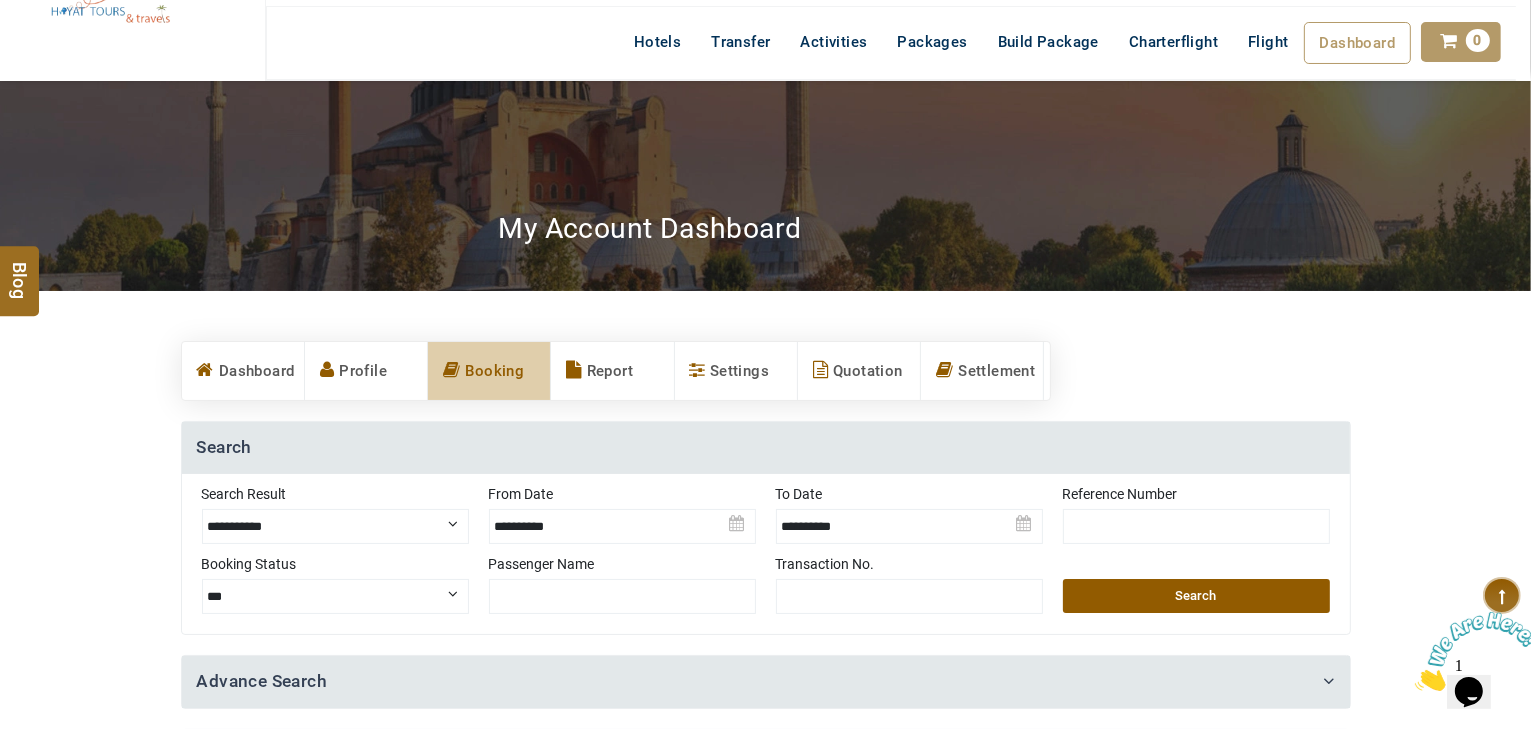 click at bounding box center [909, 519] 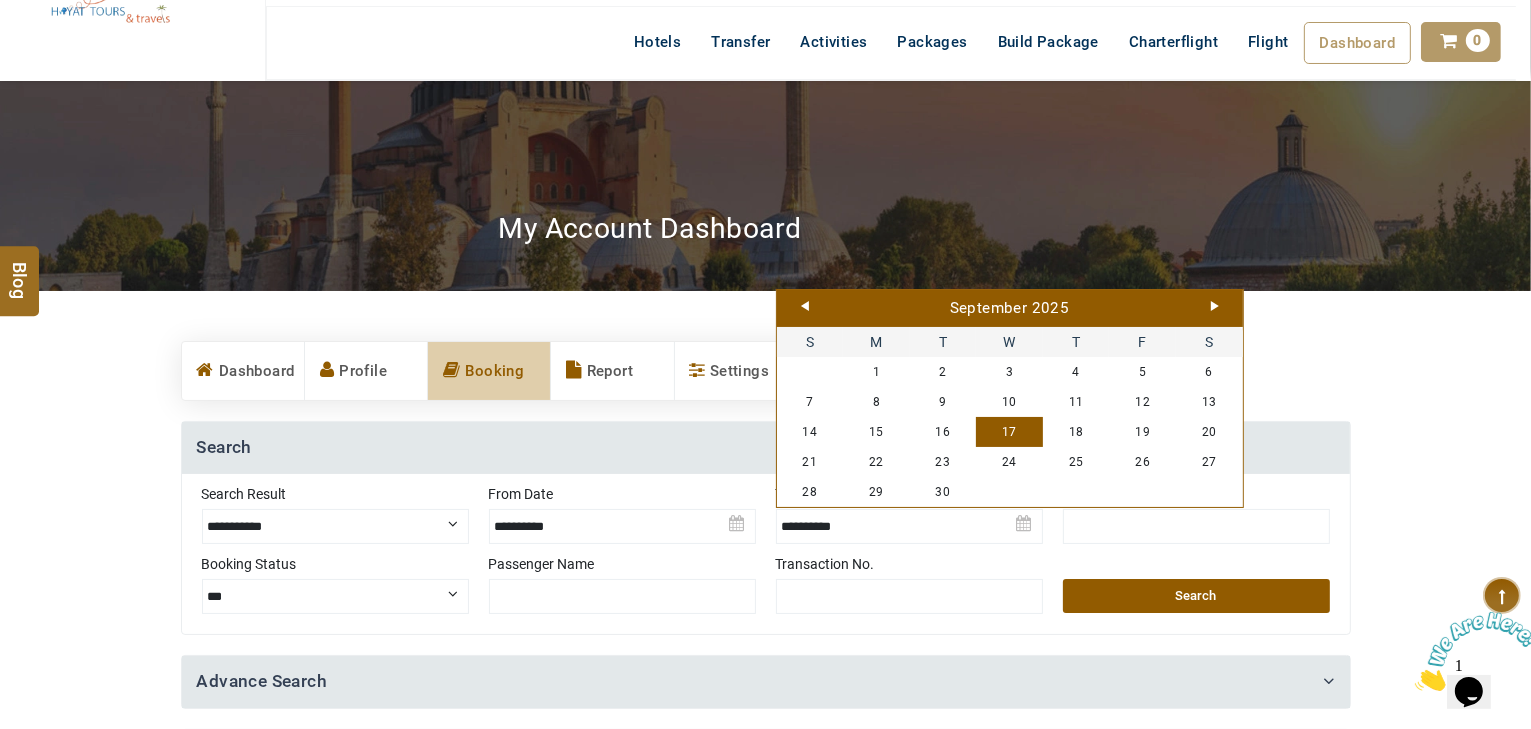 click on "September   2025" at bounding box center [1010, 309] 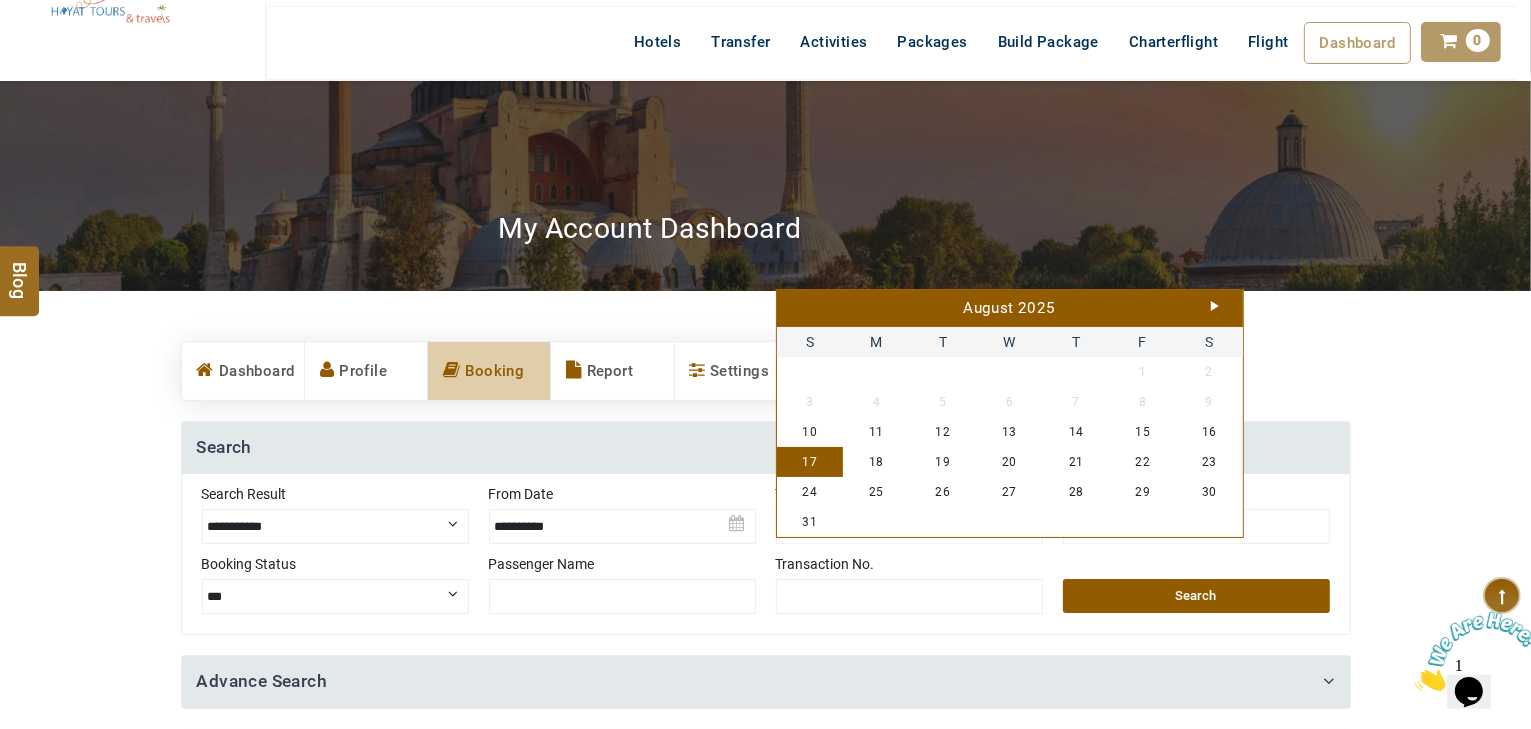 click on "17" at bounding box center (810, 462) 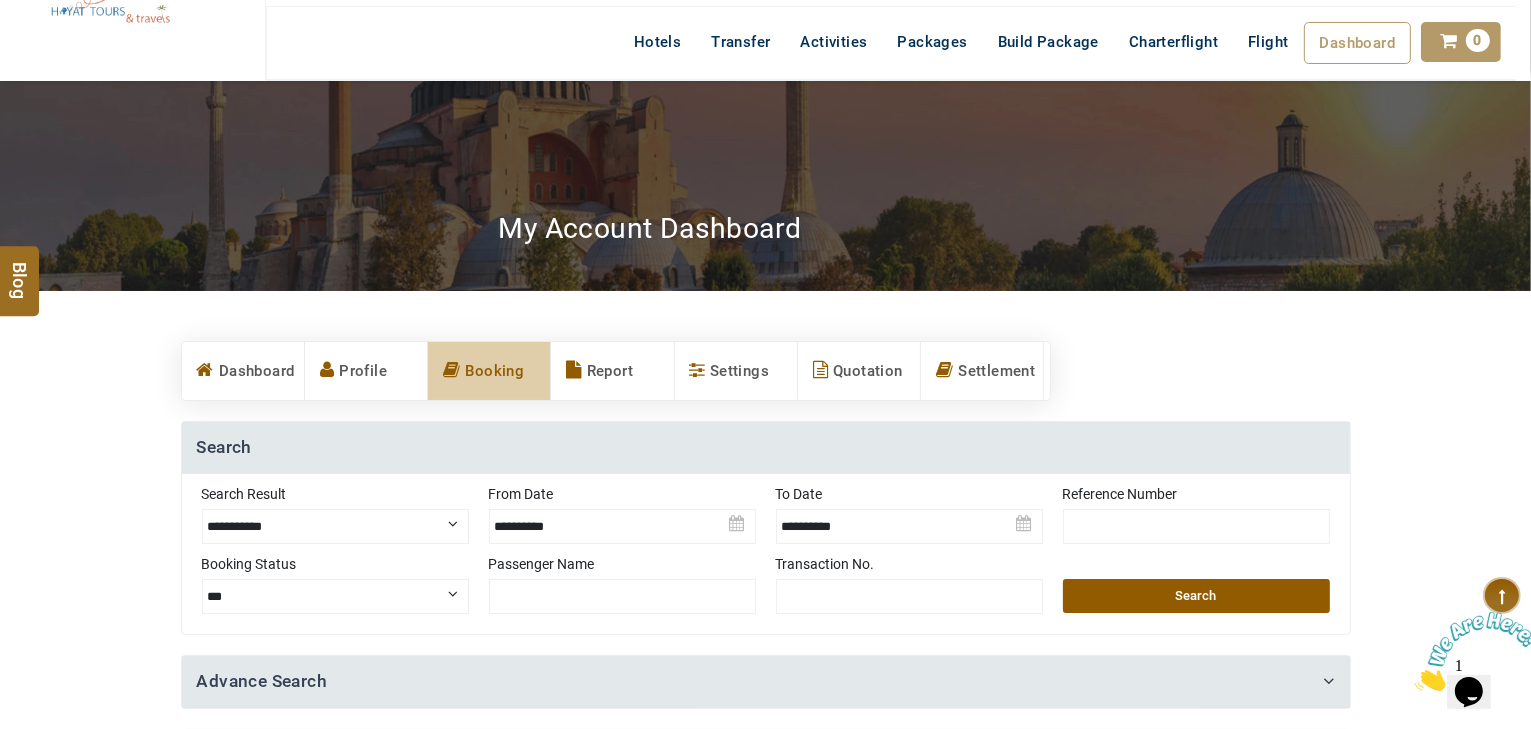 drag, startPoint x: 1196, startPoint y: 605, endPoint x: 654, endPoint y: 465, distance: 559.78925 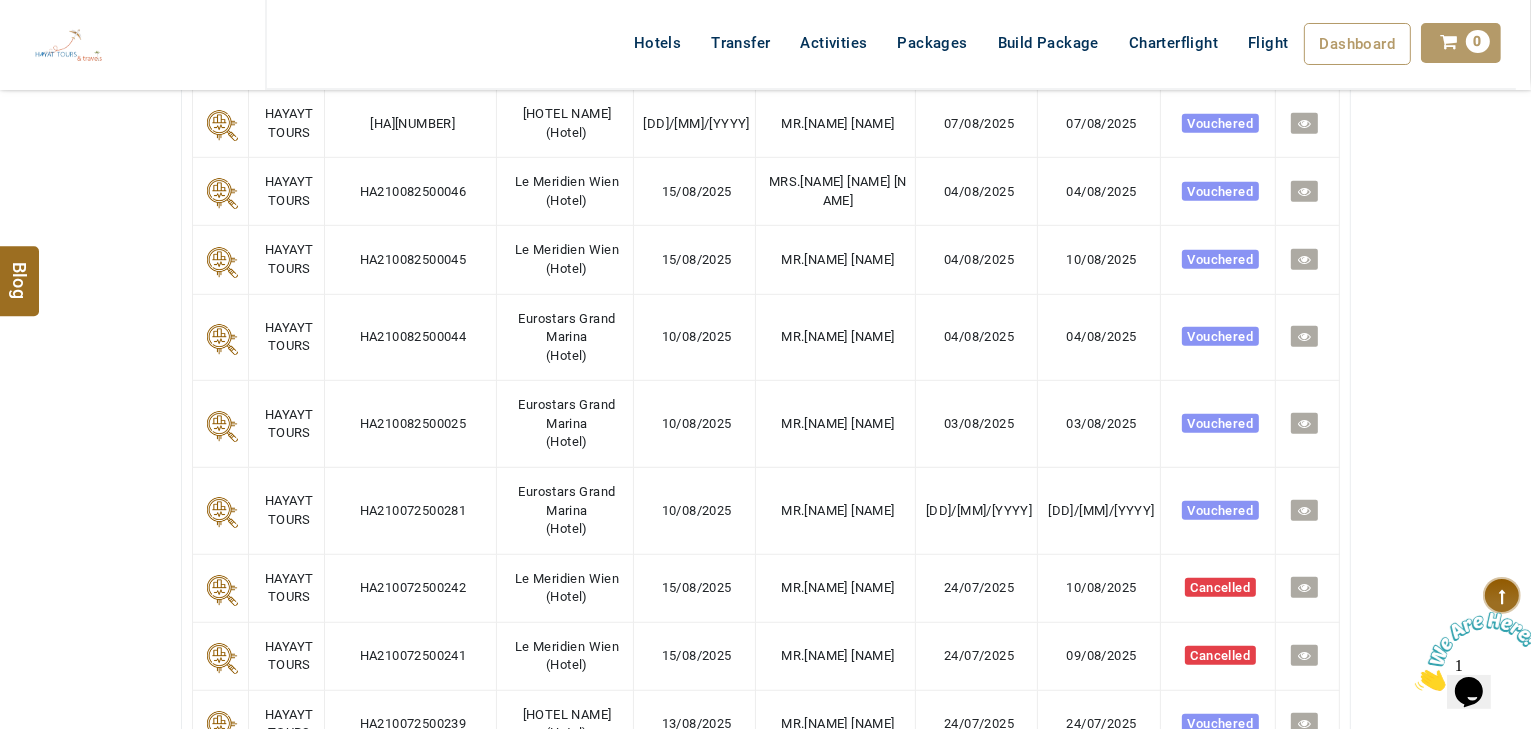 scroll, scrollTop: 1120, scrollLeft: 0, axis: vertical 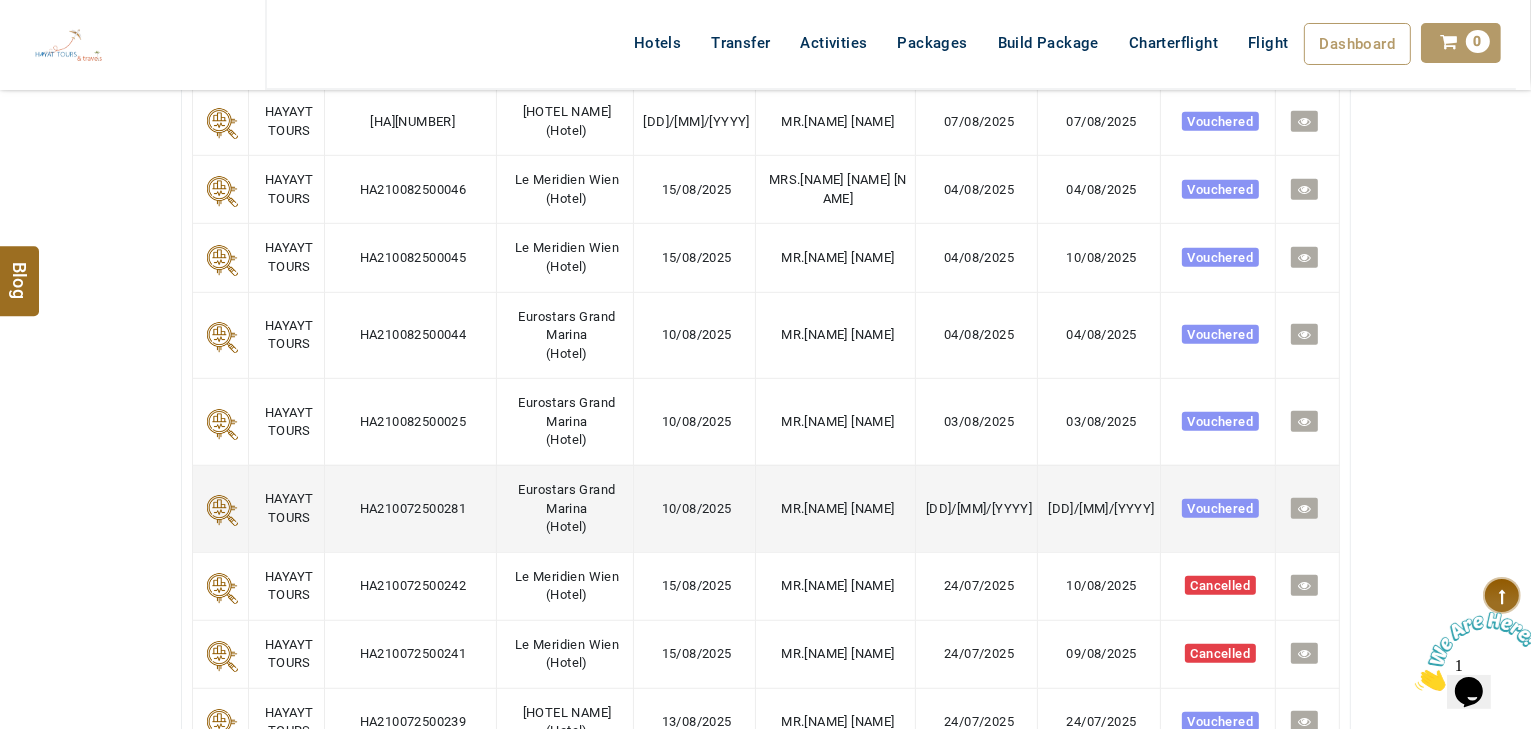 click at bounding box center (1304, 508) 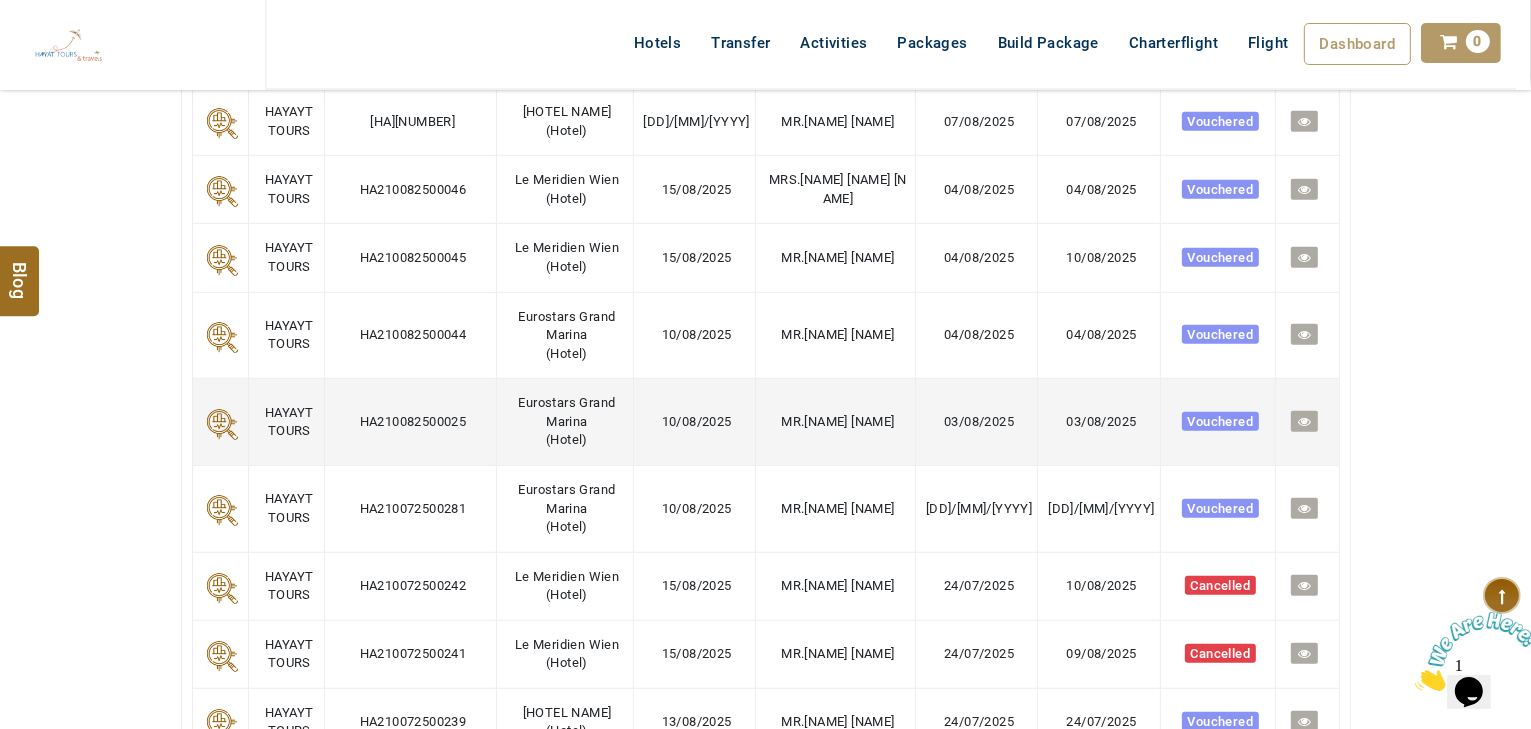 click at bounding box center (1304, 421) 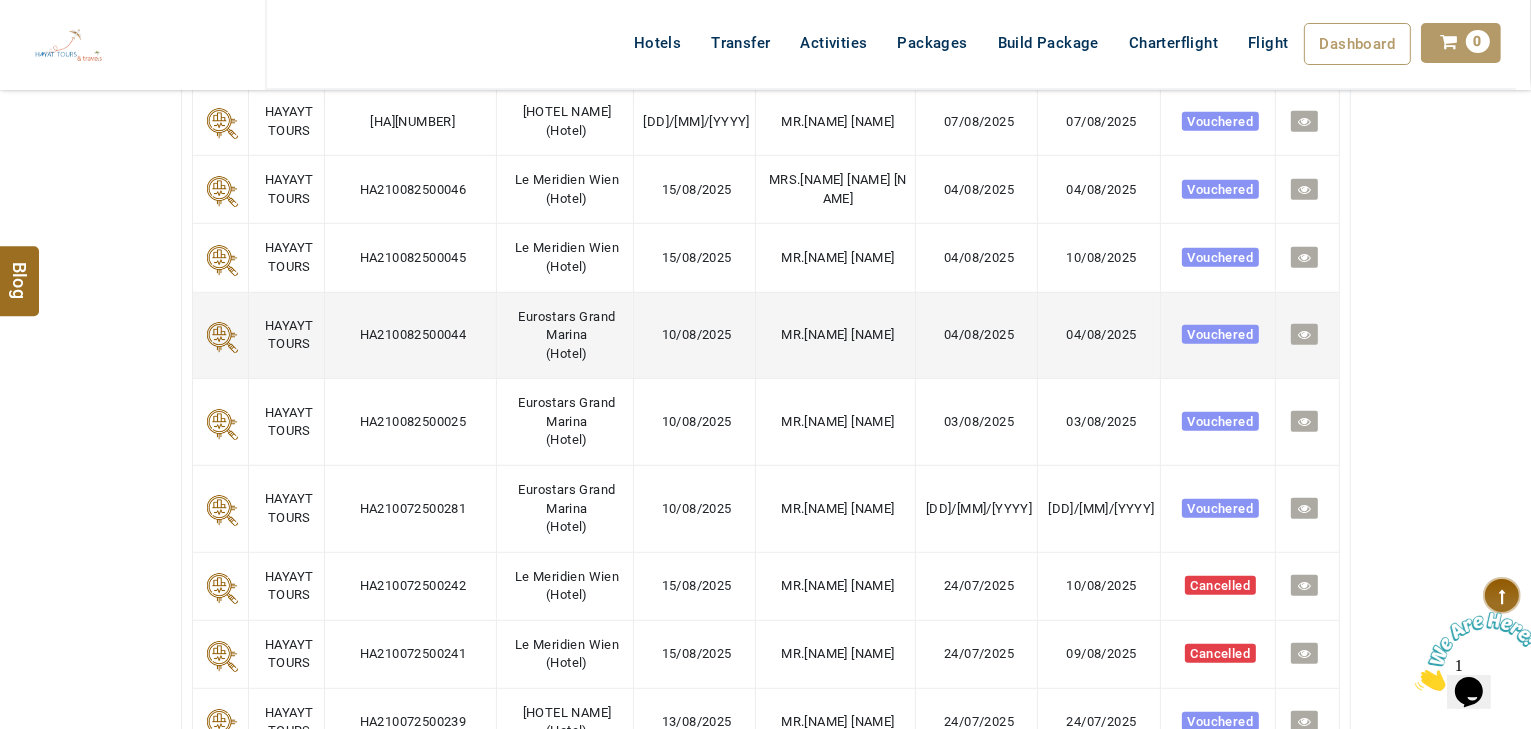 click at bounding box center (1304, 334) 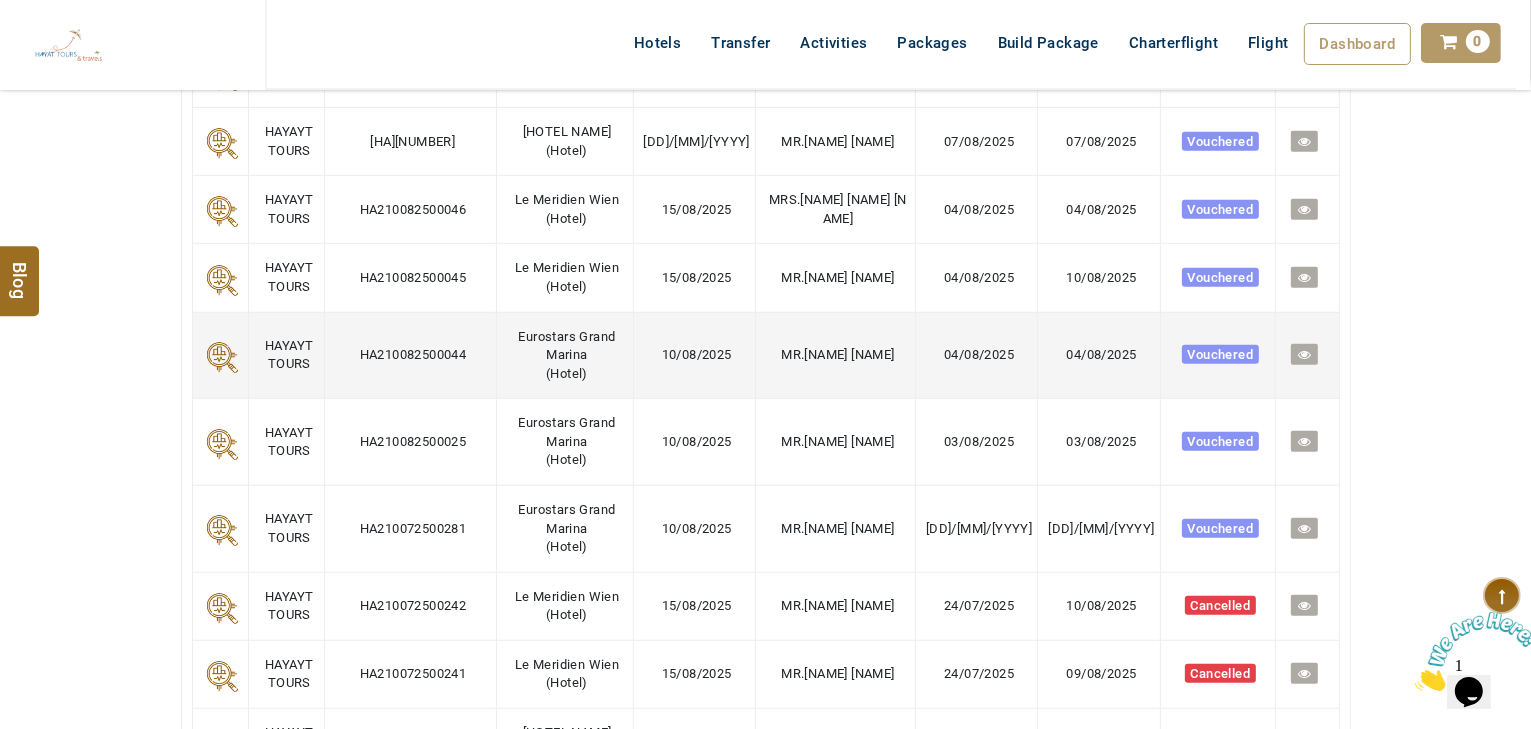 scroll, scrollTop: 1040, scrollLeft: 0, axis: vertical 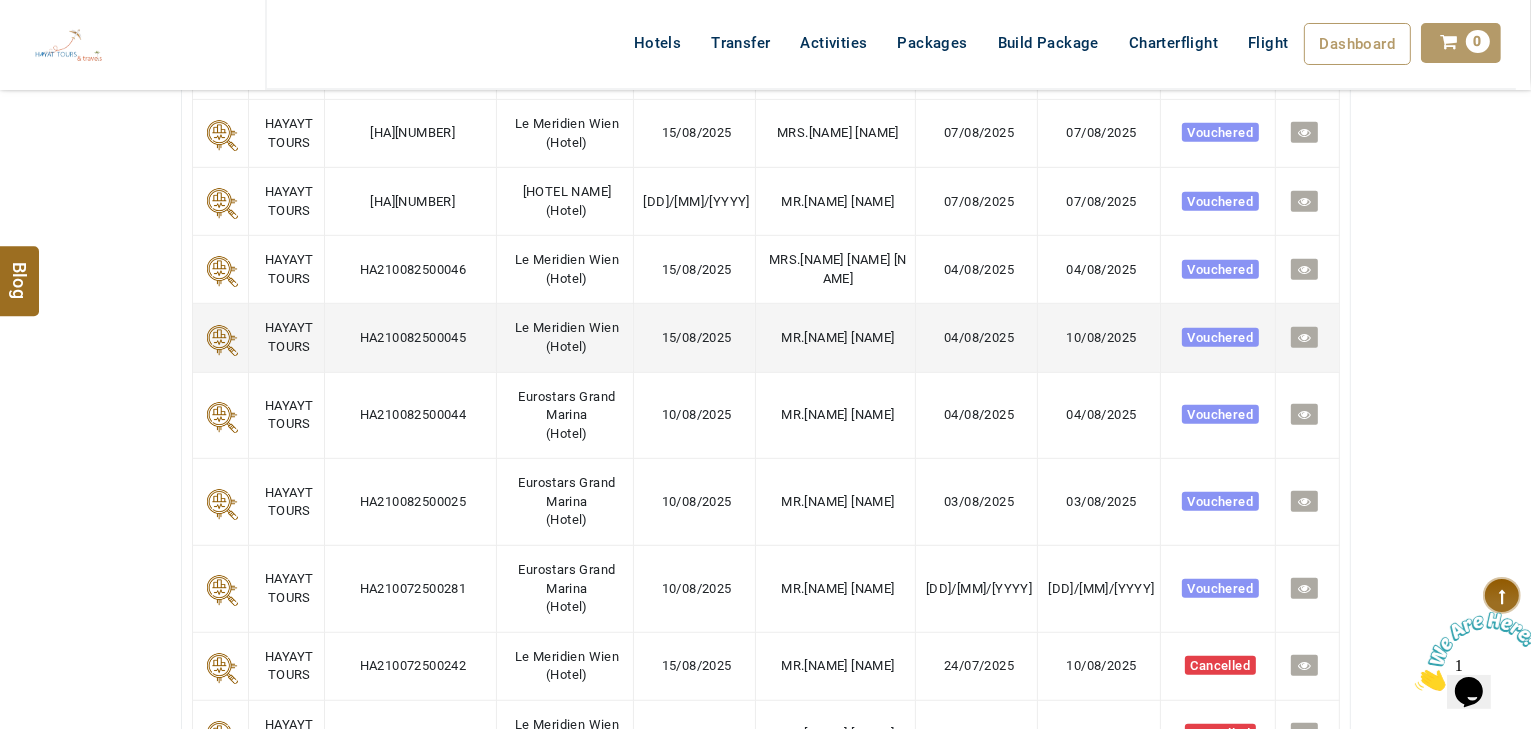 click at bounding box center [1304, 337] 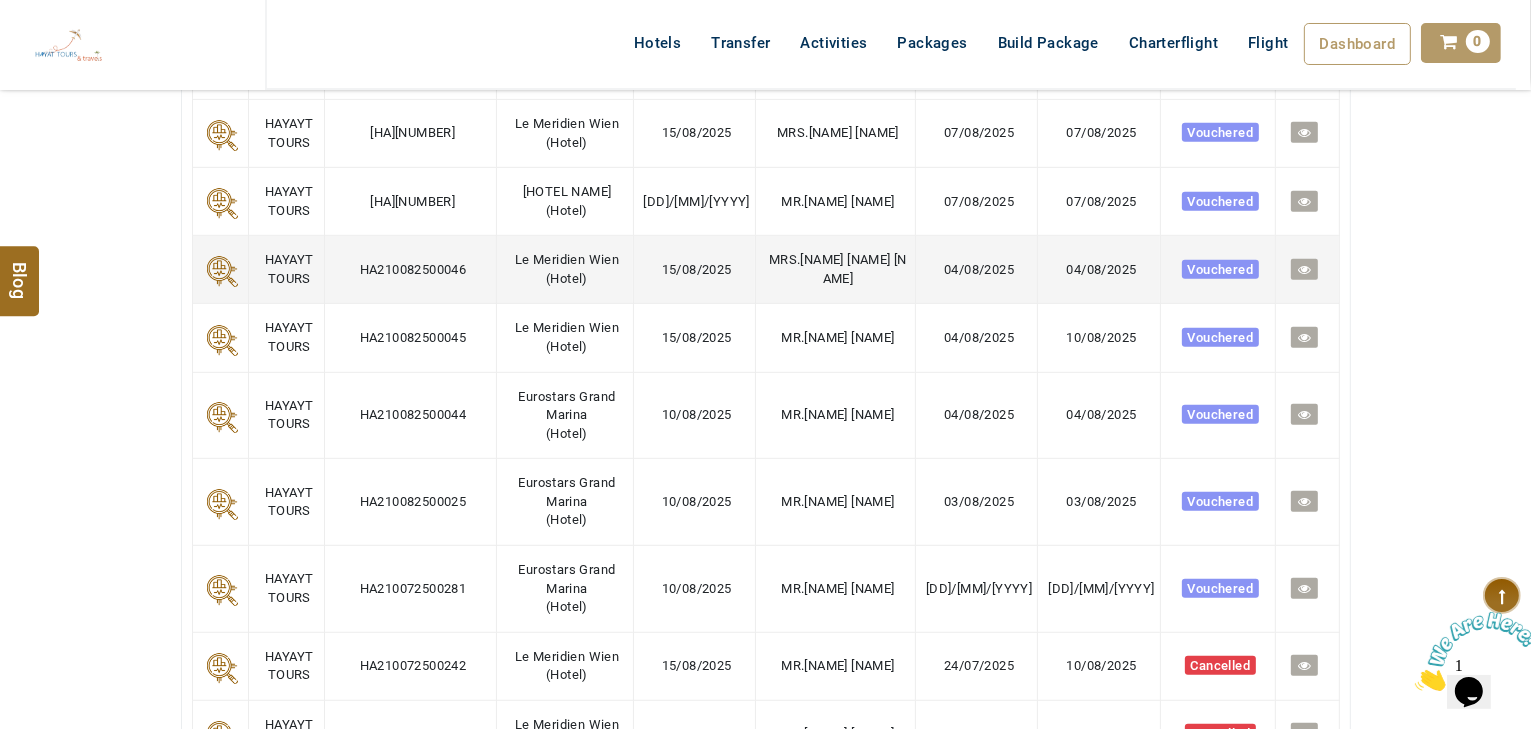 click at bounding box center [1304, 269] 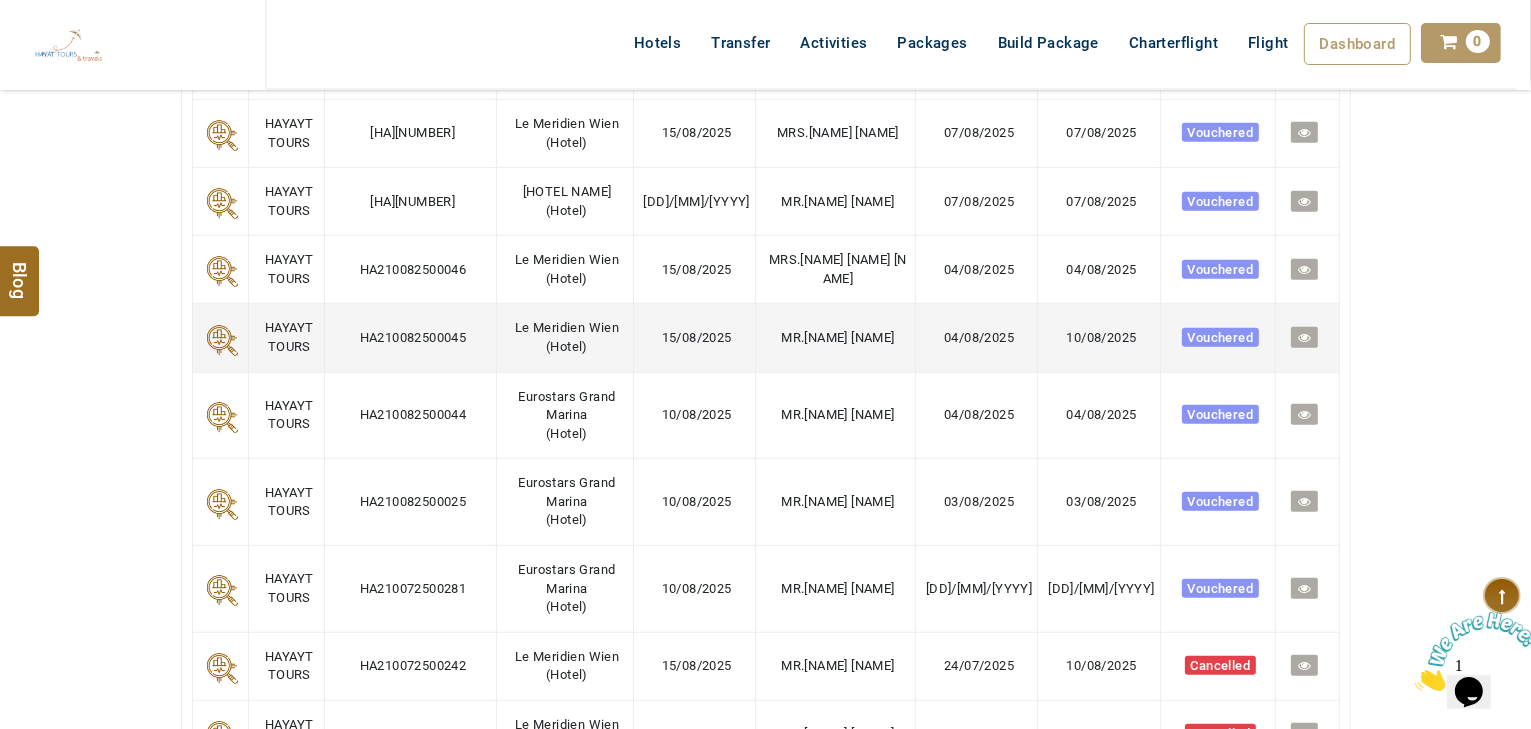 scroll, scrollTop: 960, scrollLeft: 0, axis: vertical 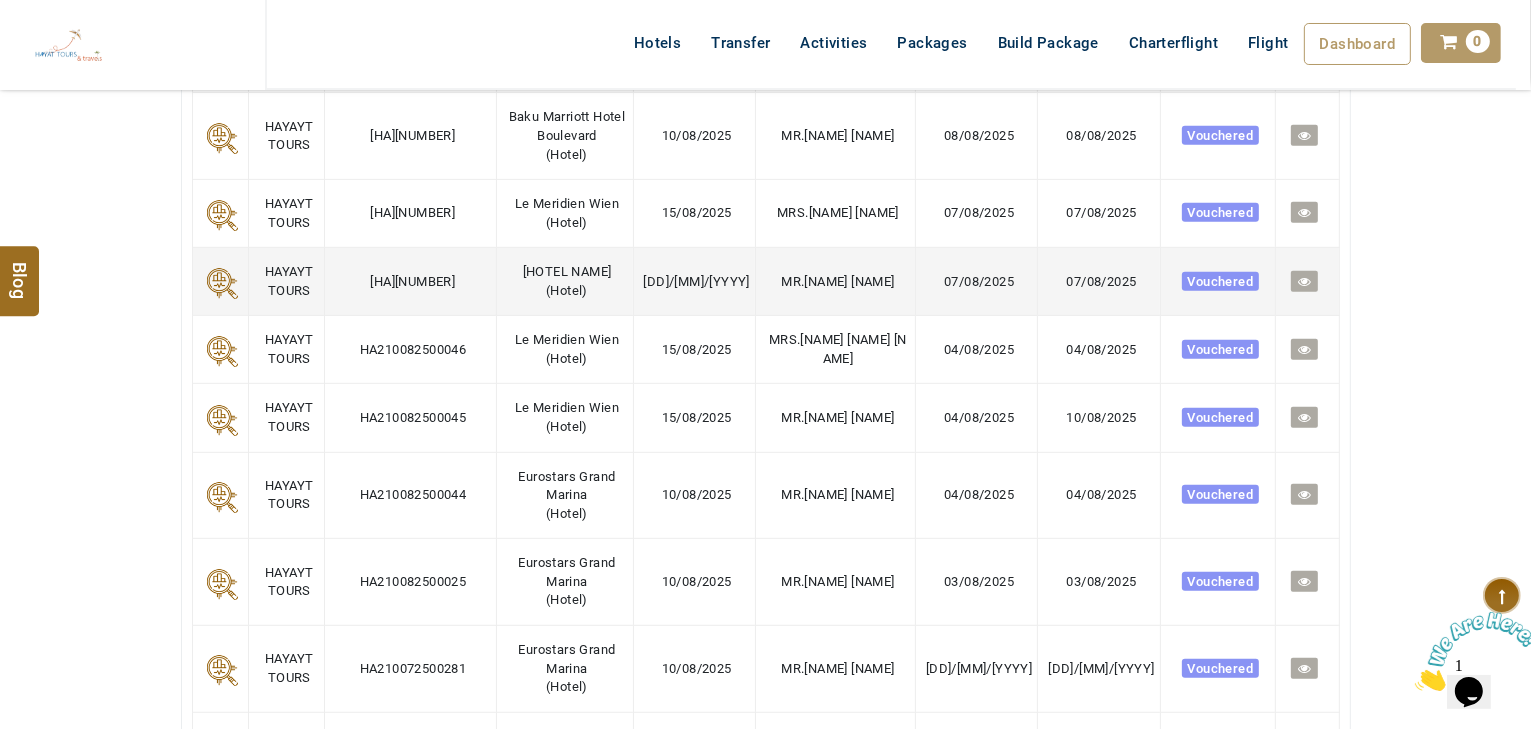 click at bounding box center [1304, 281] 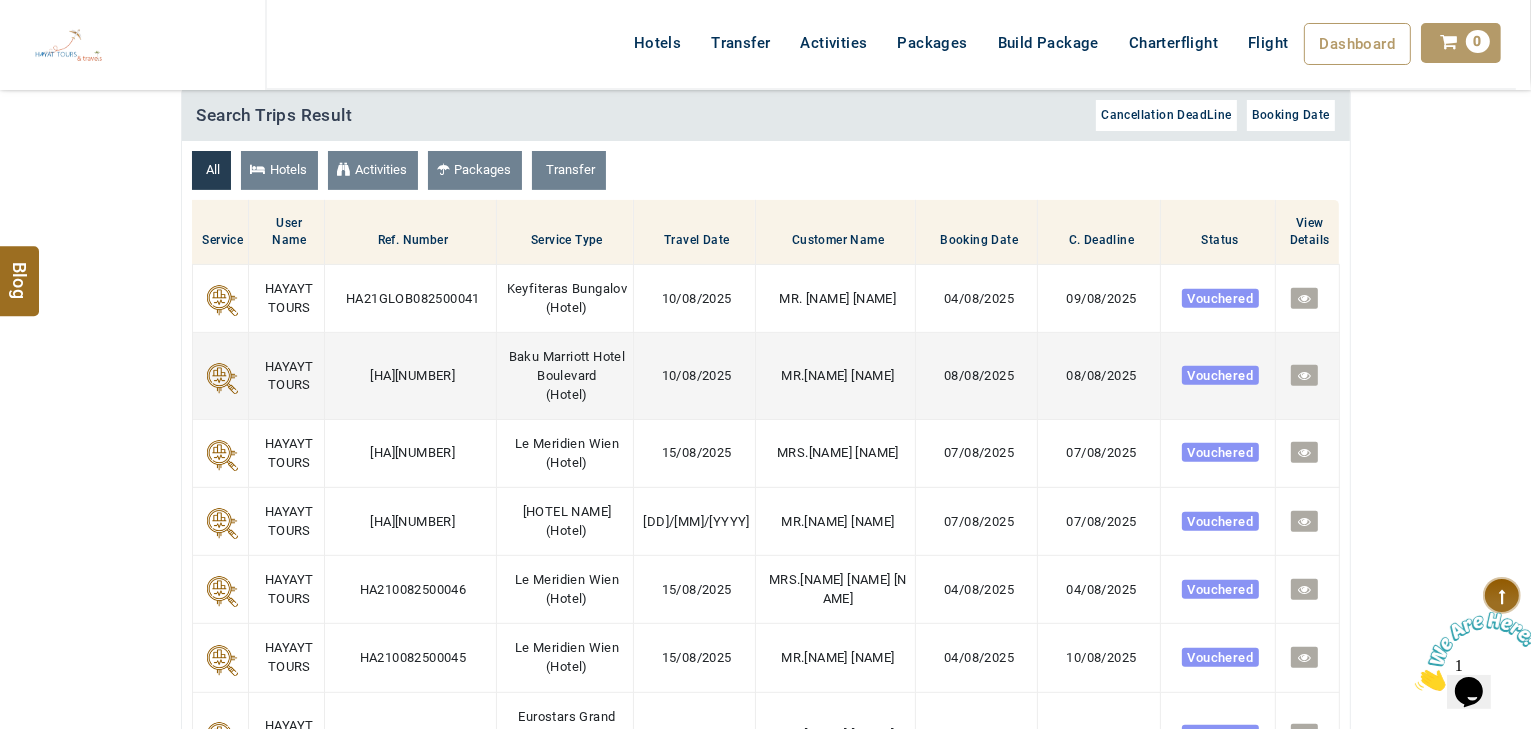 scroll, scrollTop: 800, scrollLeft: 0, axis: vertical 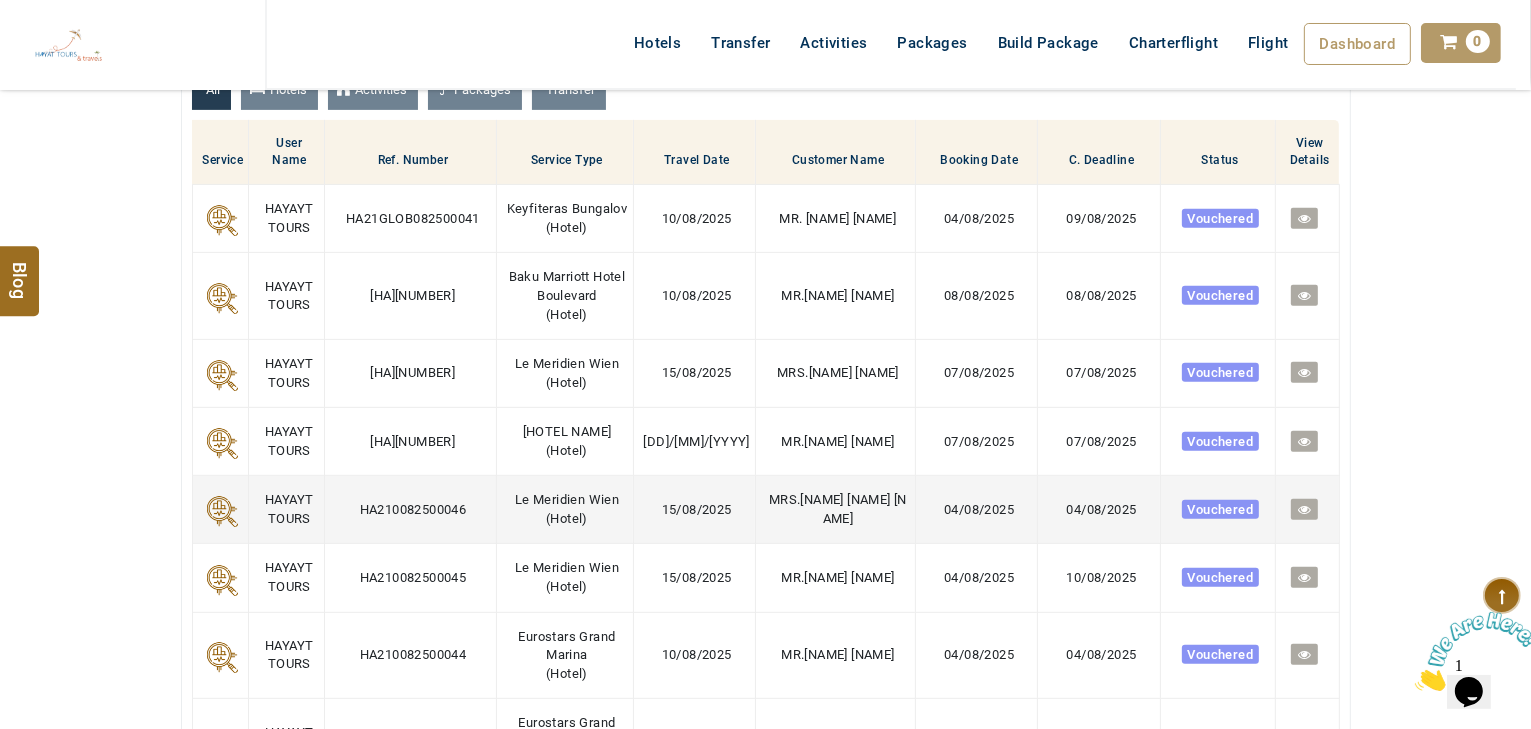 click at bounding box center [1304, 509] 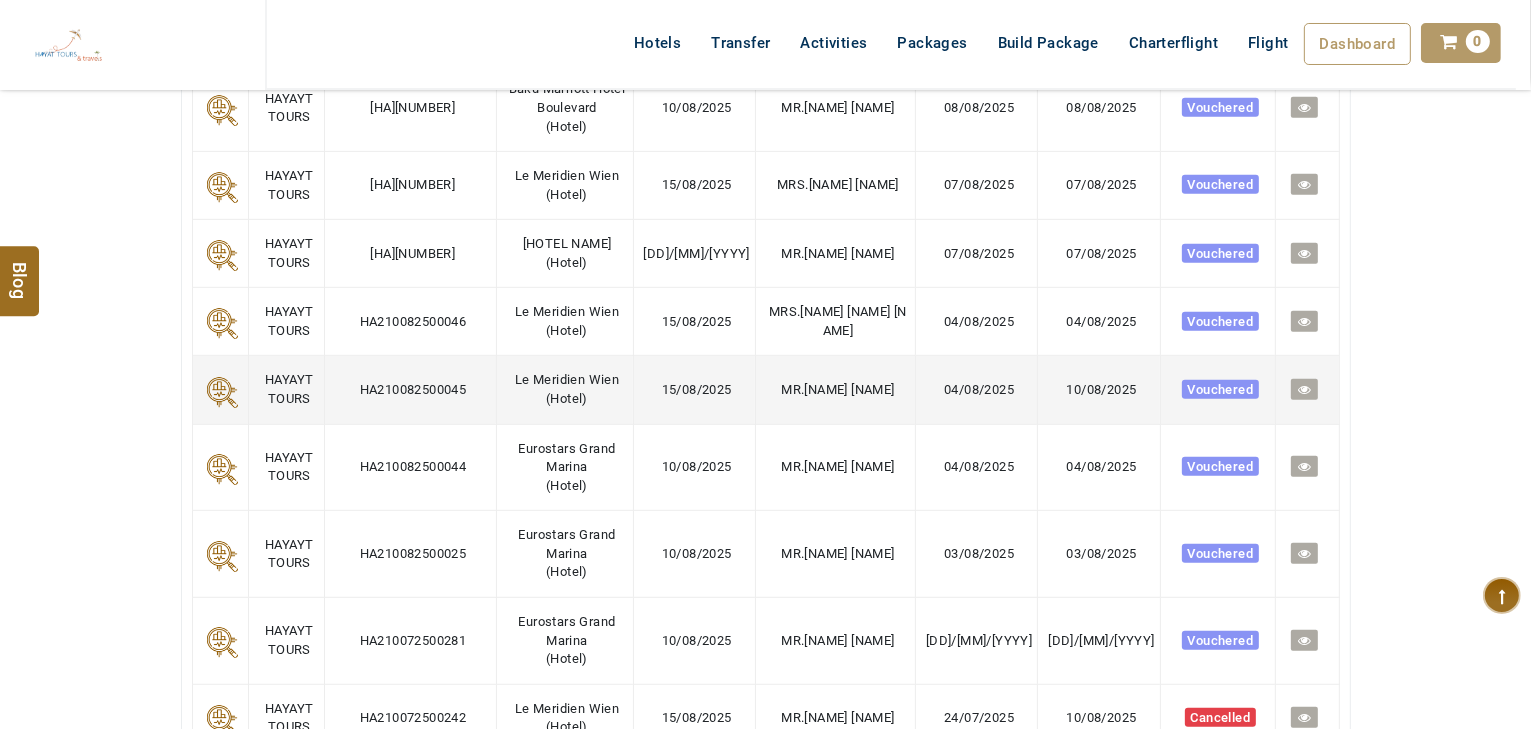 scroll, scrollTop: 960, scrollLeft: 0, axis: vertical 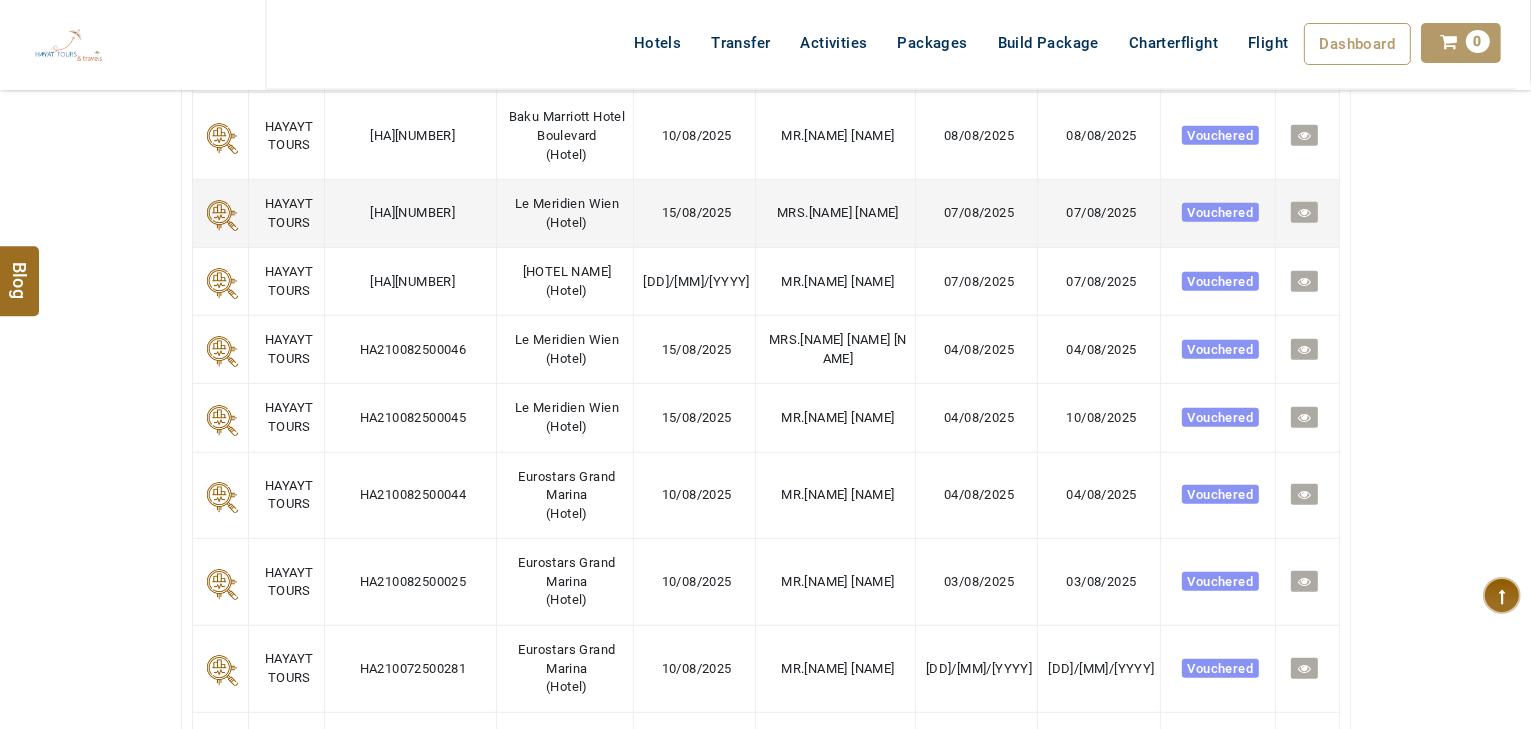 click at bounding box center (1304, 212) 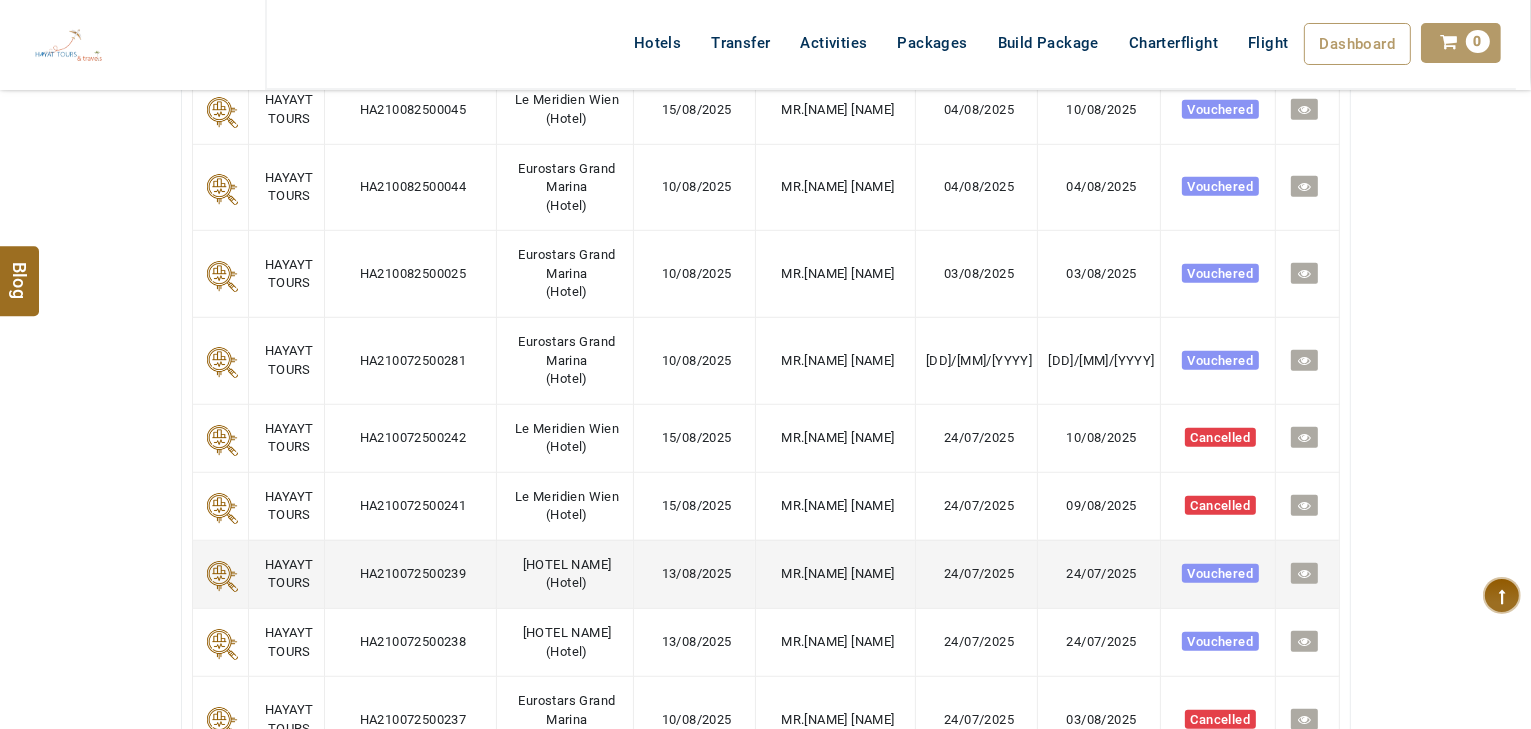 scroll, scrollTop: 1360, scrollLeft: 0, axis: vertical 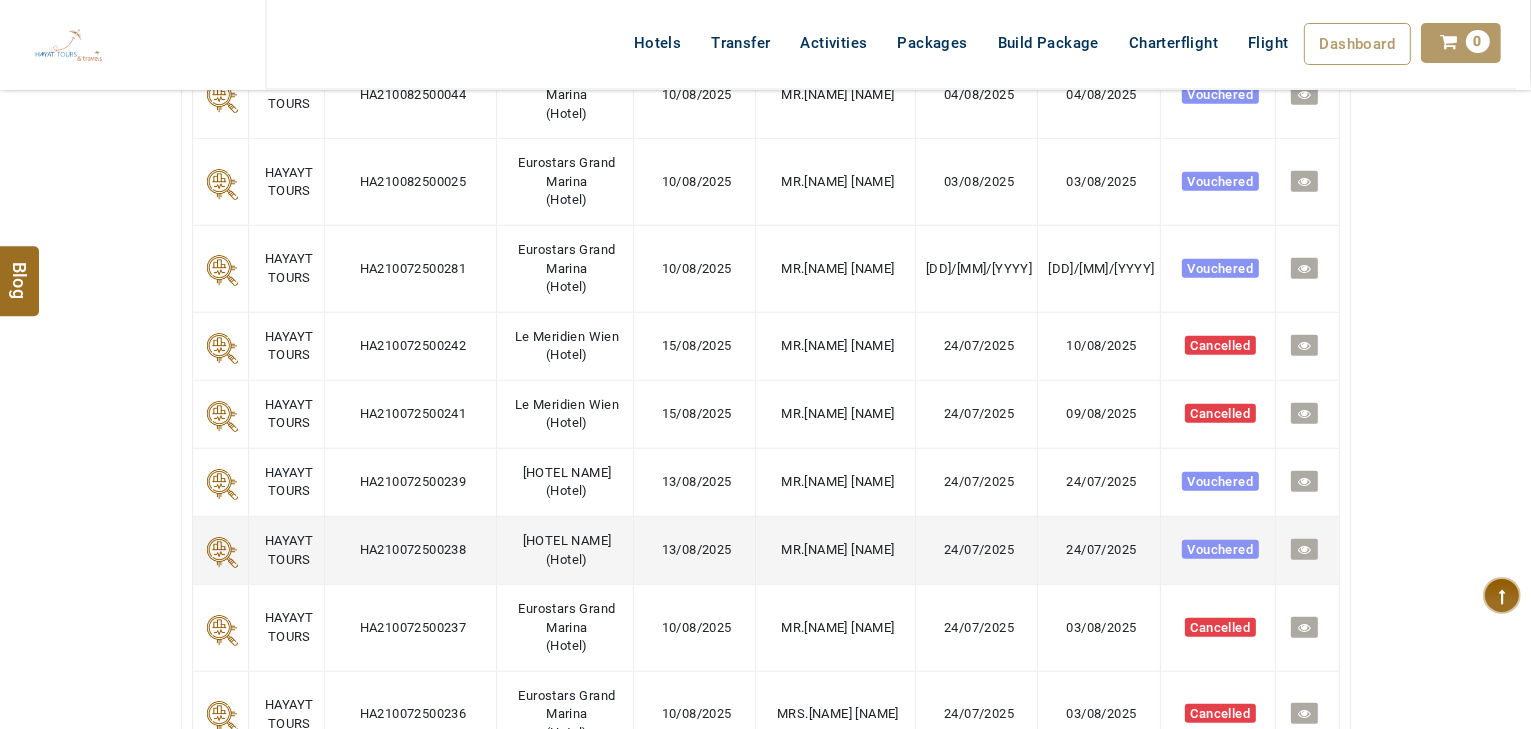 click at bounding box center [1304, 549] 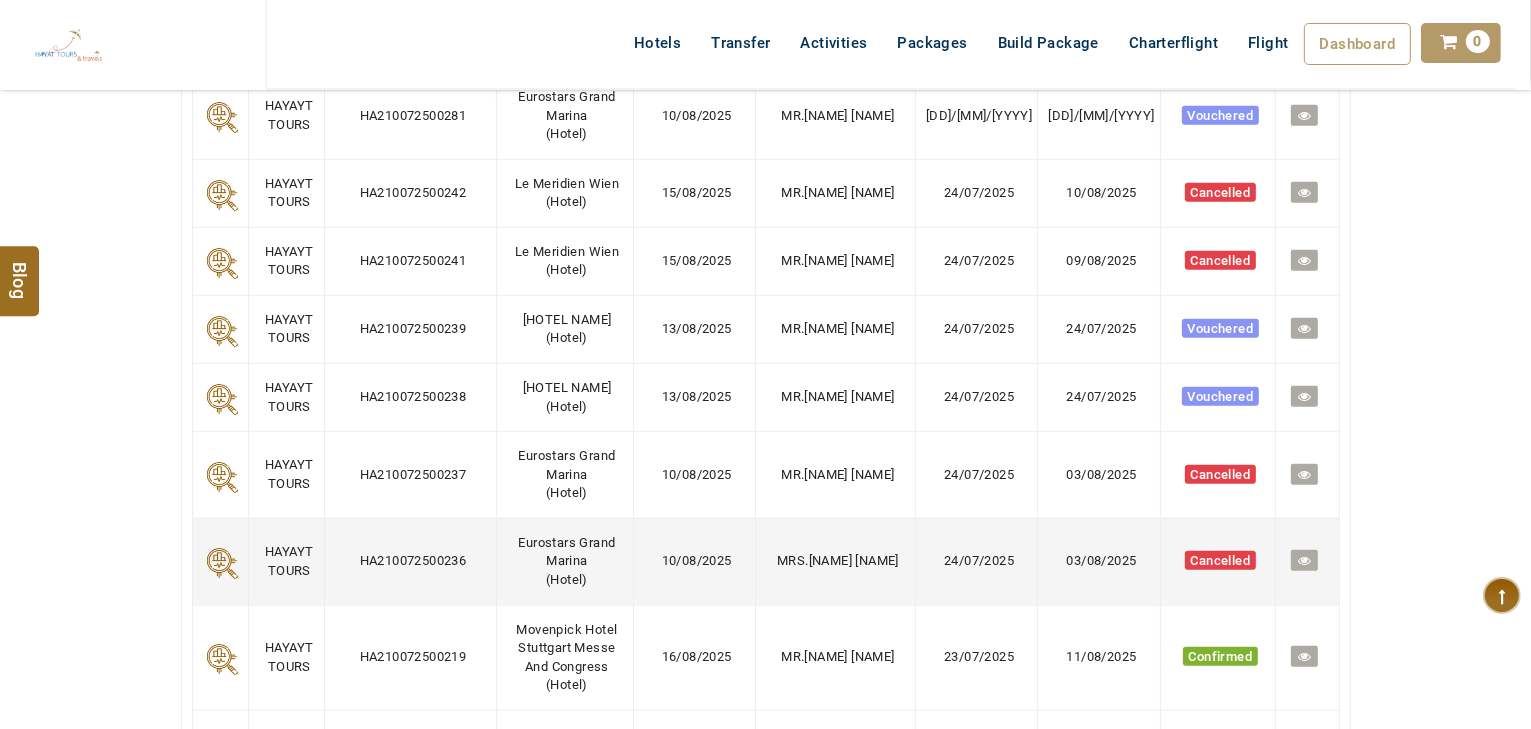scroll, scrollTop: 1520, scrollLeft: 0, axis: vertical 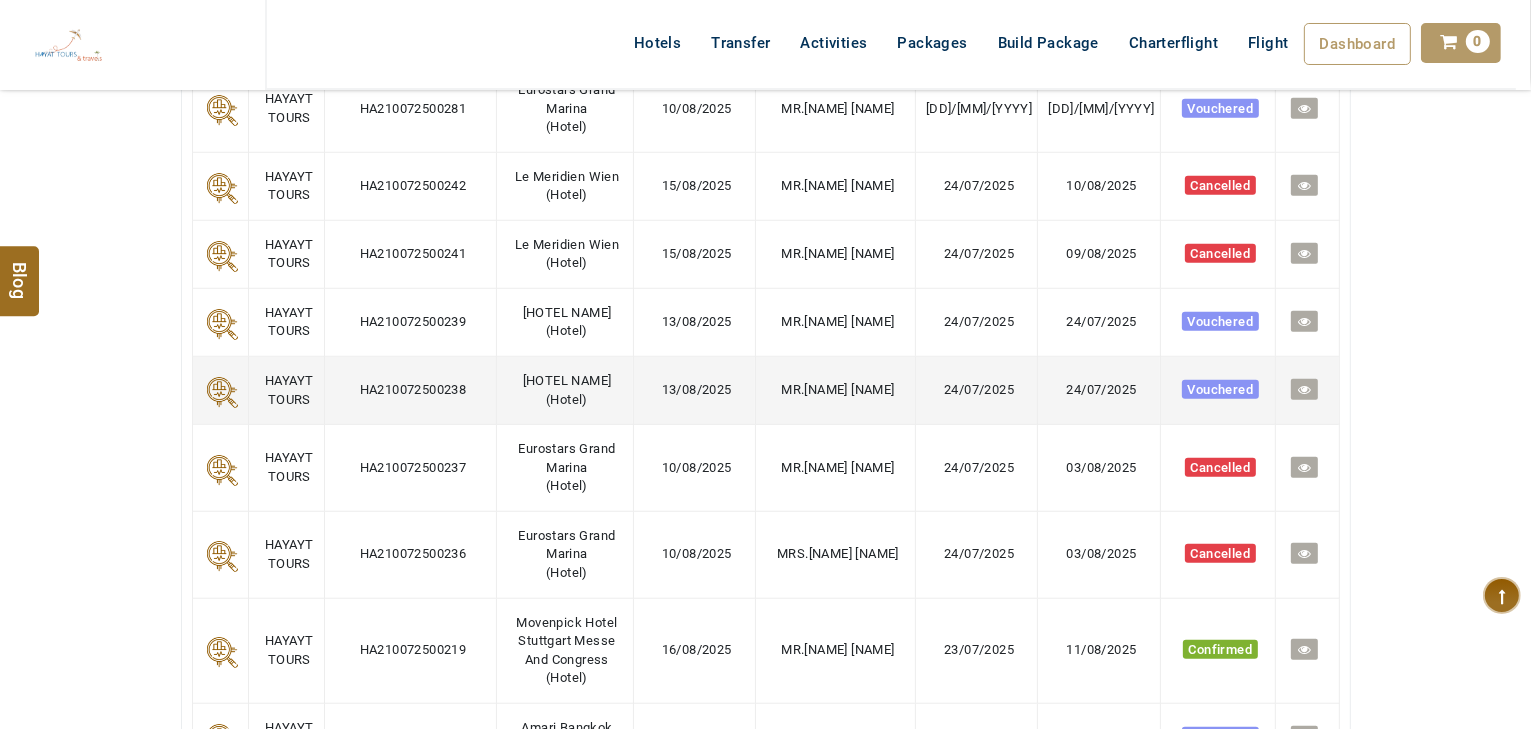 click at bounding box center (1304, 389) 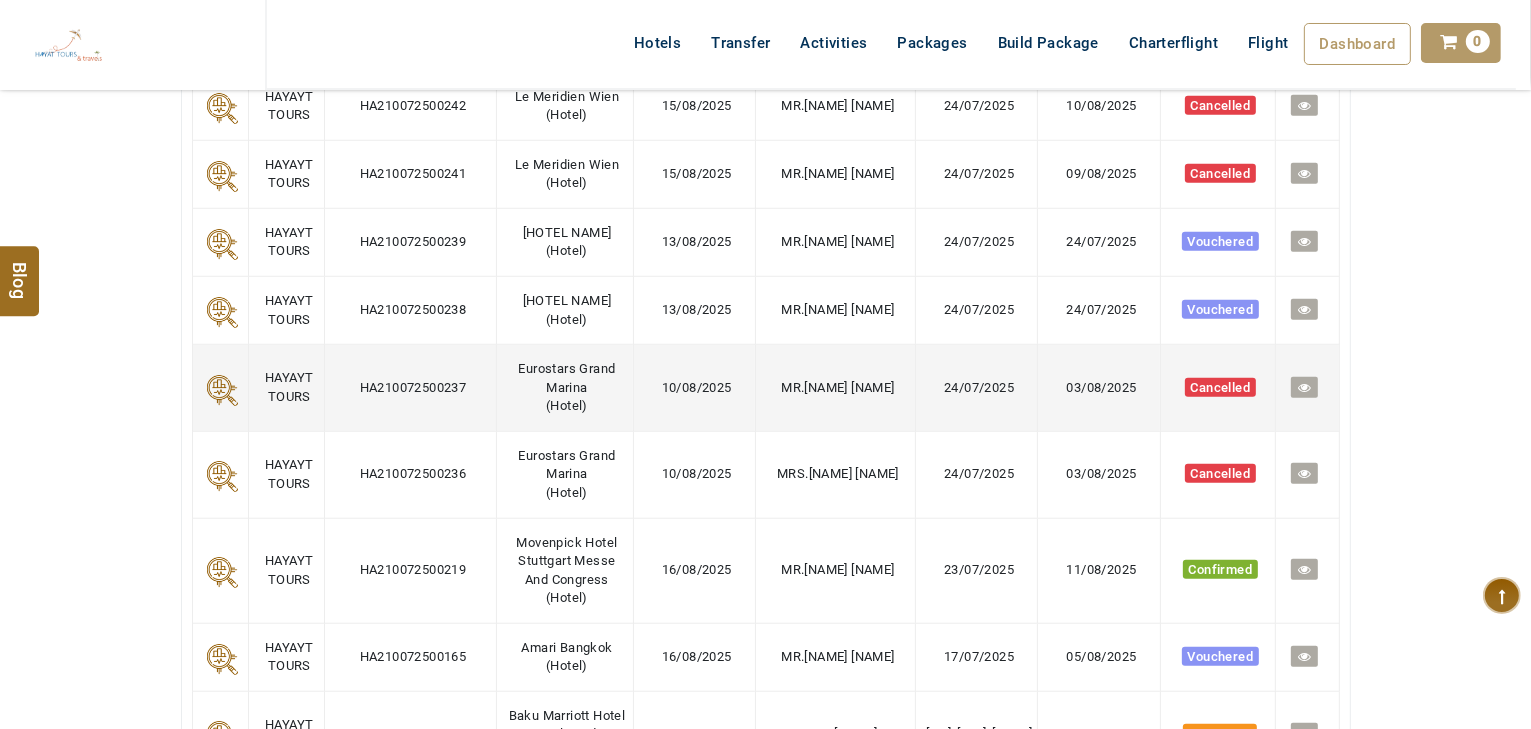 scroll, scrollTop: 1520, scrollLeft: 0, axis: vertical 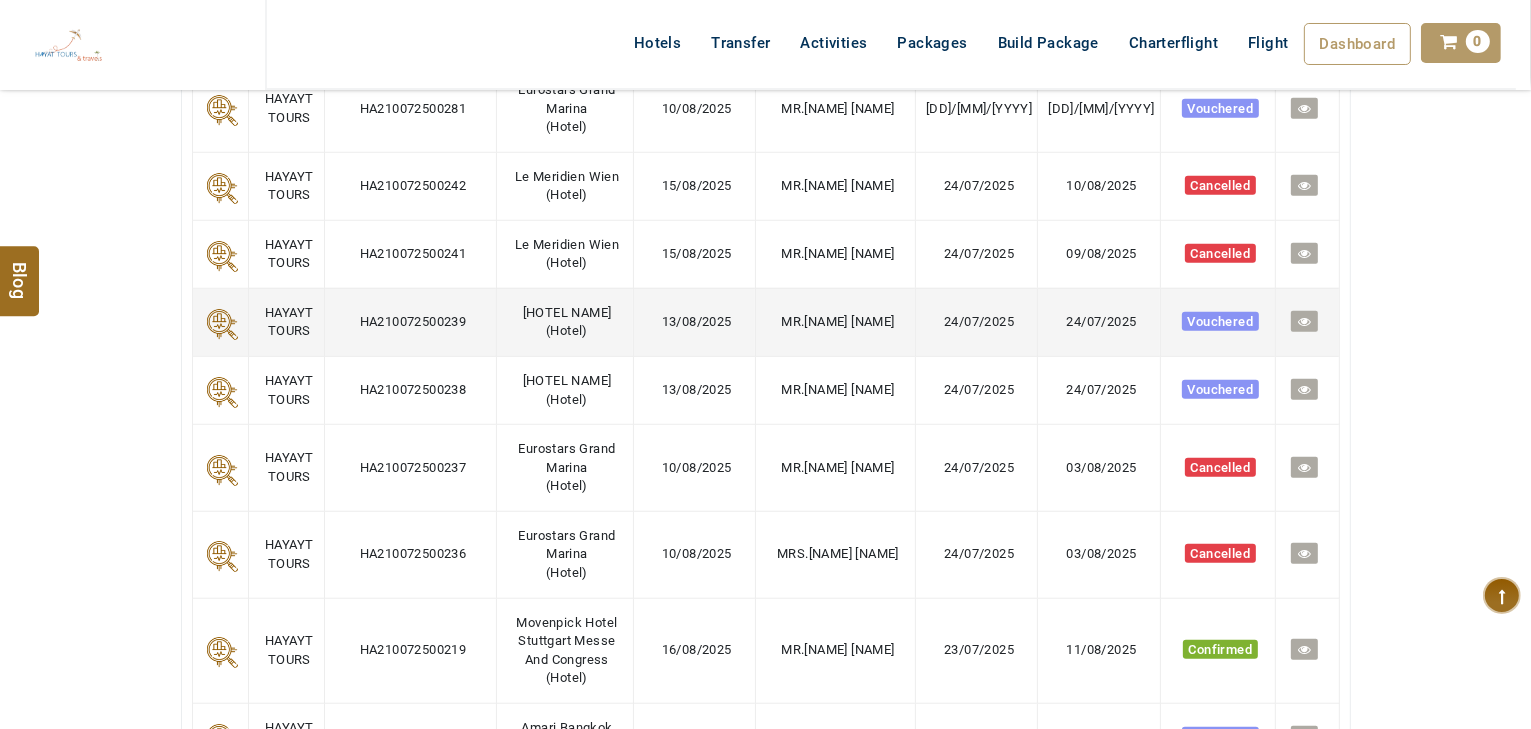 click at bounding box center [1304, 321] 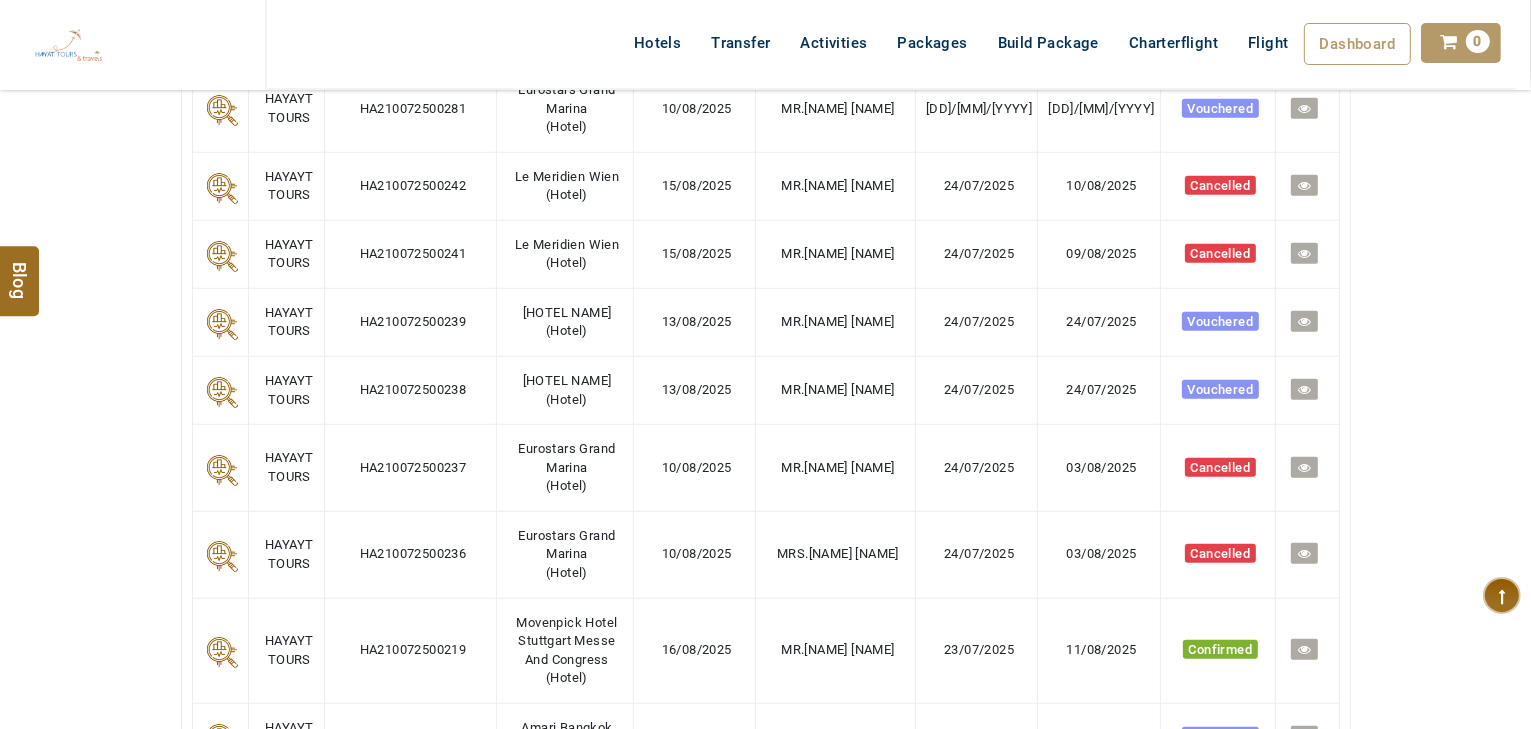 click at bounding box center (1304, 321) 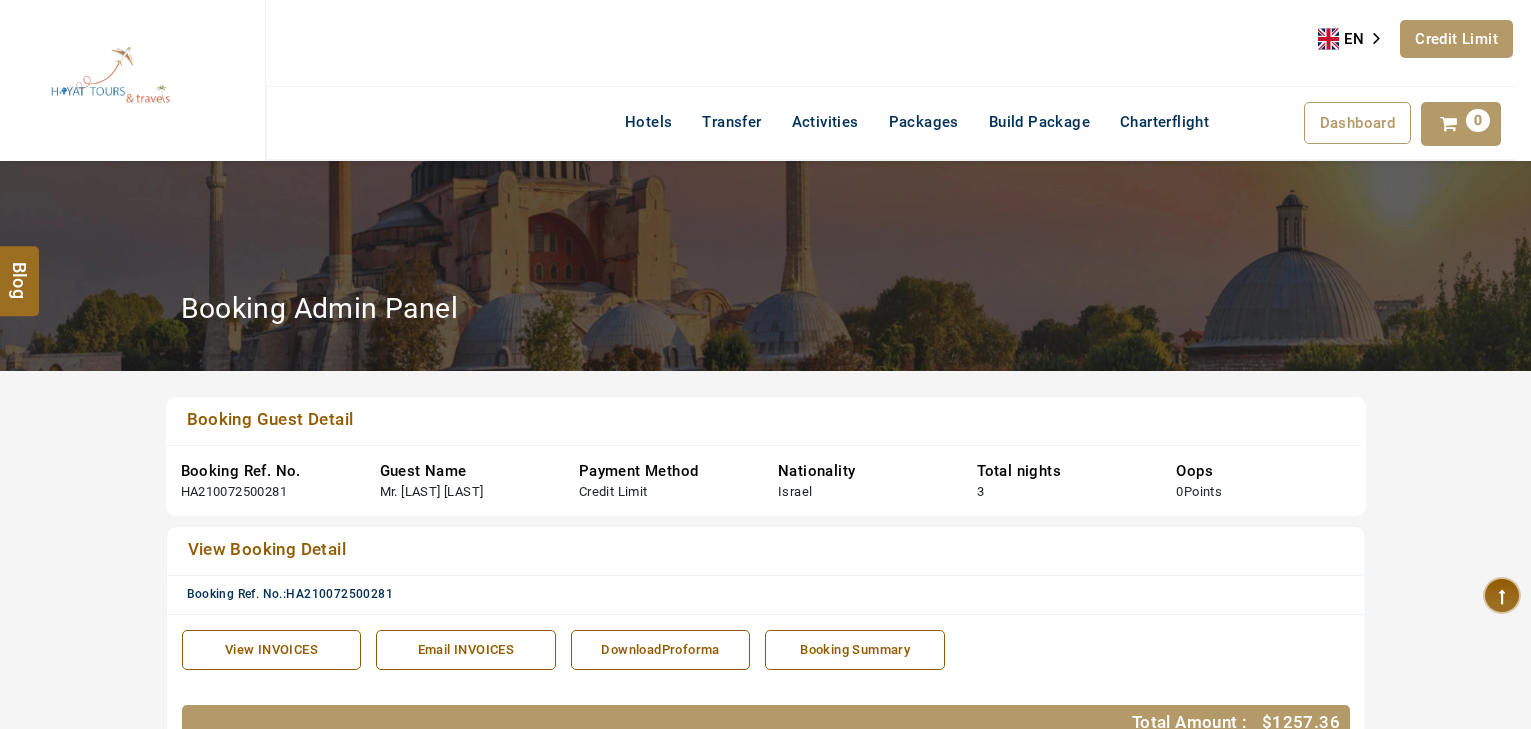 scroll, scrollTop: 0, scrollLeft: 0, axis: both 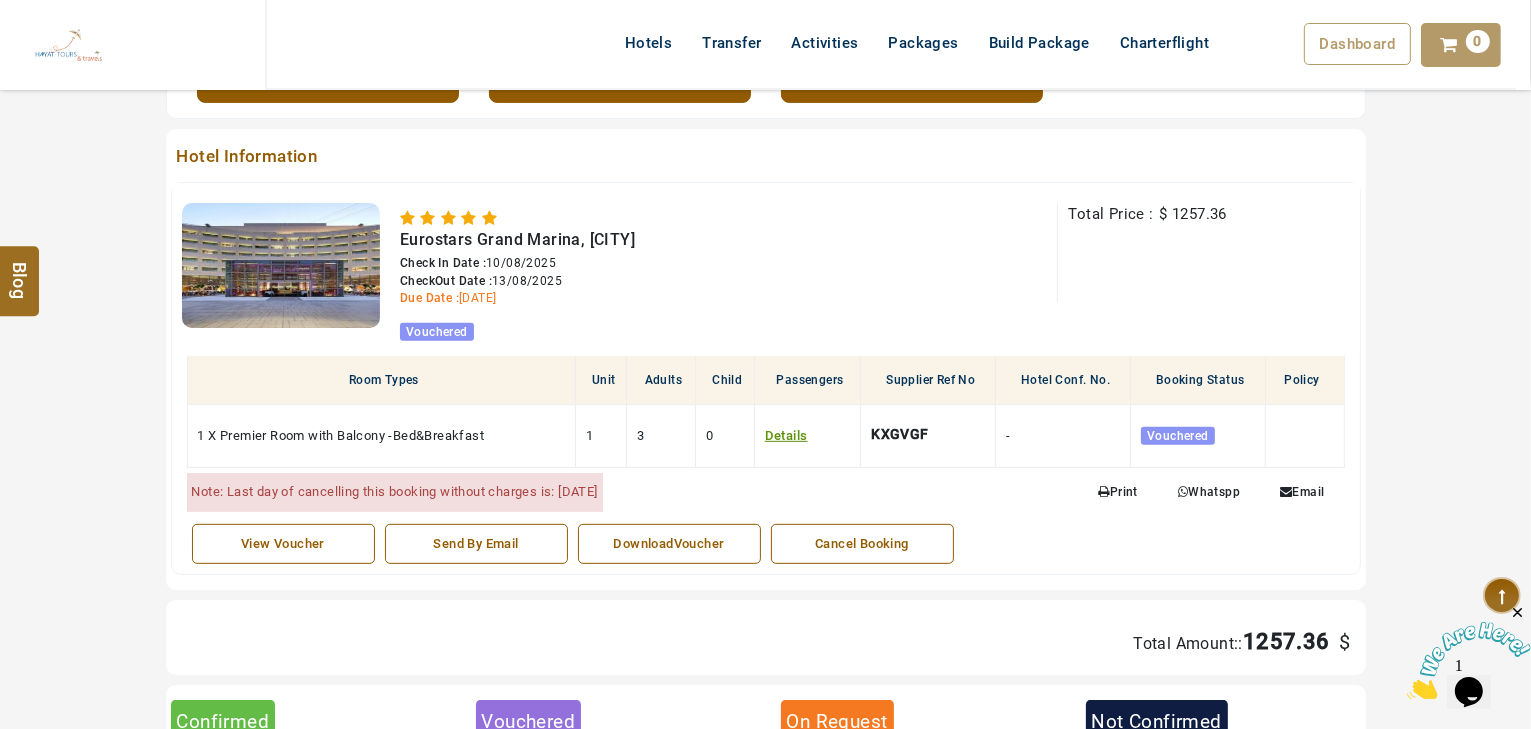 click on "DownloadVoucher" at bounding box center (669, 544) 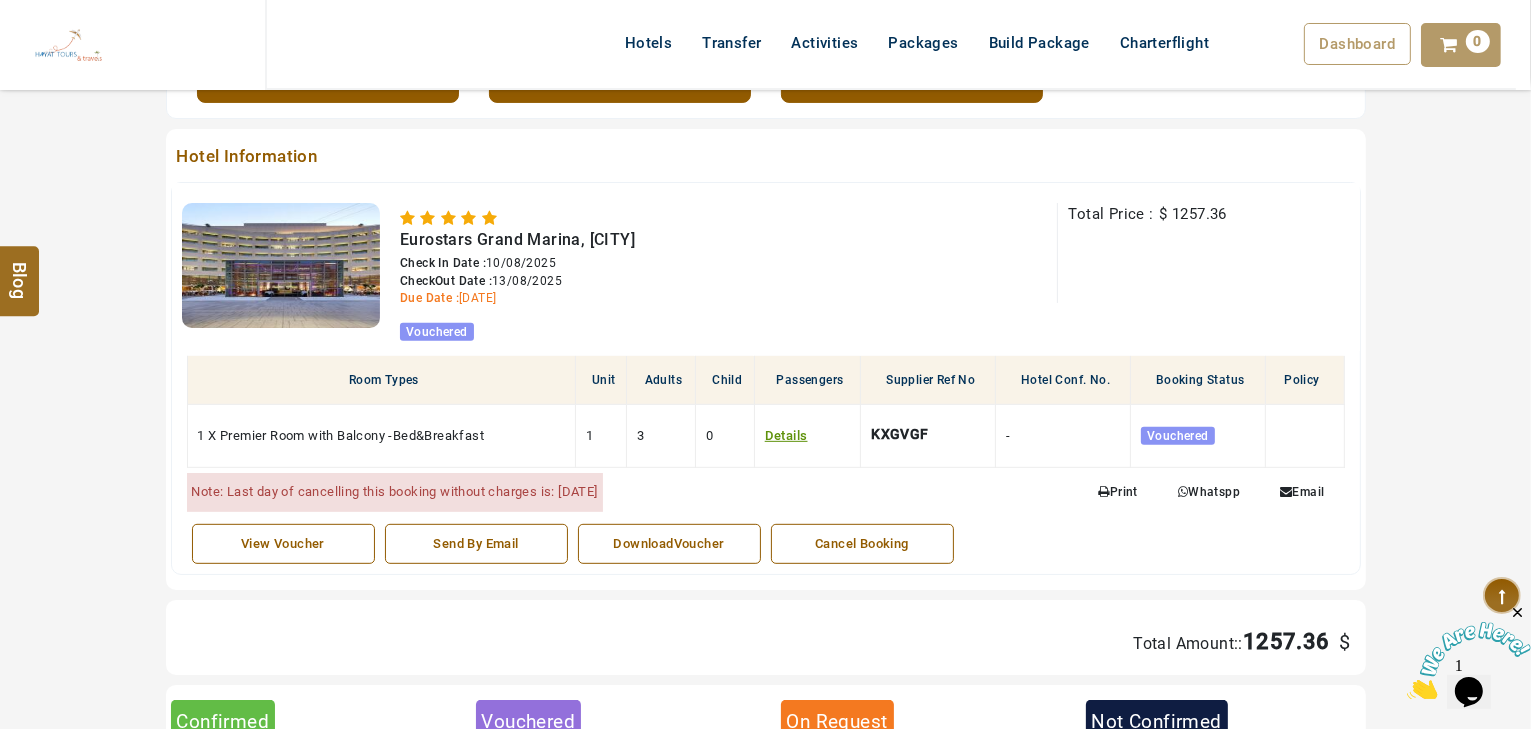scroll, scrollTop: 720, scrollLeft: 0, axis: vertical 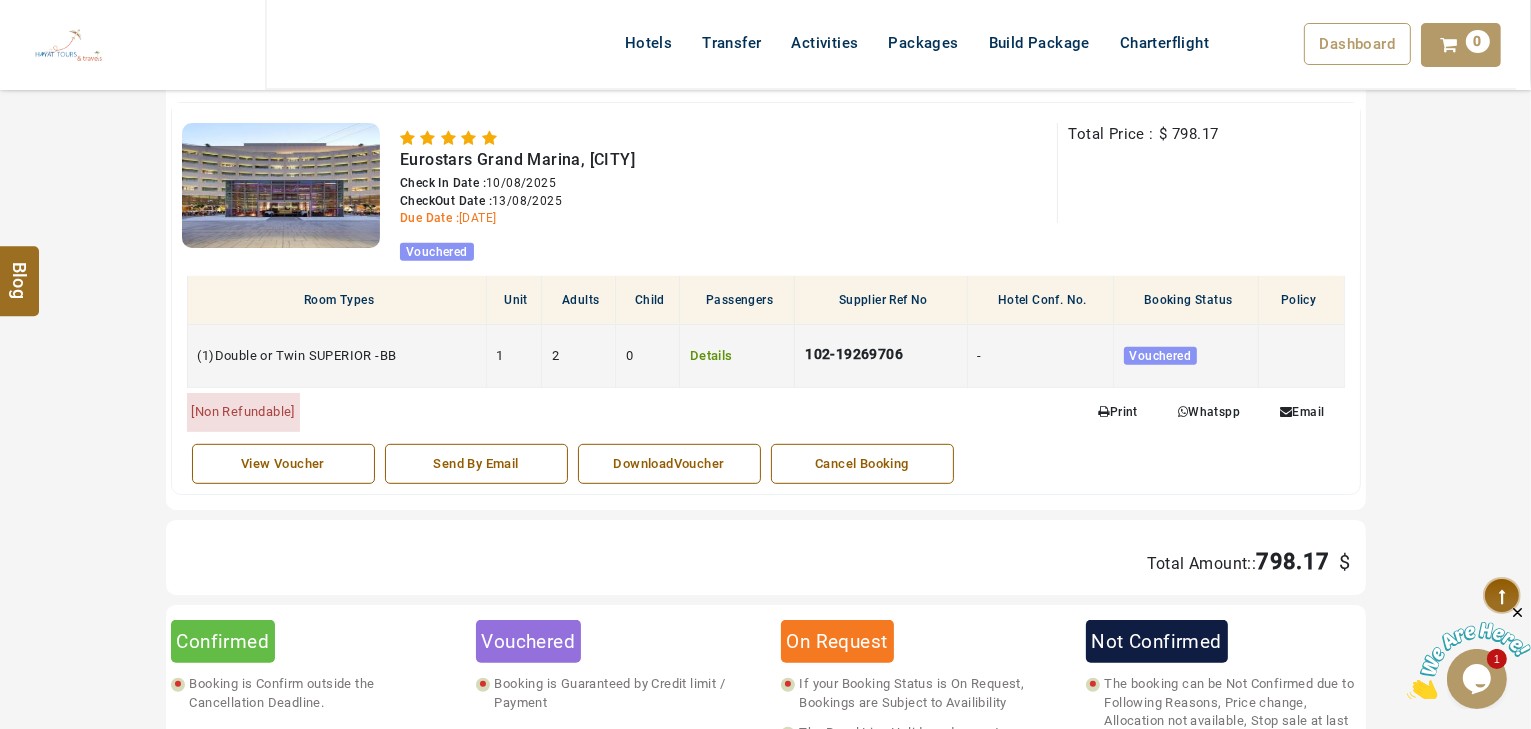 click on "Details" at bounding box center (711, 355) 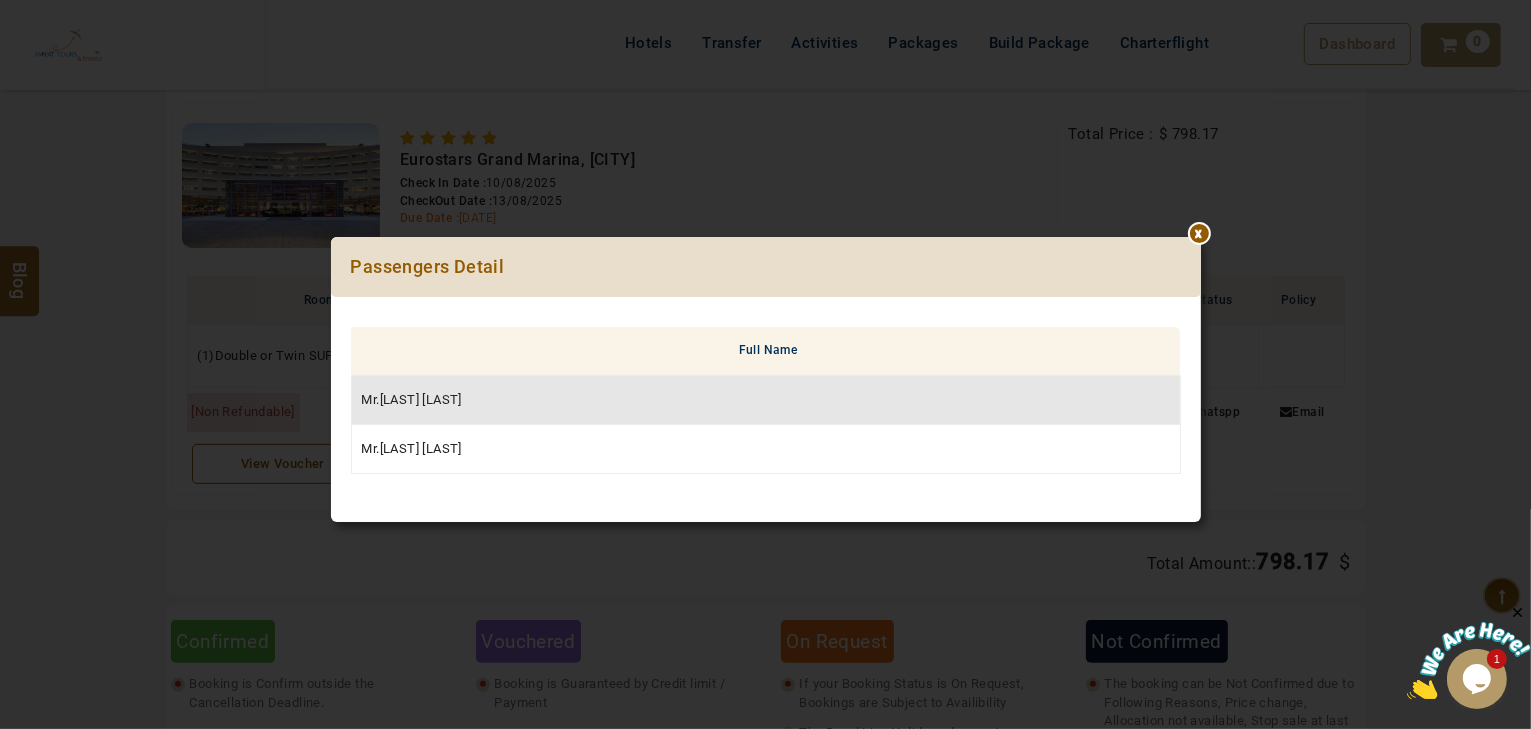 click at bounding box center [1201, 237] 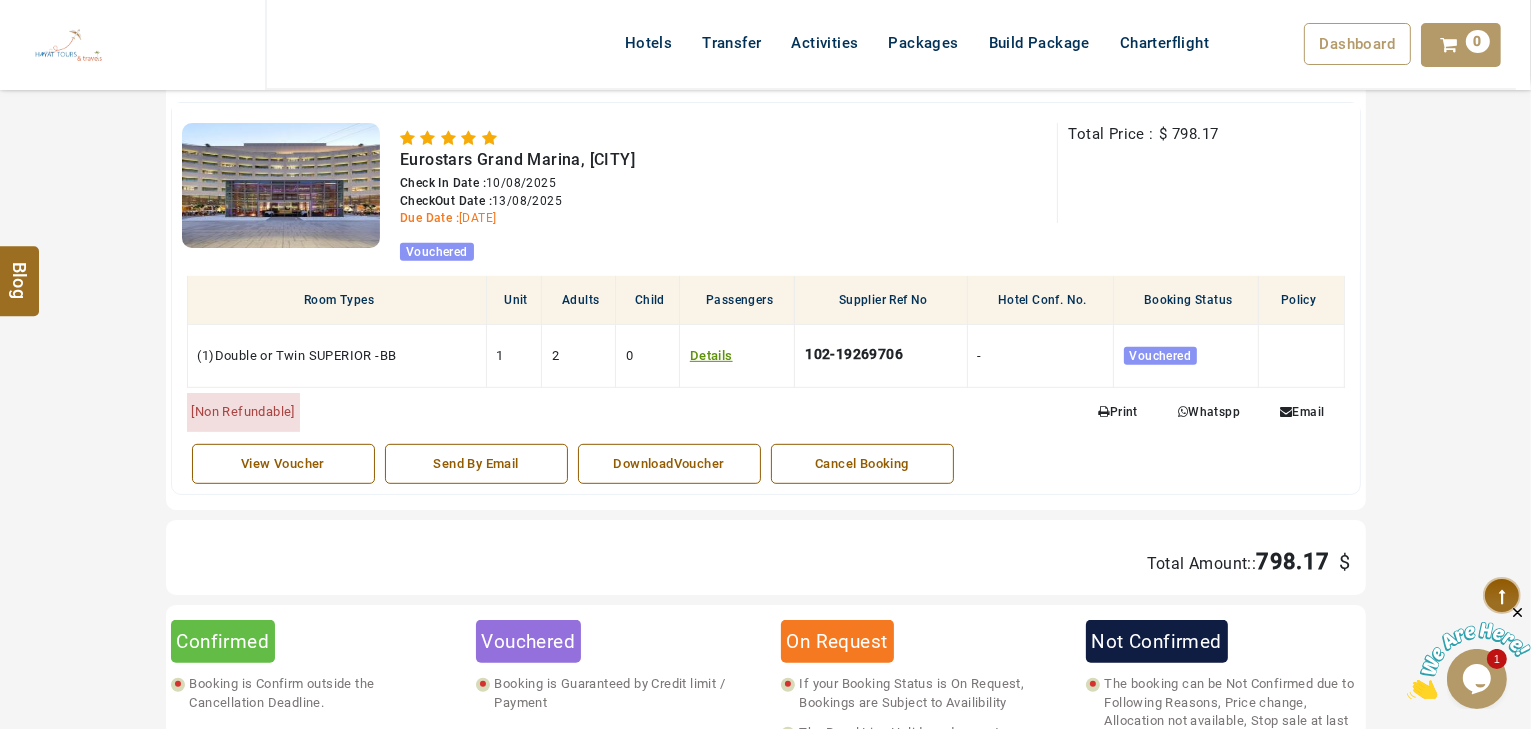 click on "DownloadVoucher" at bounding box center (669, 464) 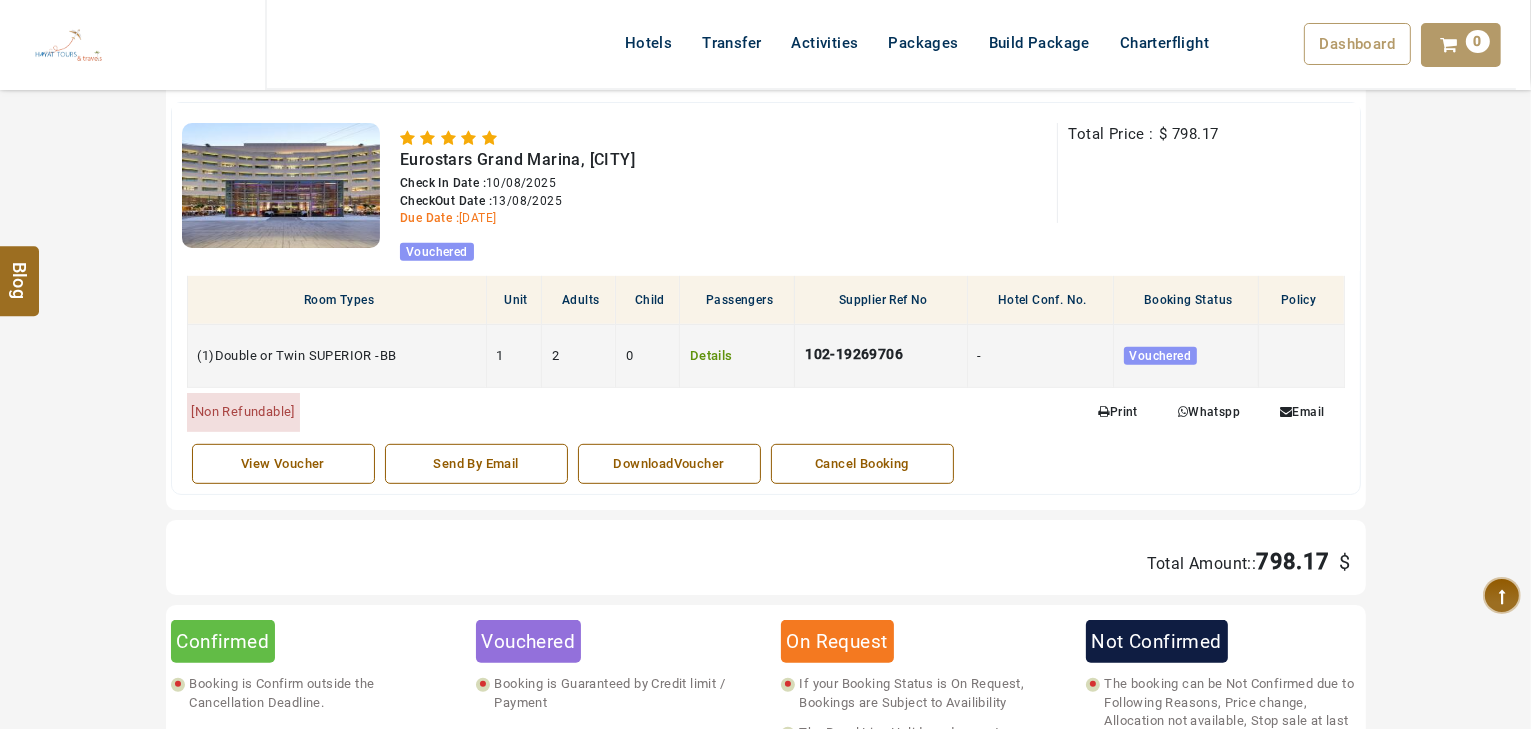 click on "Details" at bounding box center (711, 355) 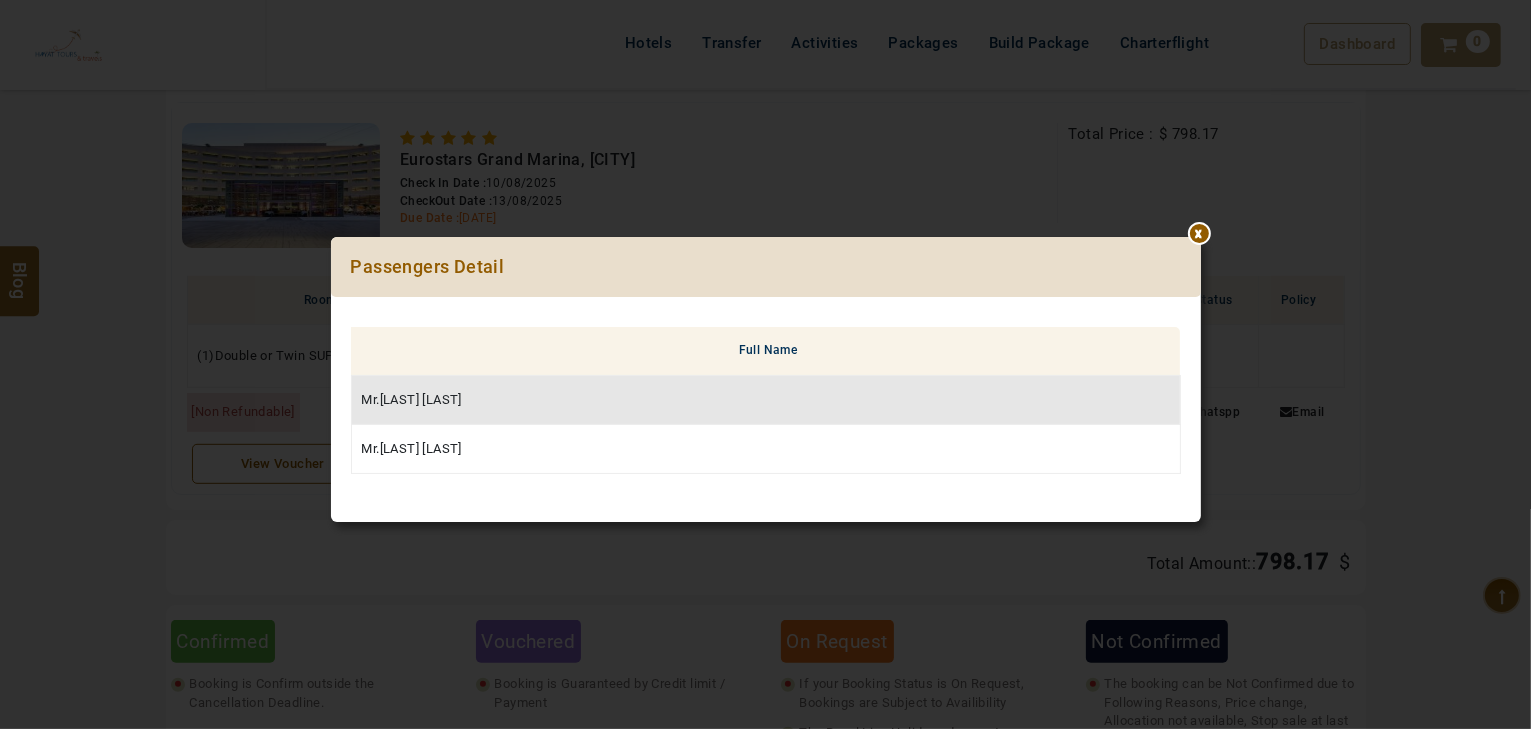 click on "***** ****** Passengers Detail  Full Name  Mr.Husam Sbih Mr.Tahani Sbeih" at bounding box center [766, 394] 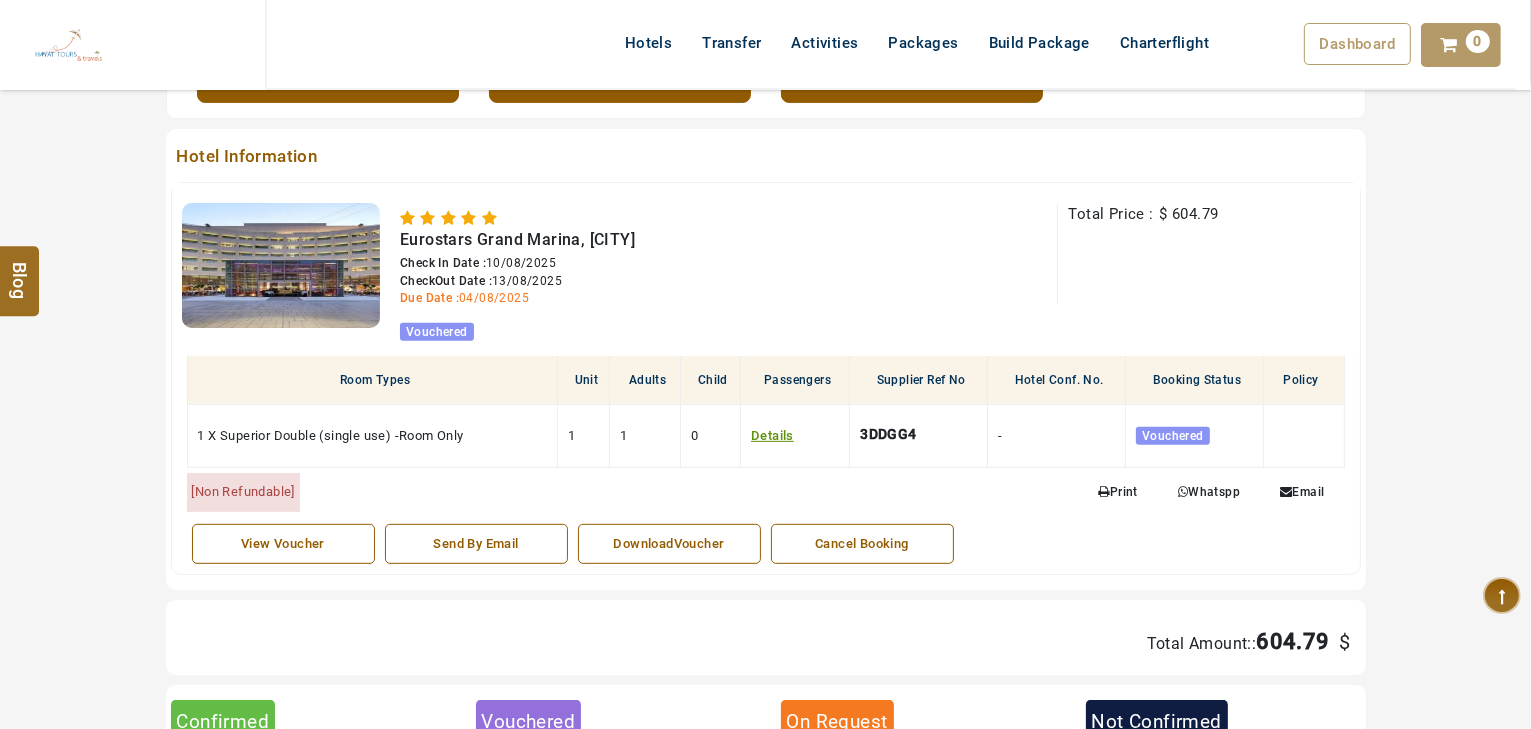 scroll, scrollTop: 960, scrollLeft: 0, axis: vertical 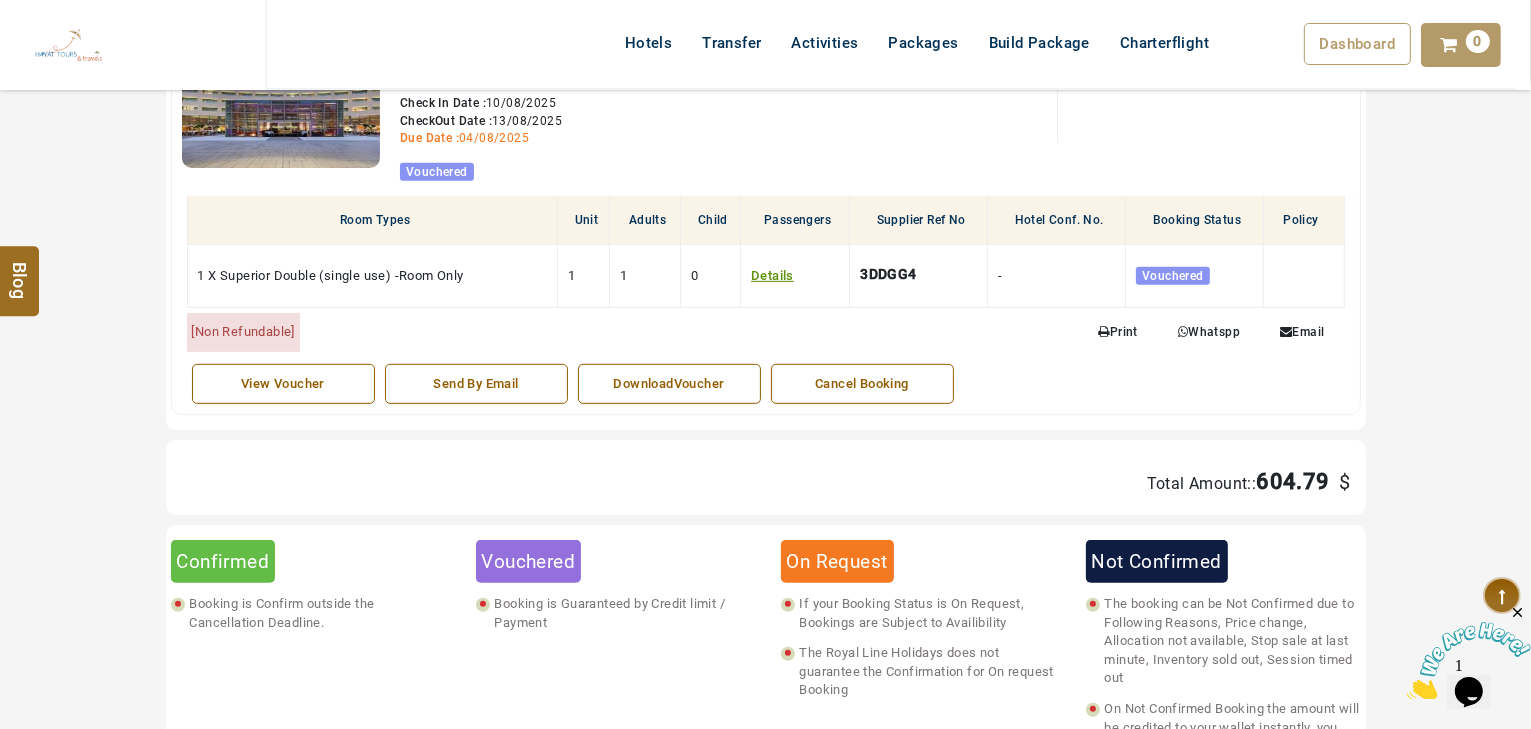 click on "DownloadVoucher" at bounding box center [669, 384] 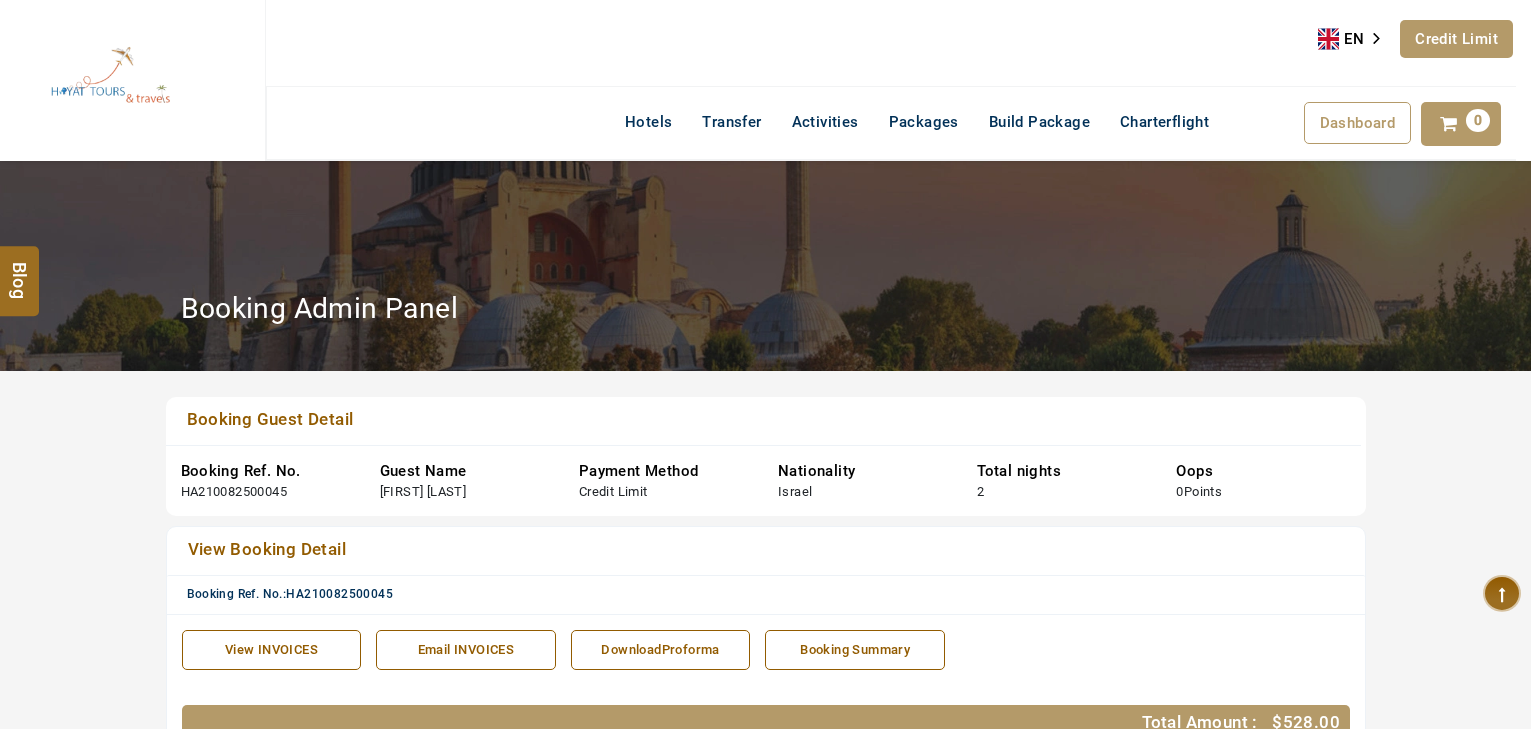 scroll, scrollTop: 0, scrollLeft: 0, axis: both 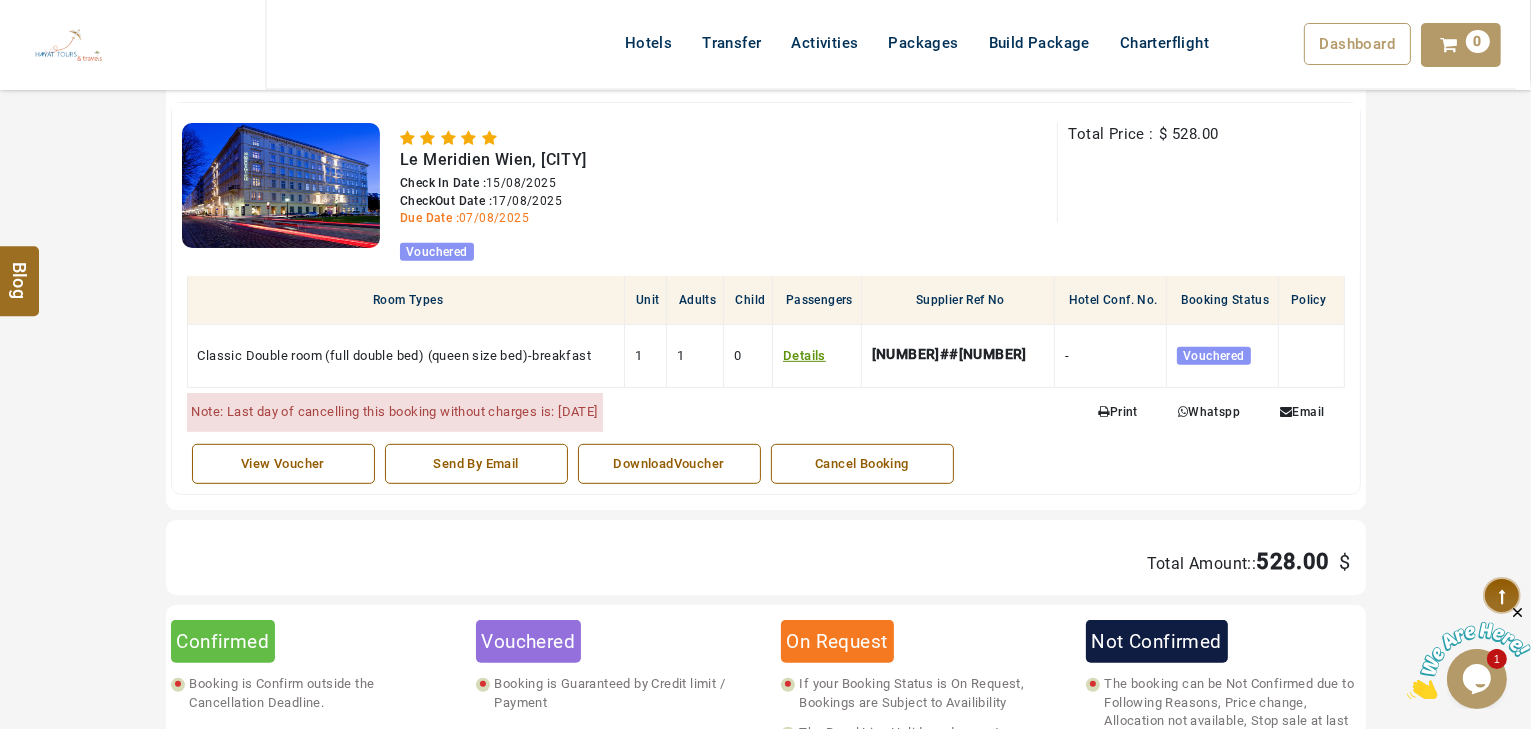 click on "DownloadVoucher" at bounding box center [669, 464] 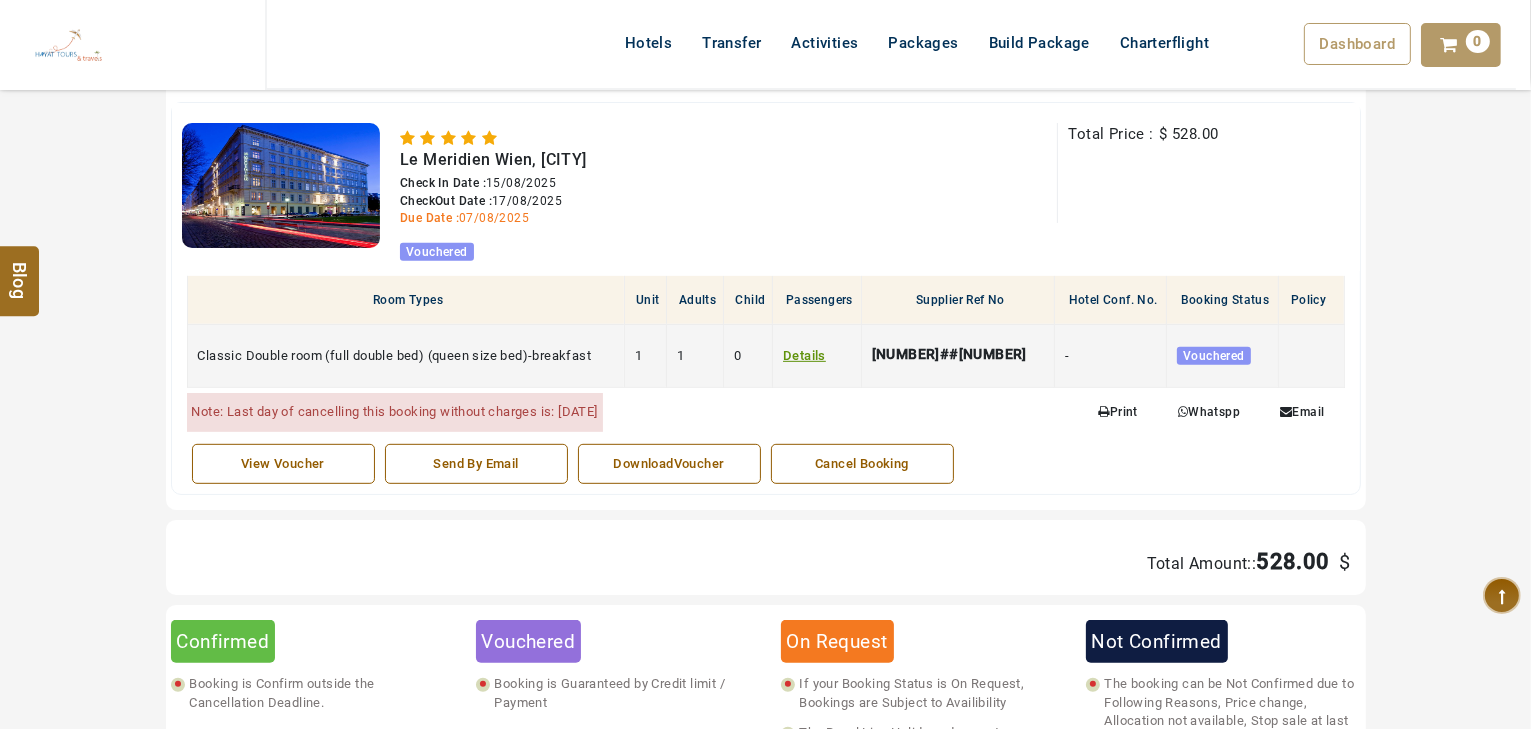click on "Details Passengers Detail  Full Name  Mr.mohia eldeen sbeih" at bounding box center [817, 355] 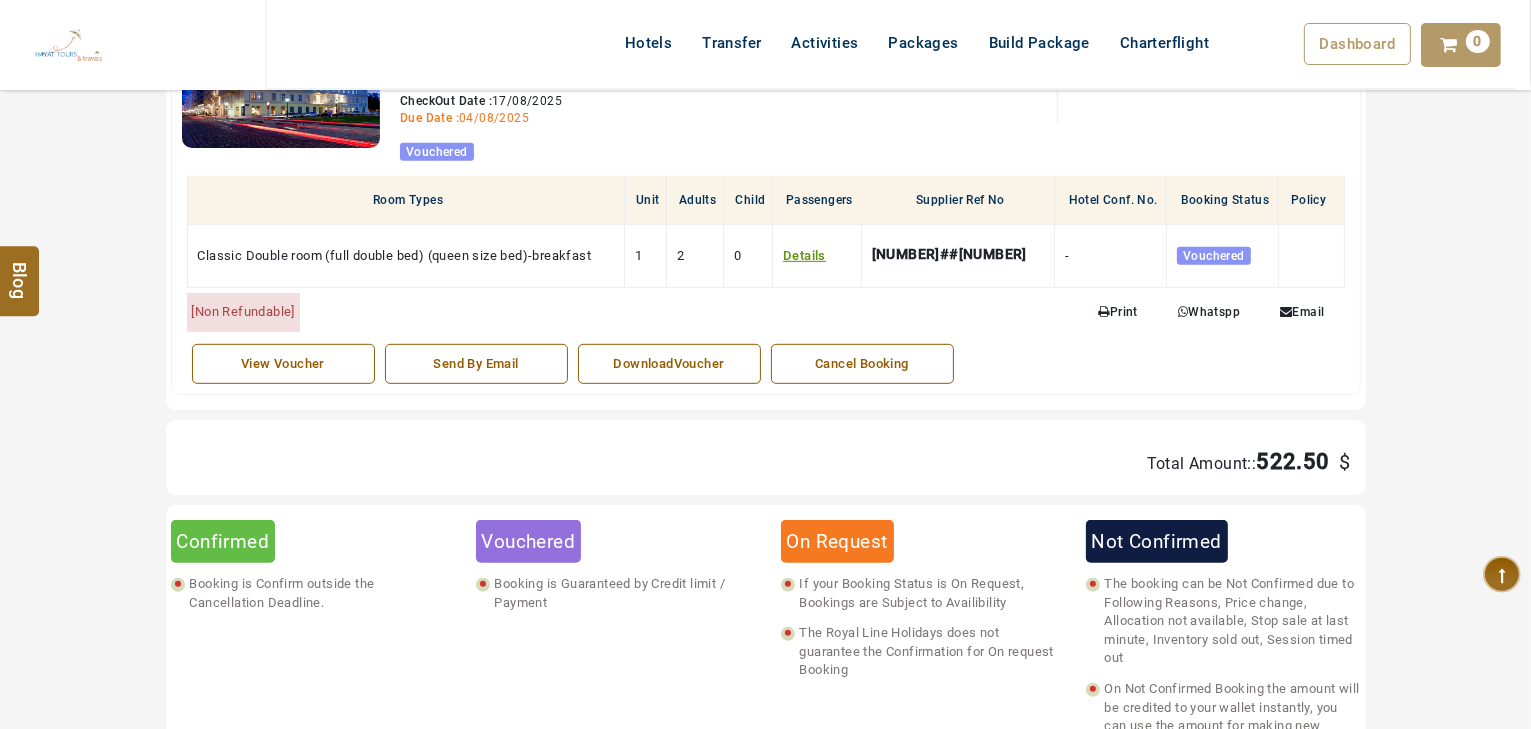 scroll, scrollTop: 981, scrollLeft: 0, axis: vertical 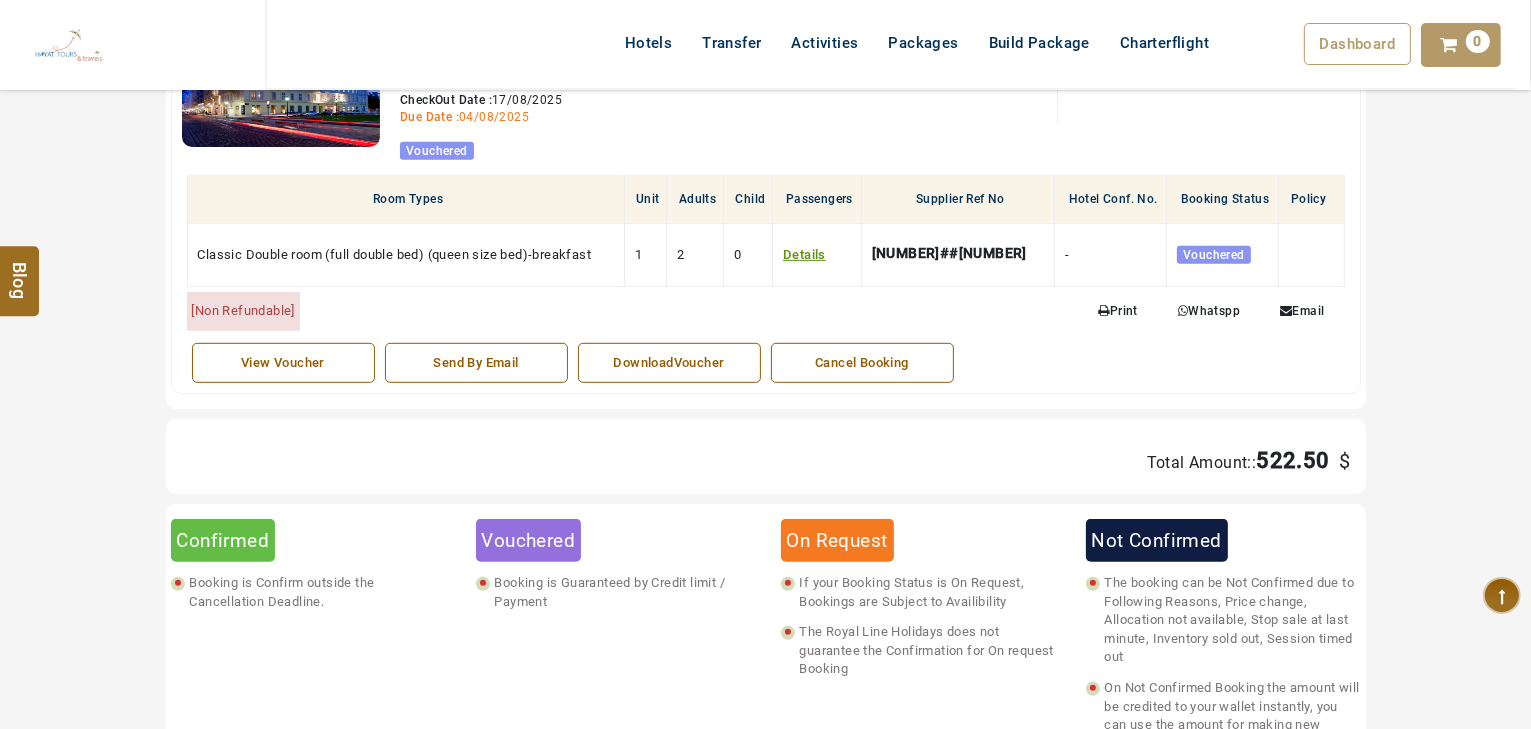 click on "DownloadVoucher" at bounding box center (669, 363) 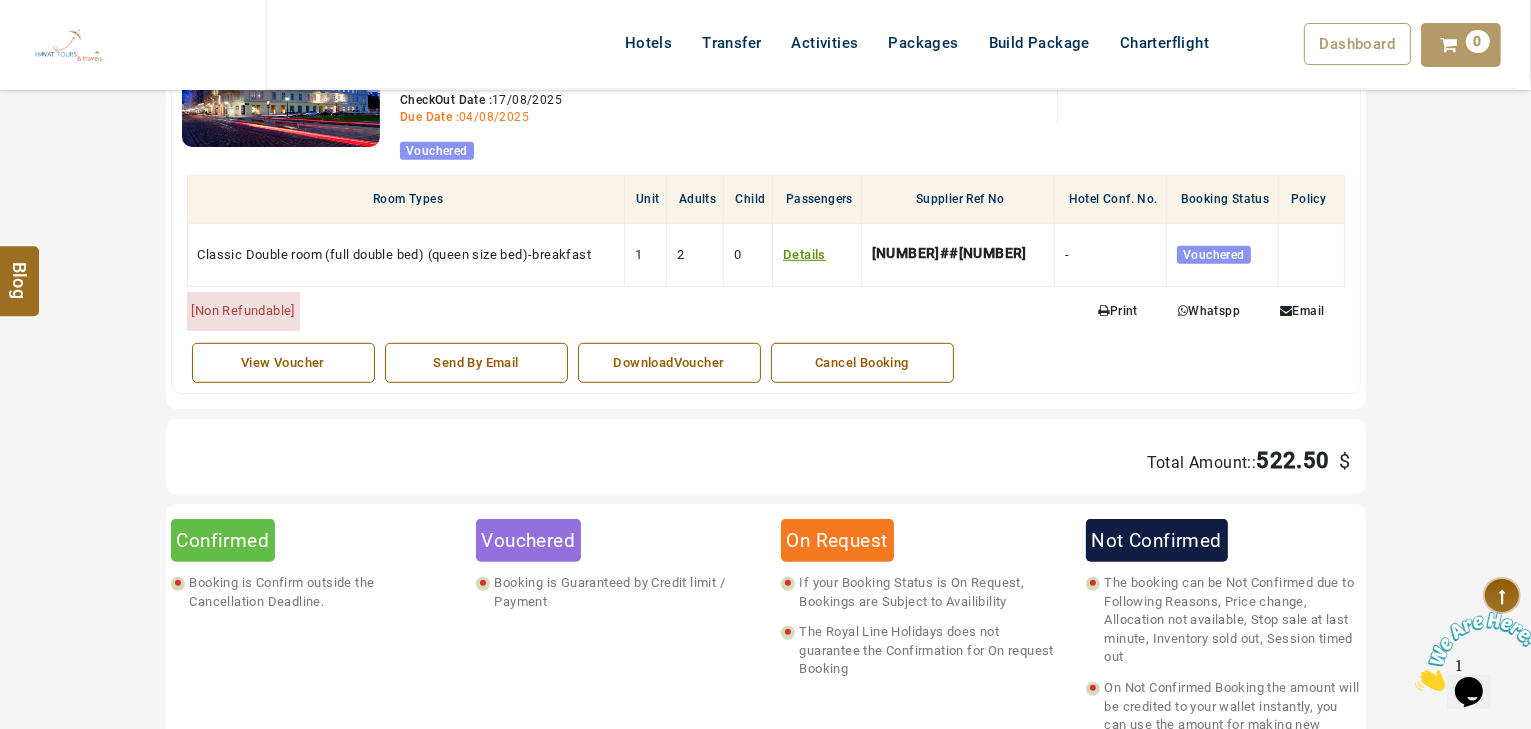 scroll, scrollTop: 0, scrollLeft: 0, axis: both 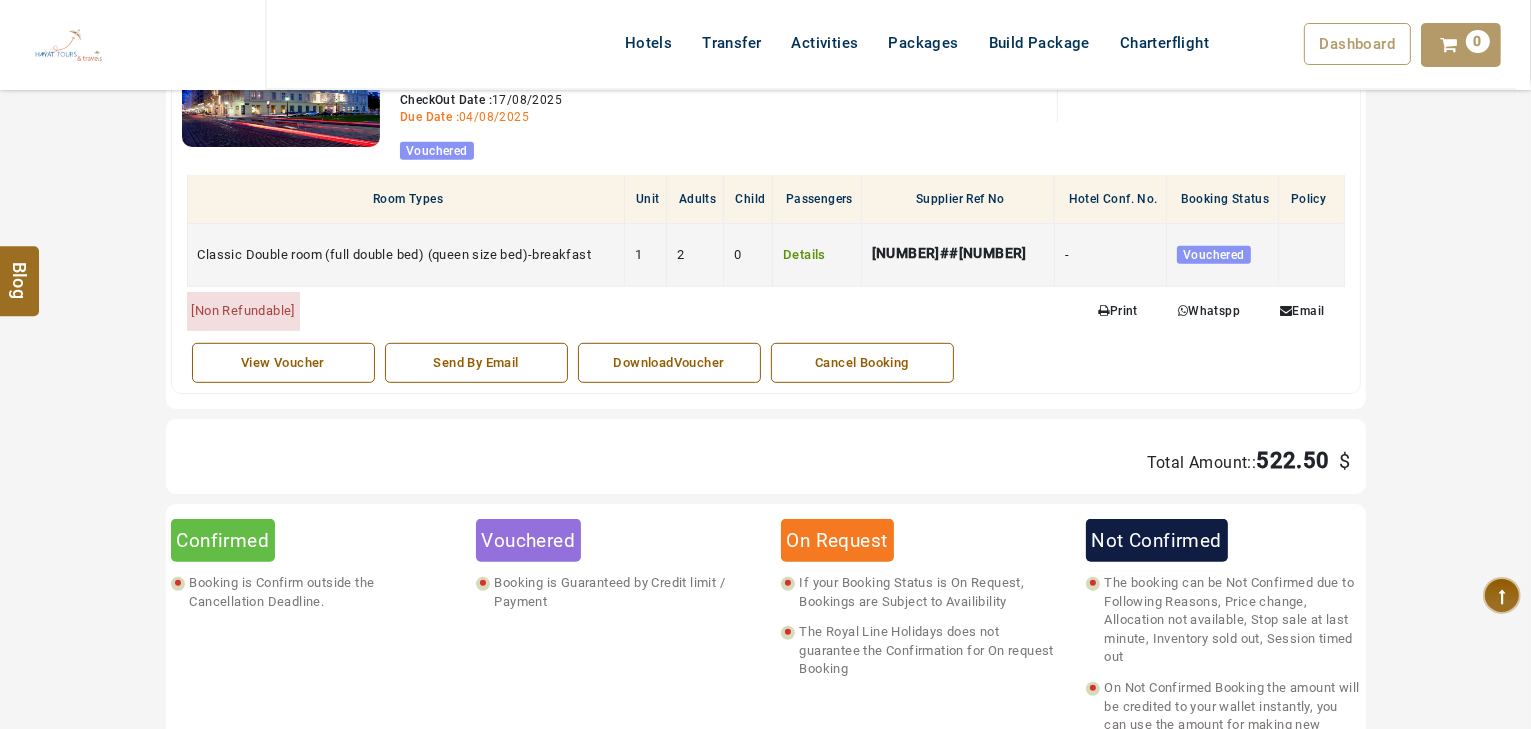click on "Details" at bounding box center [804, 254] 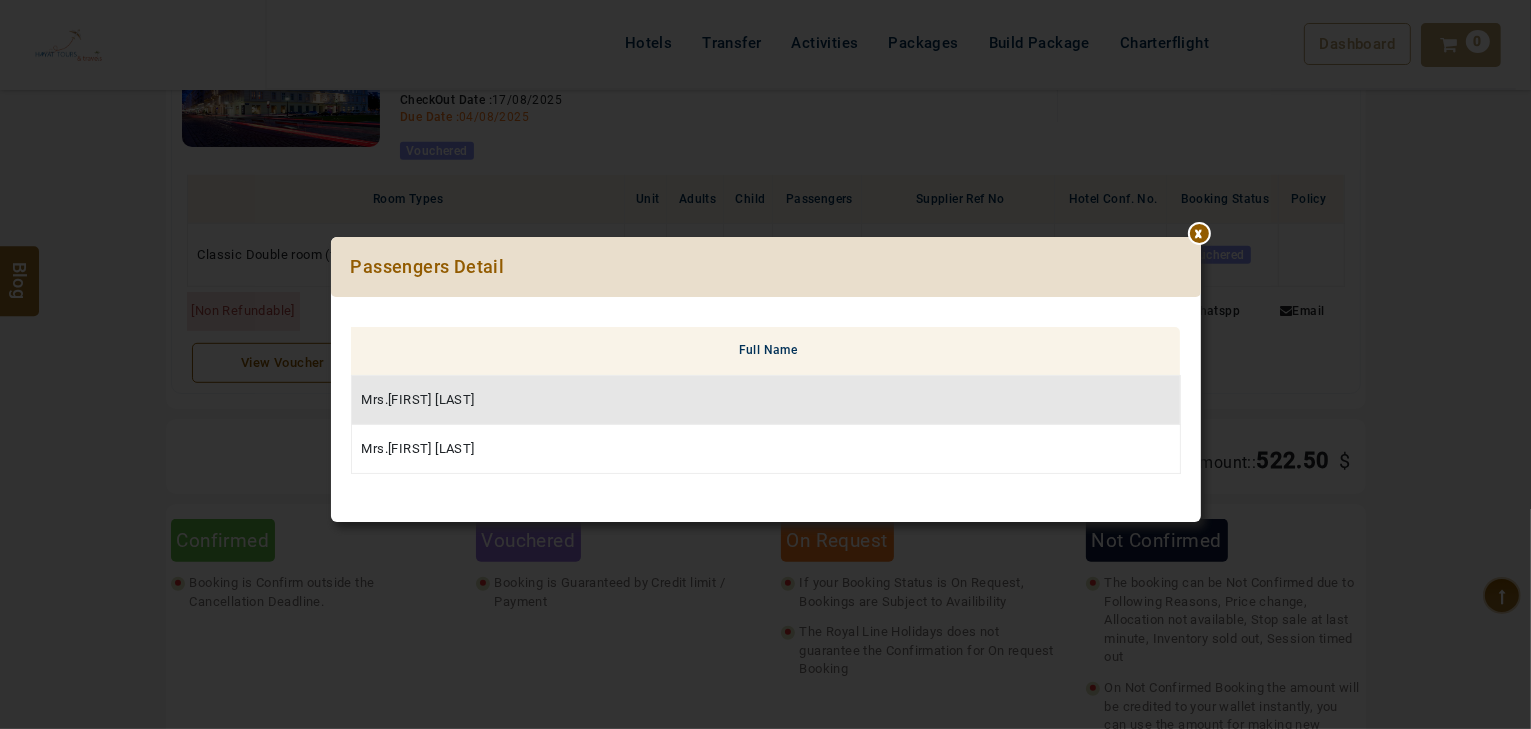 drag, startPoint x: 1192, startPoint y: 228, endPoint x: 987, endPoint y: 119, distance: 232.17665 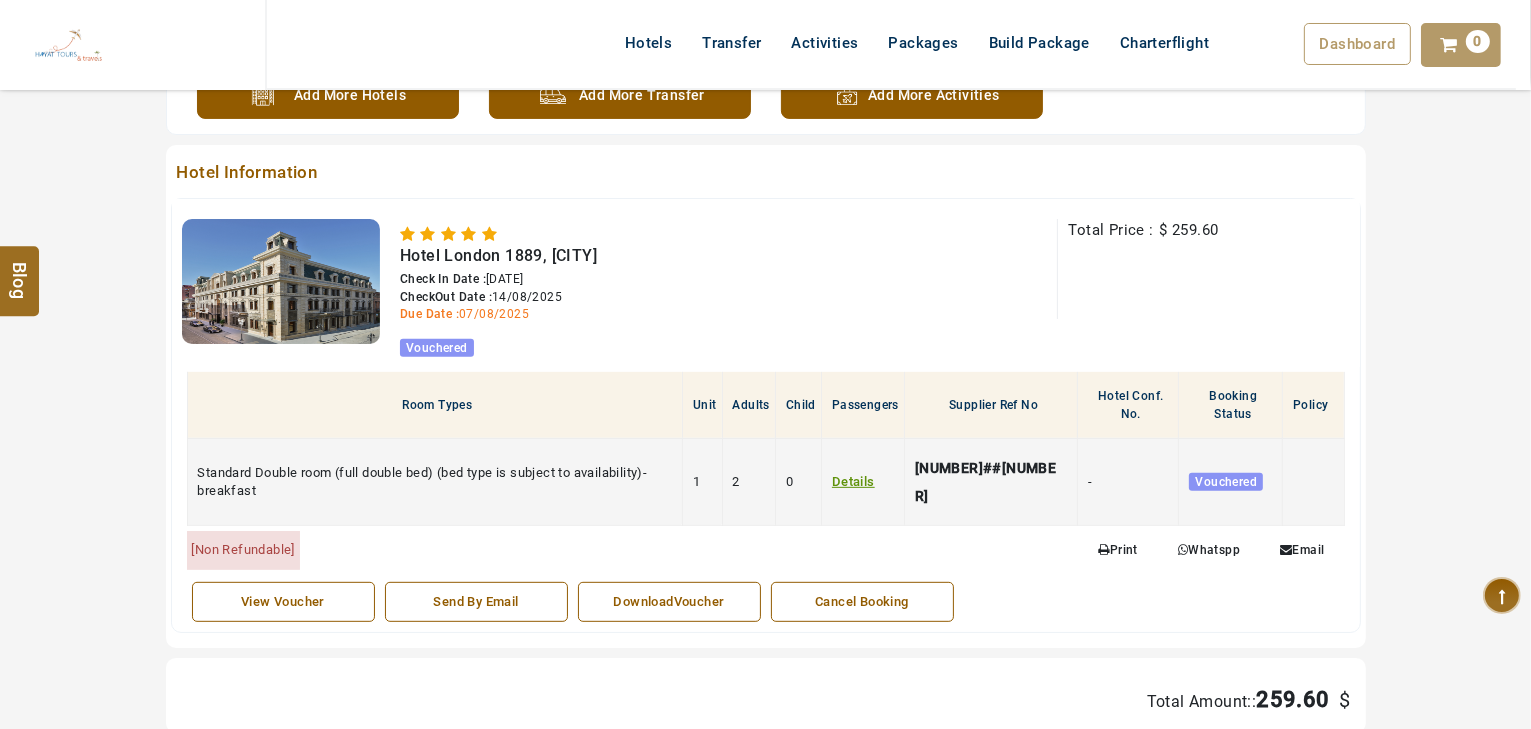 scroll, scrollTop: 800, scrollLeft: 0, axis: vertical 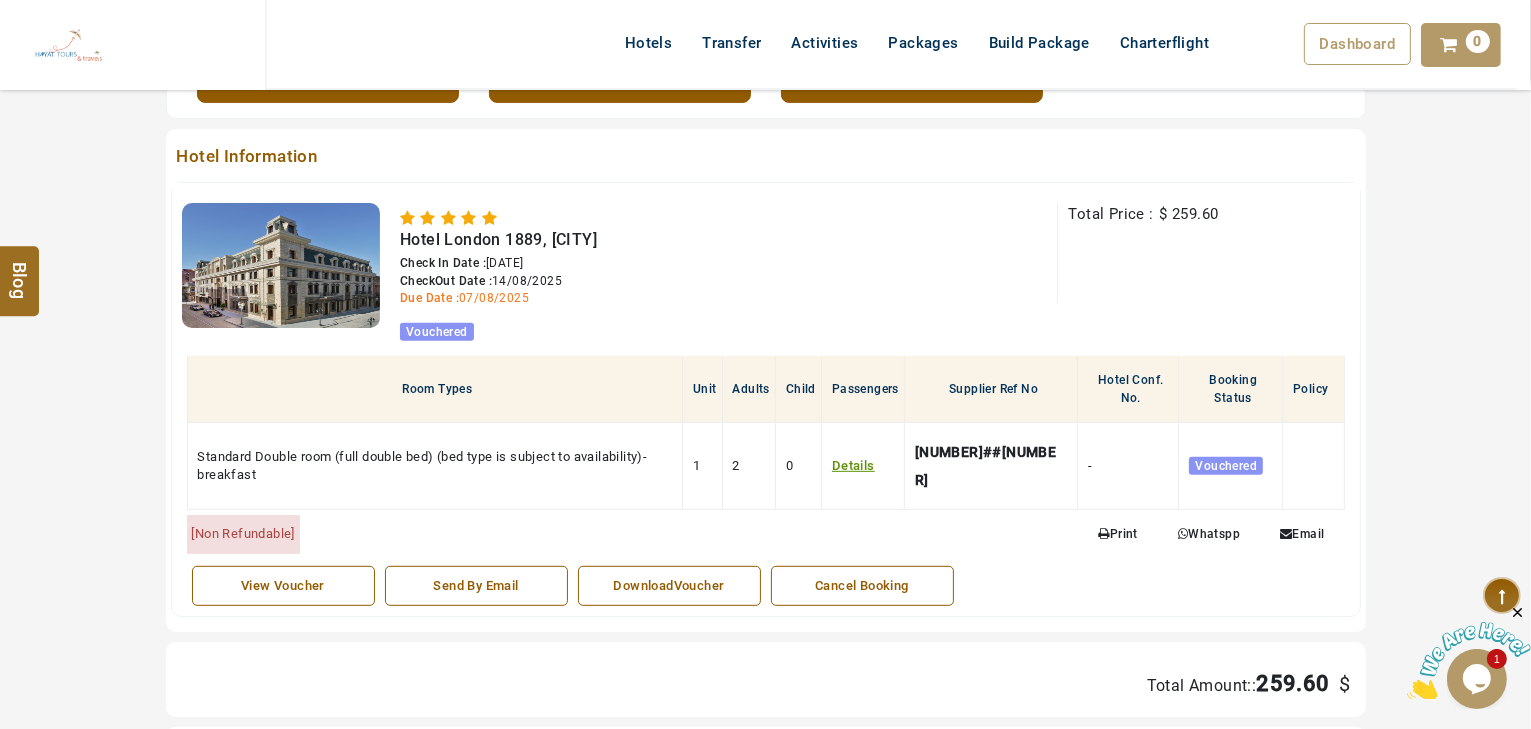 click on "DownloadVoucher" at bounding box center [669, 586] 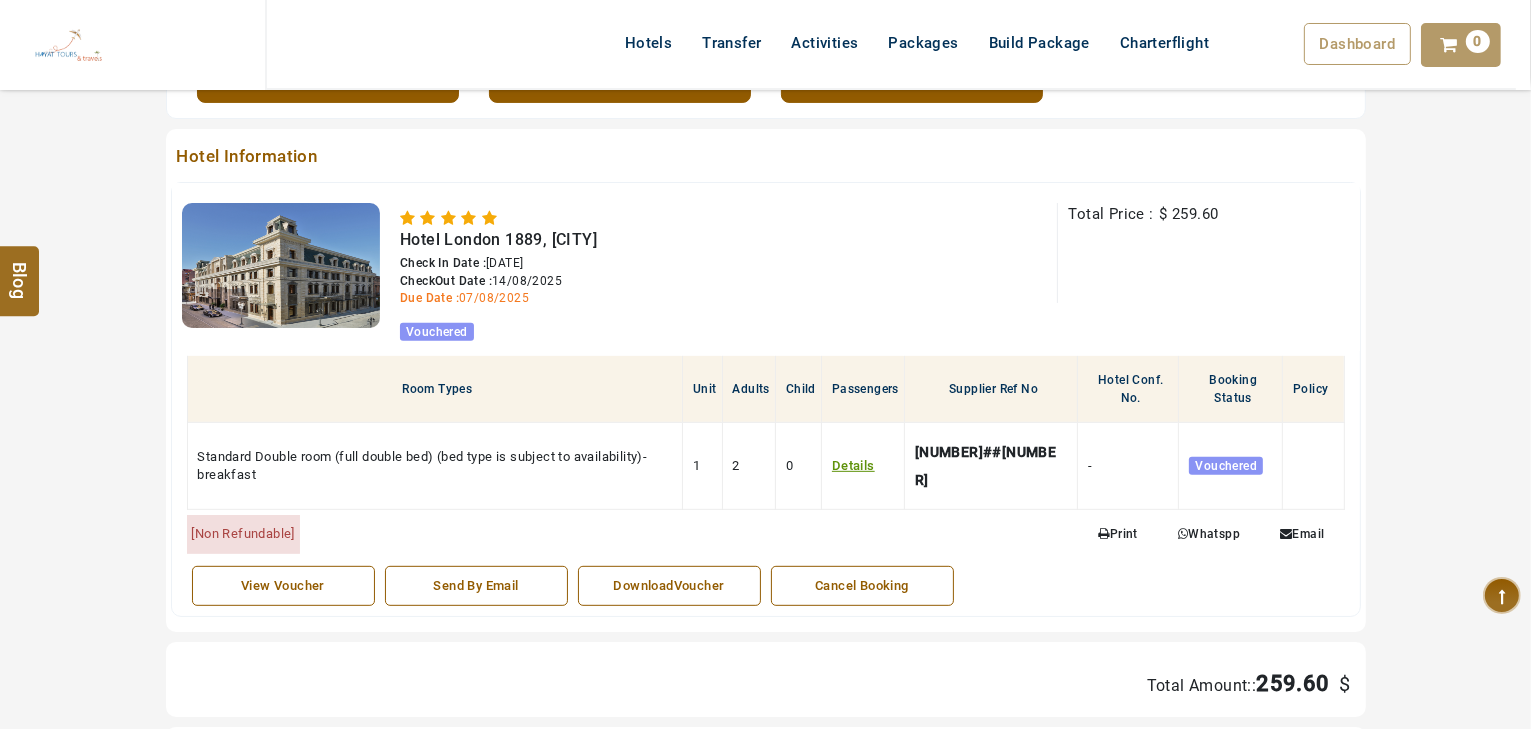 drag, startPoint x: 679, startPoint y: 576, endPoint x: 605, endPoint y: 85, distance: 496.54507 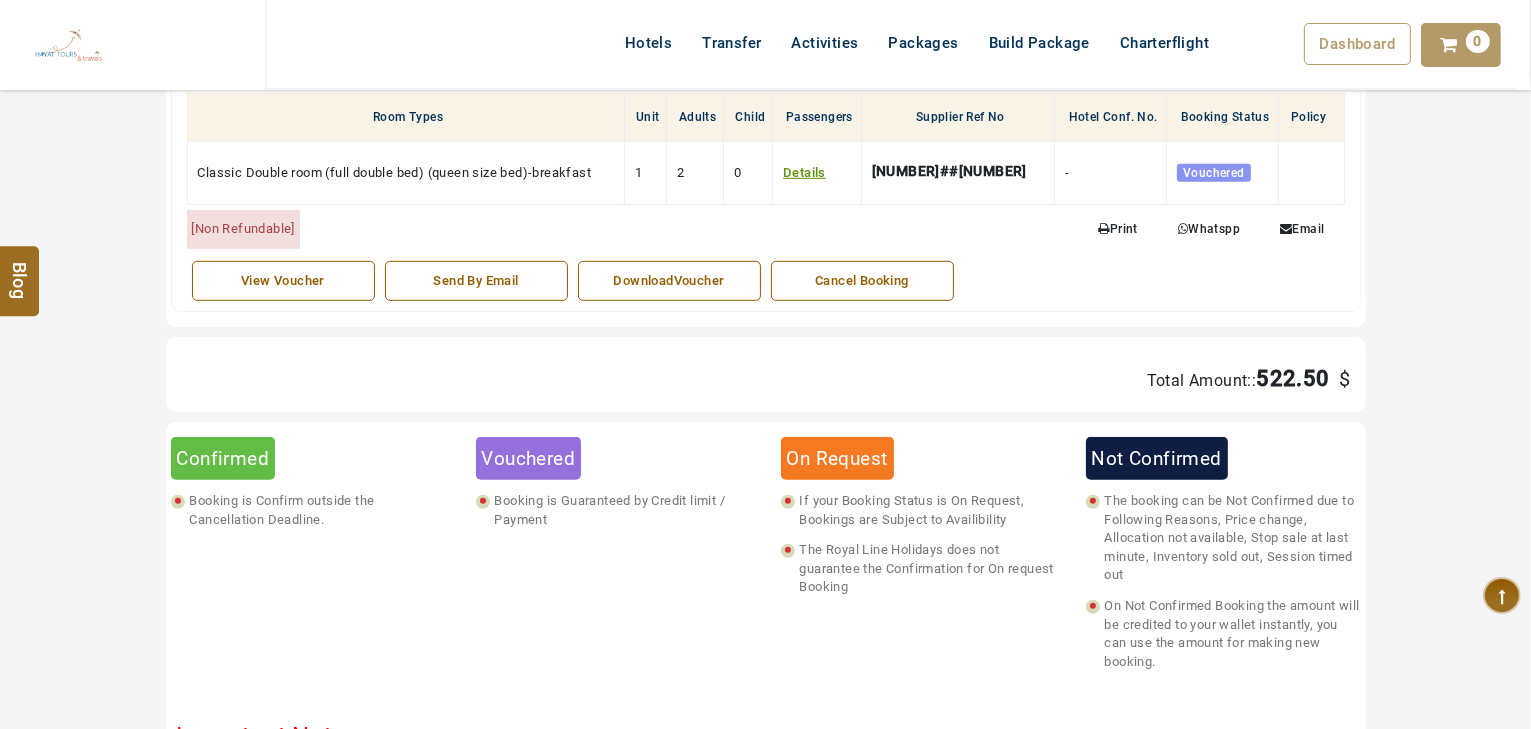 scroll, scrollTop: 1061, scrollLeft: 0, axis: vertical 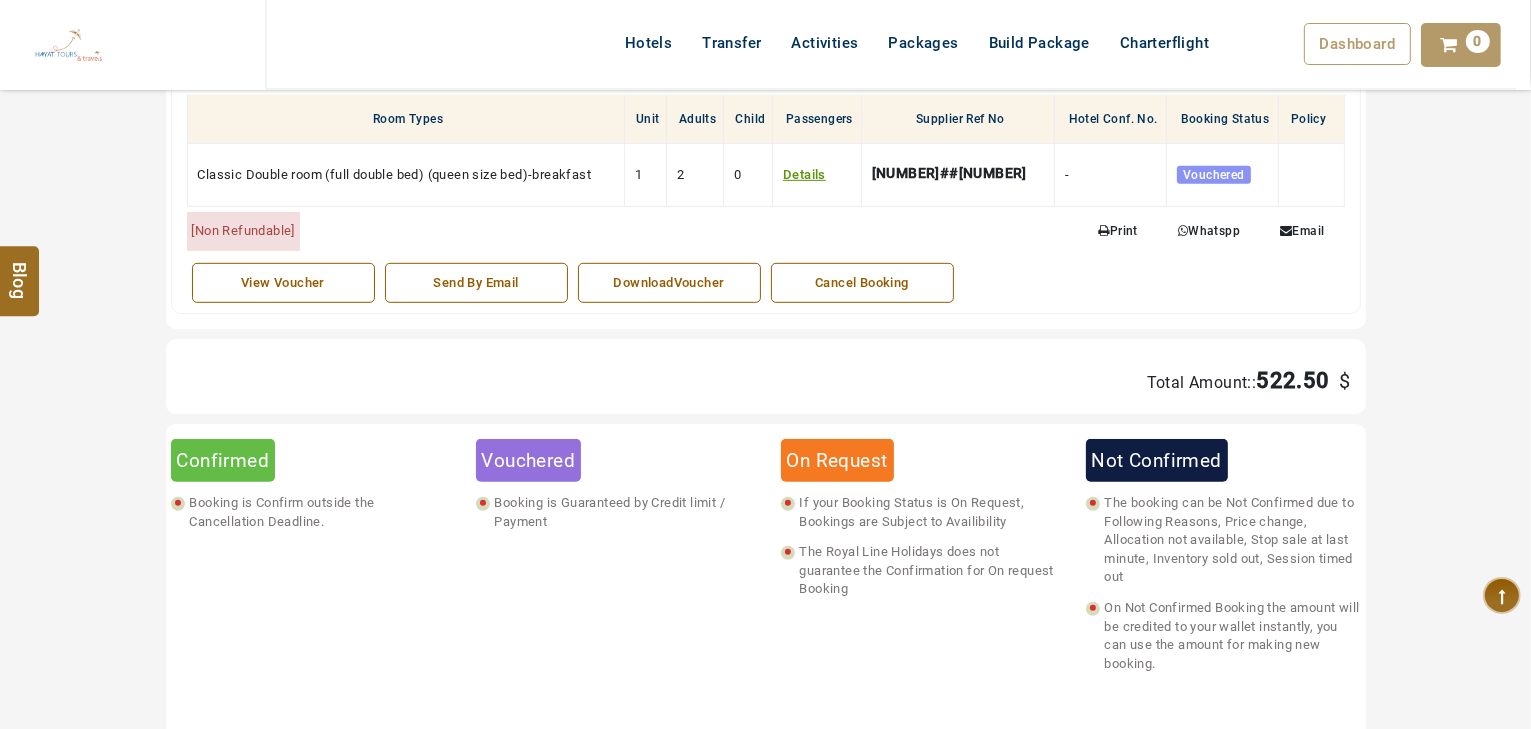click on "DownloadVoucher" at bounding box center [669, 283] 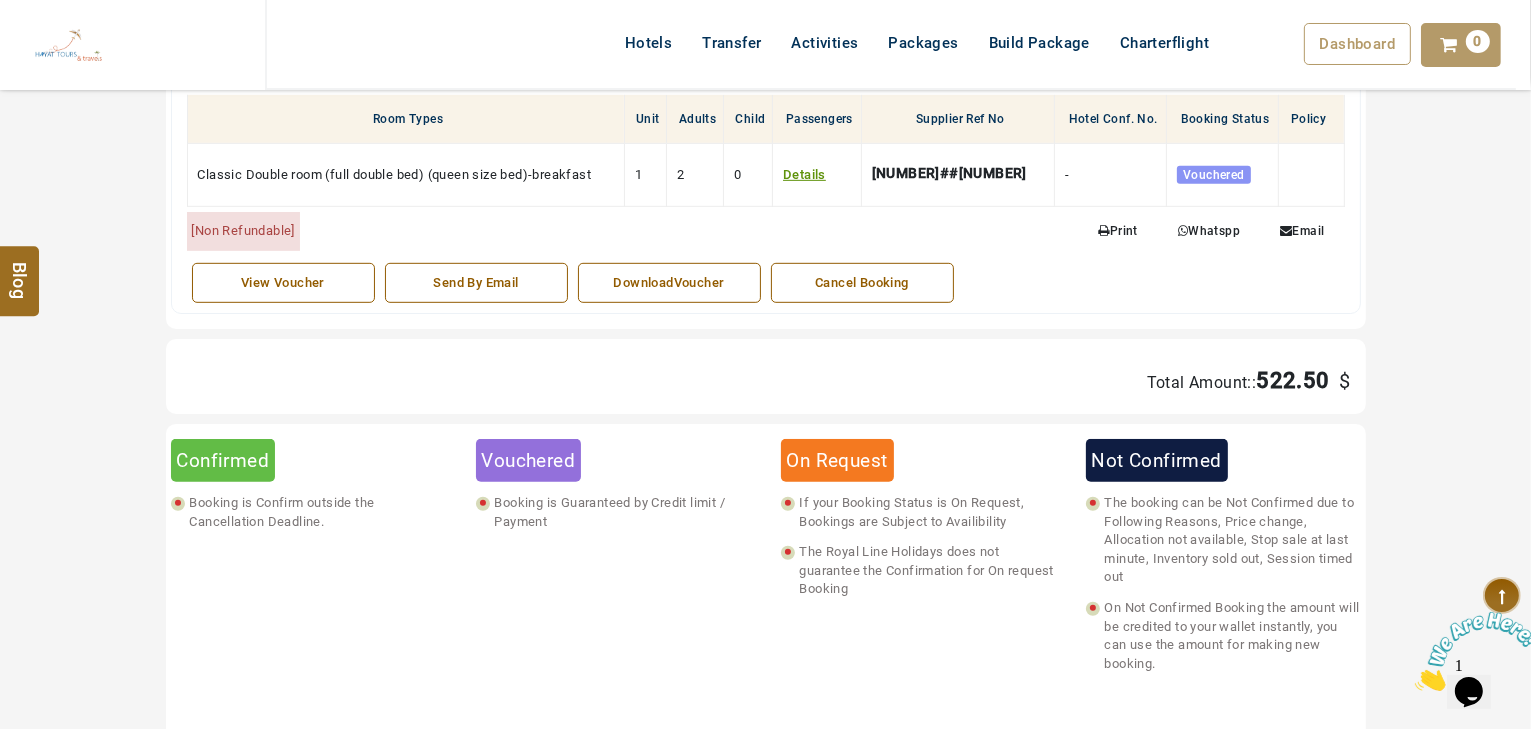 scroll, scrollTop: 0, scrollLeft: 0, axis: both 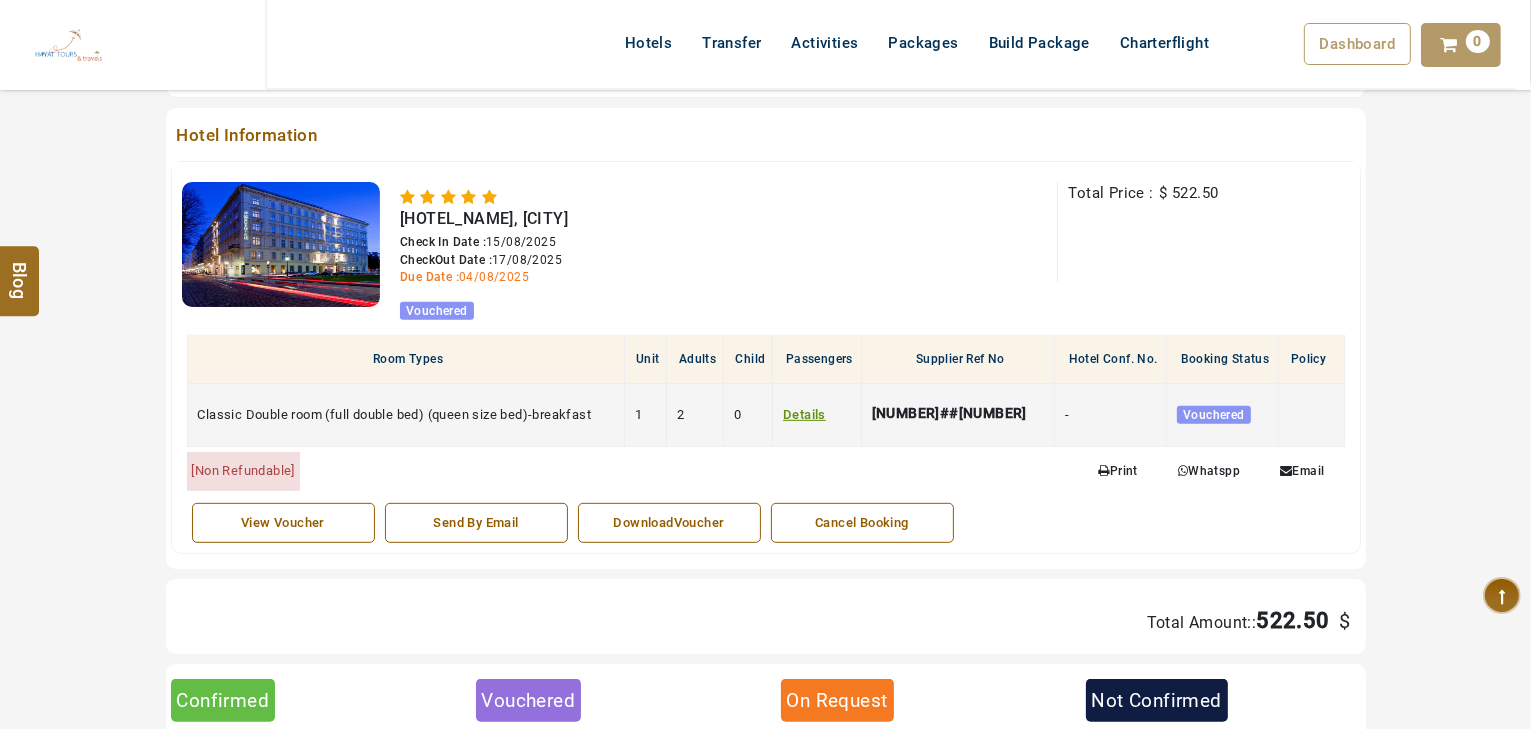 click on "Details Passengers Detail  Full Name  Mrs.[LAST] [LAST] Mrs.[LAST] [LAST]" at bounding box center [817, 414] 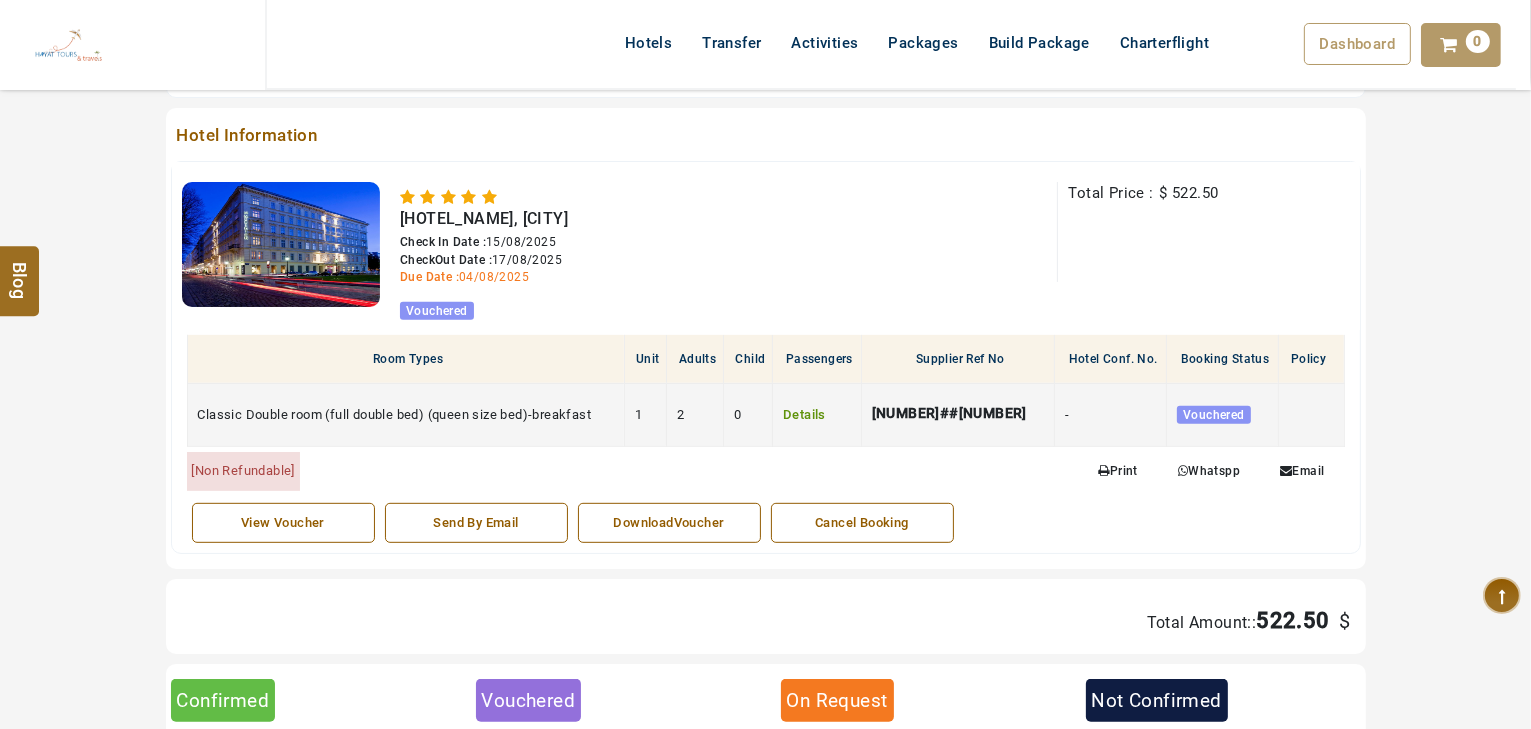 click on "Details" at bounding box center [804, 414] 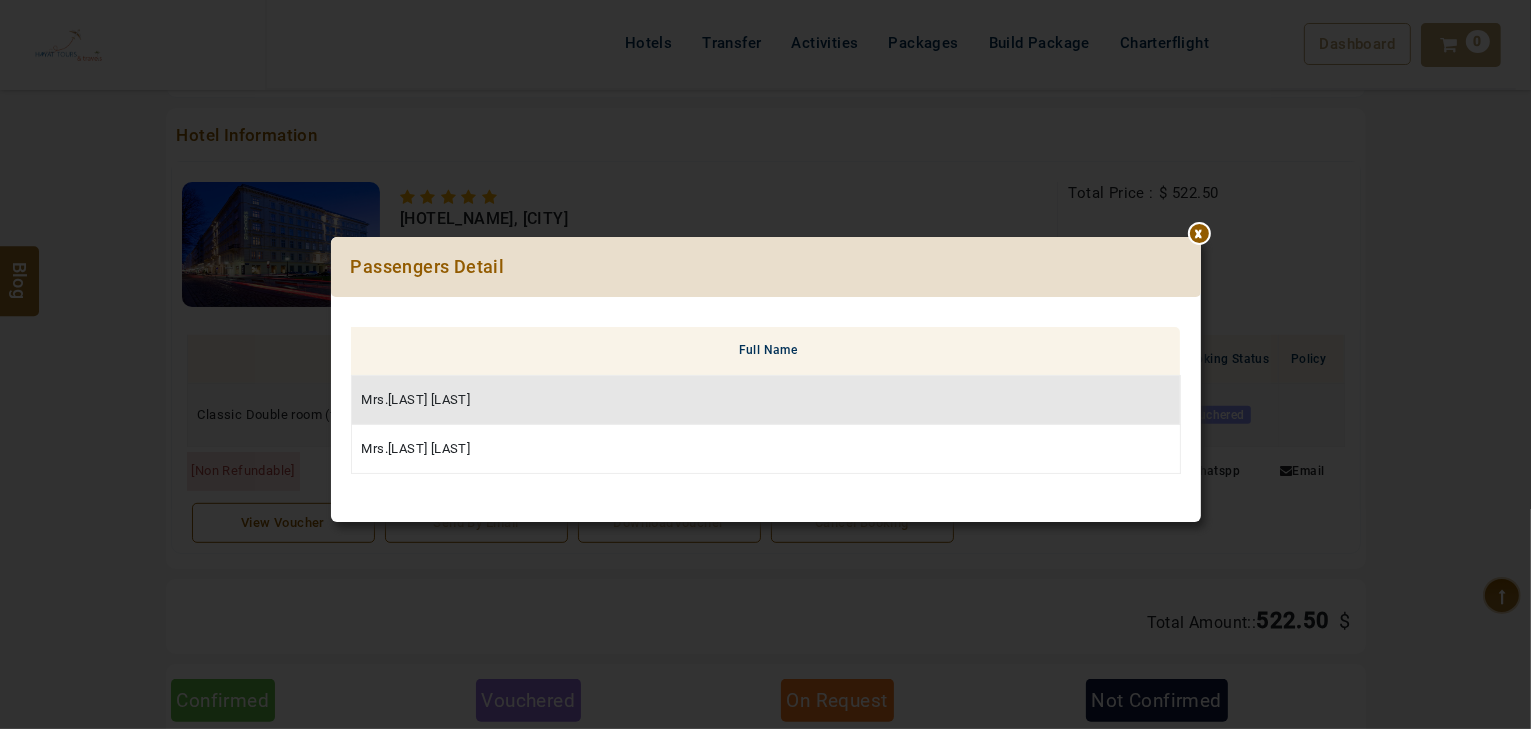 click at bounding box center (1201, 237) 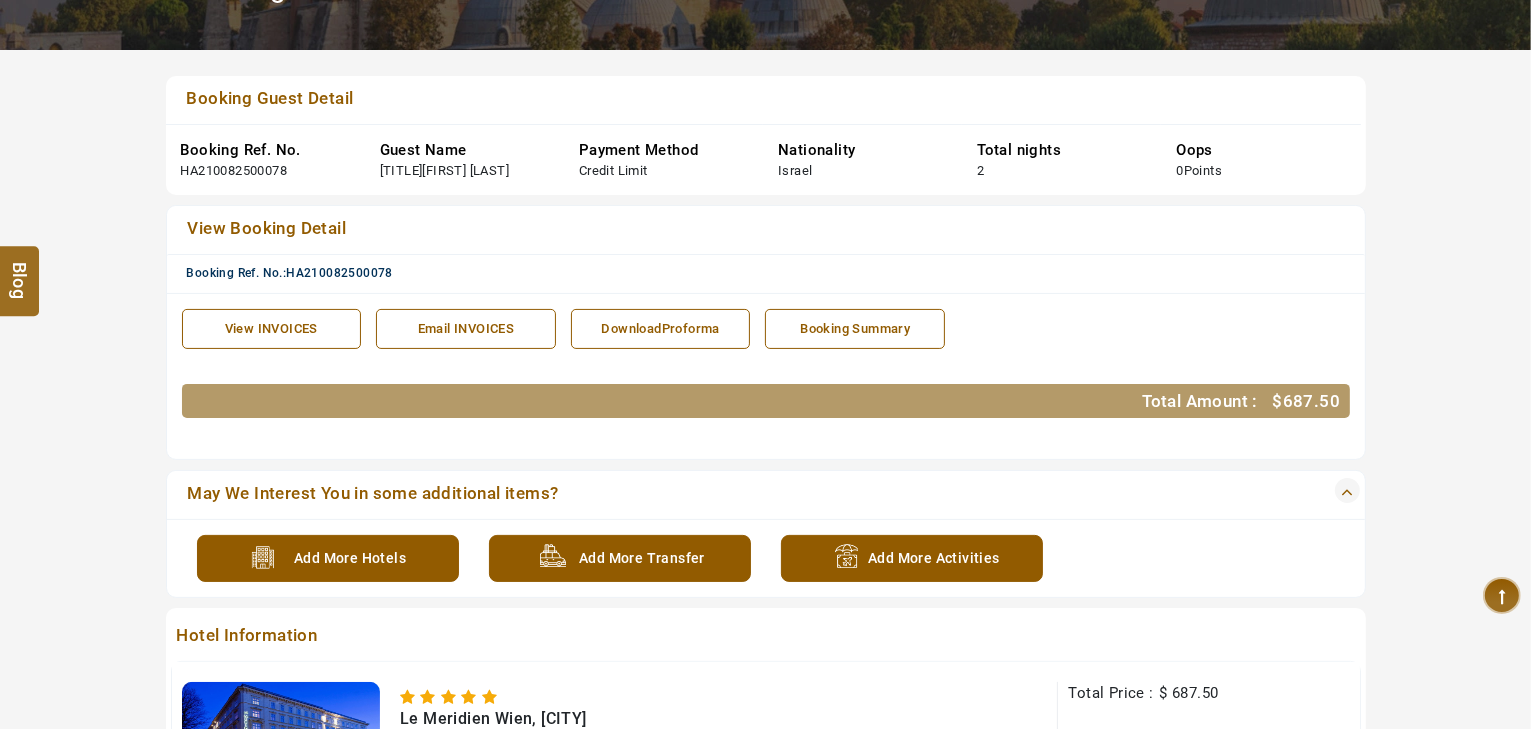 scroll, scrollTop: 341, scrollLeft: 0, axis: vertical 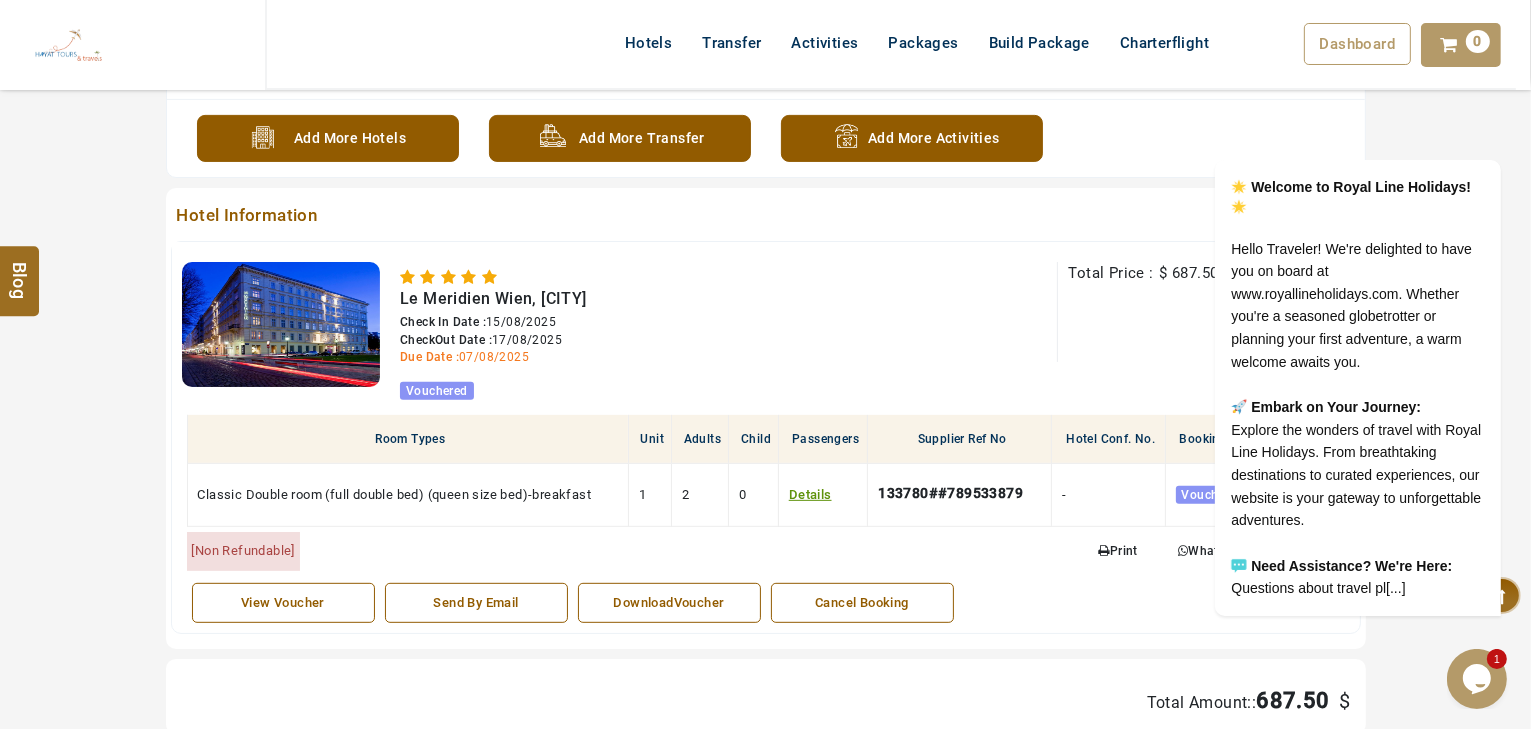 click on "DownloadVoucher" at bounding box center (669, 603) 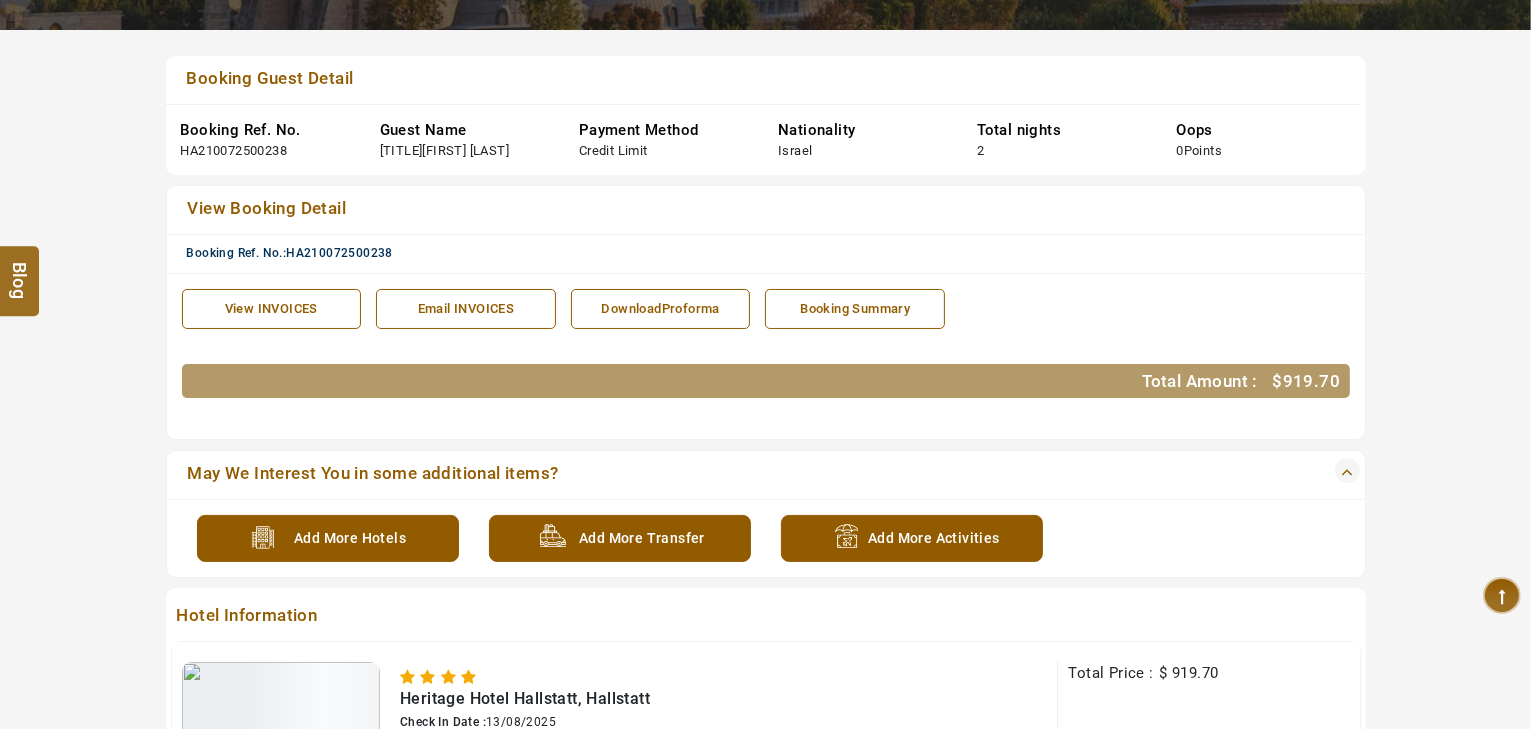 scroll, scrollTop: 341, scrollLeft: 0, axis: vertical 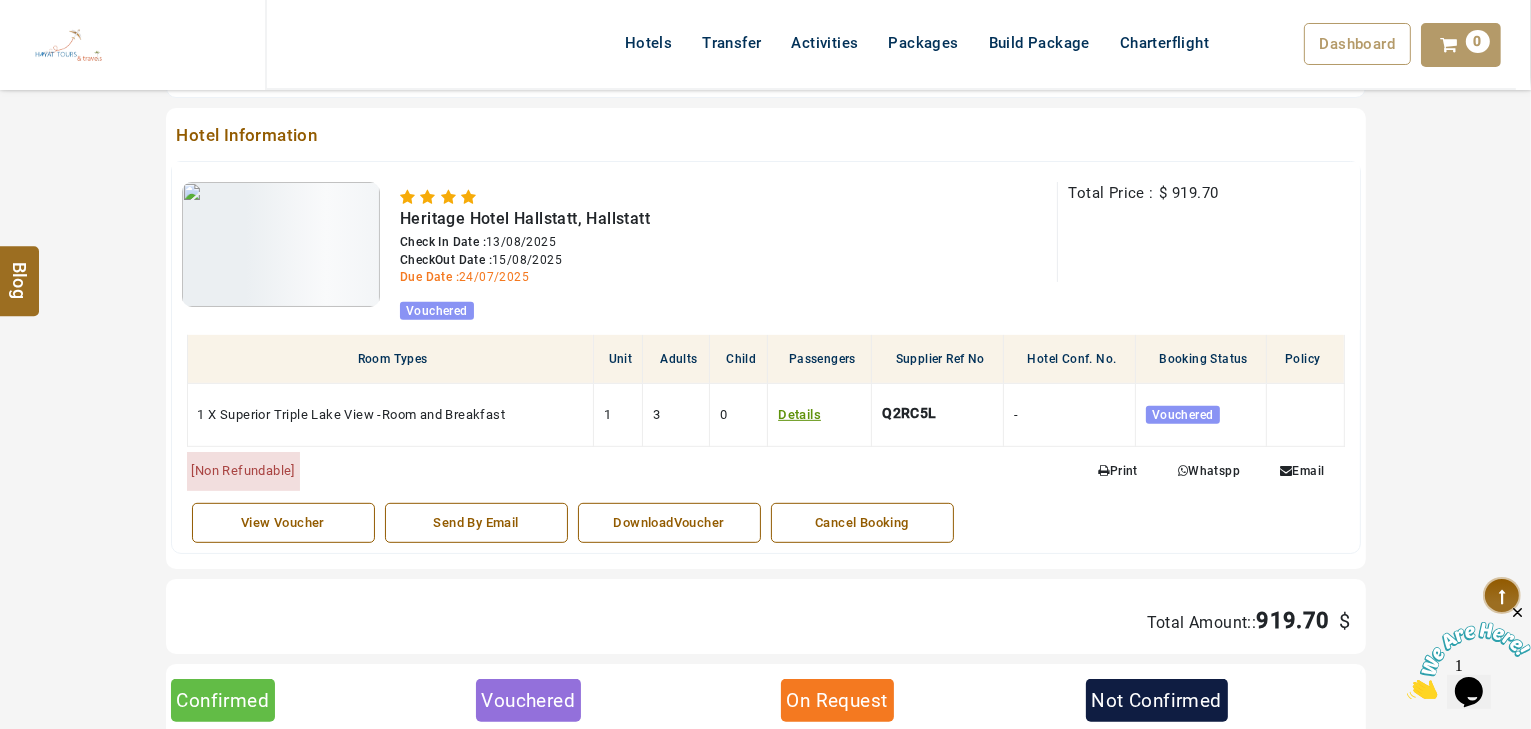 click on "DownloadVoucher" at bounding box center [669, 523] 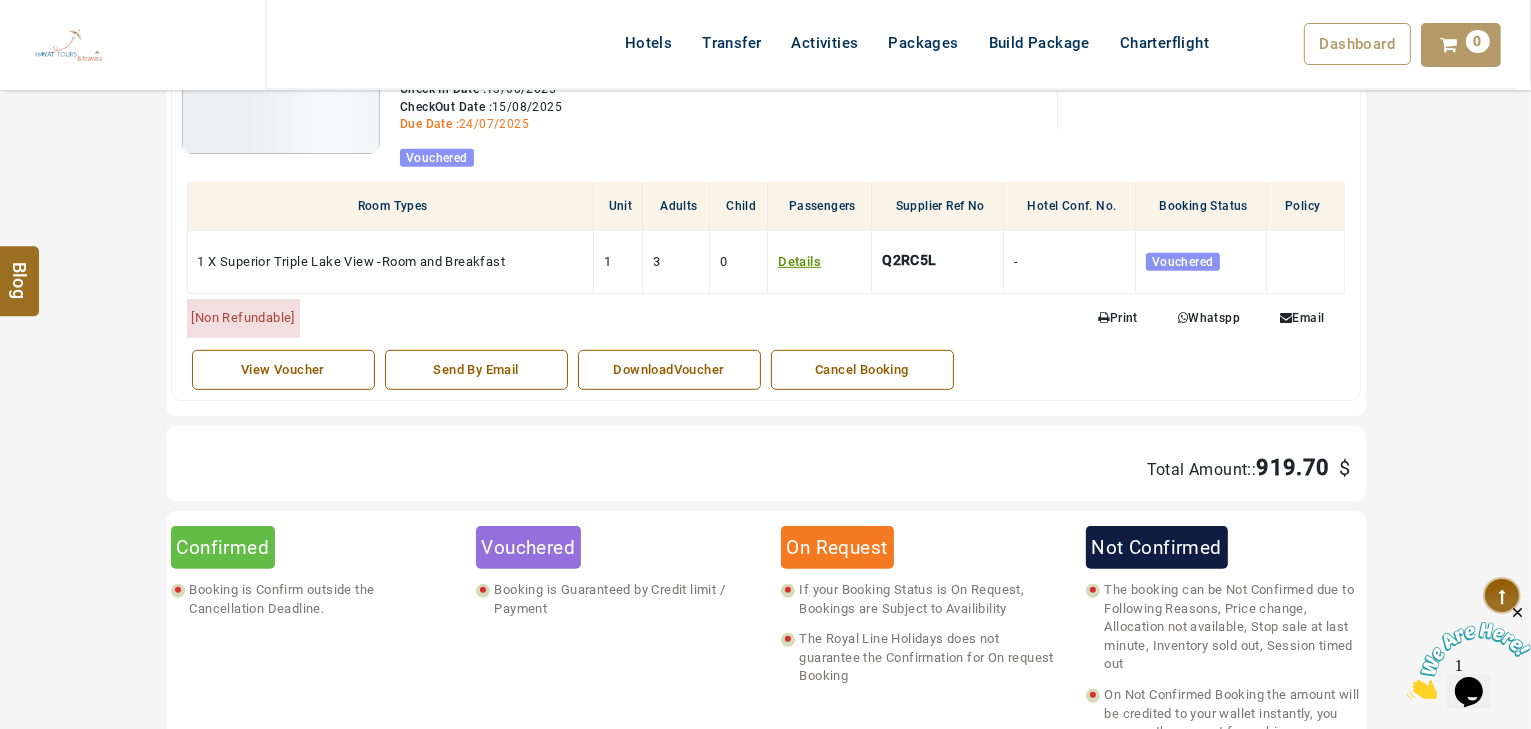 scroll, scrollTop: 981, scrollLeft: 0, axis: vertical 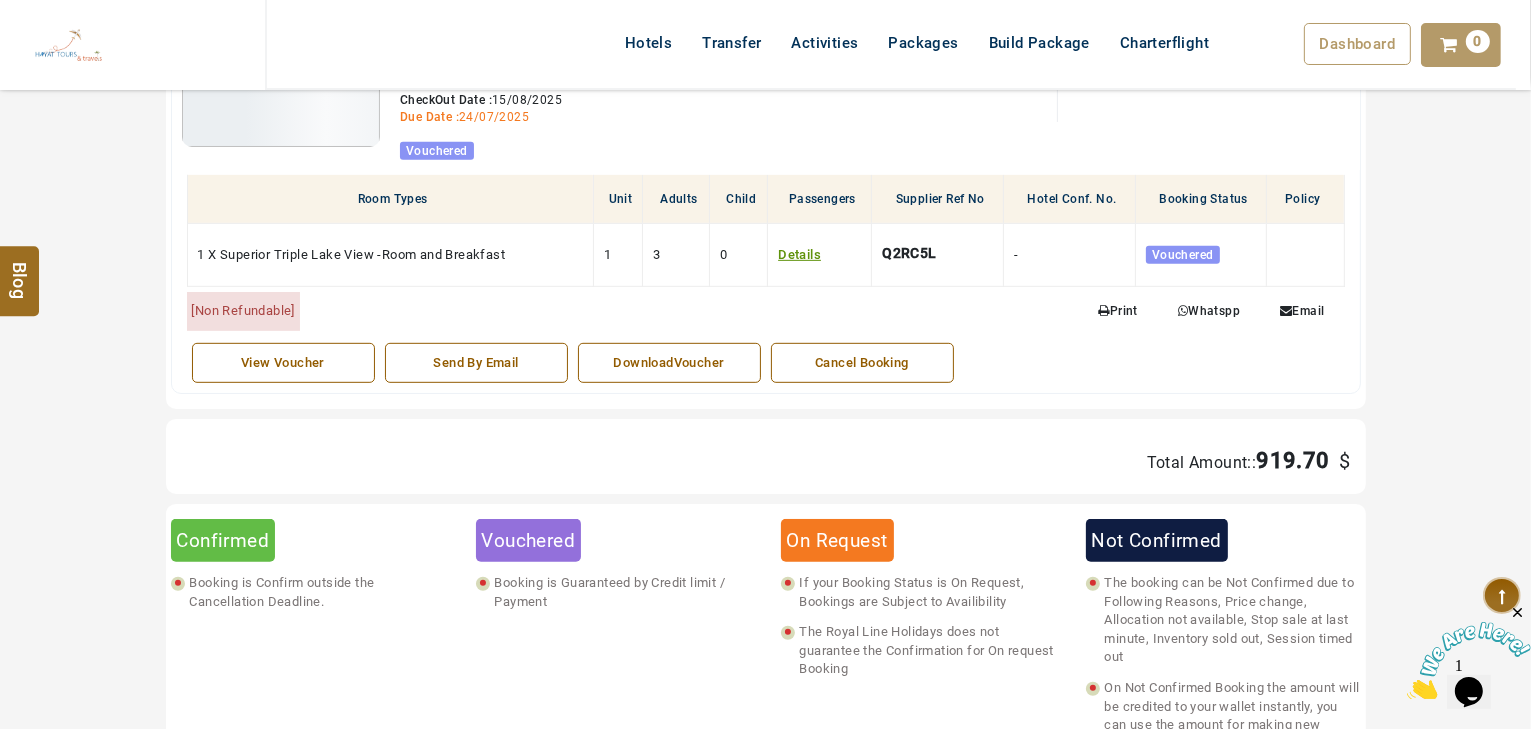 click on "1 X Superior Triple Lake View -Room and Breakfast 1 3 0 Details Passengers Detail  Full Name  Mr.mohi eldeen sbeih Mrs.fatema sbieh Mrs.hala sbih Q2RC5L - Vouchered Cancellation Policy 24/07/2025 onwards You will be charged. $ 919.7" at bounding box center [765, 254] 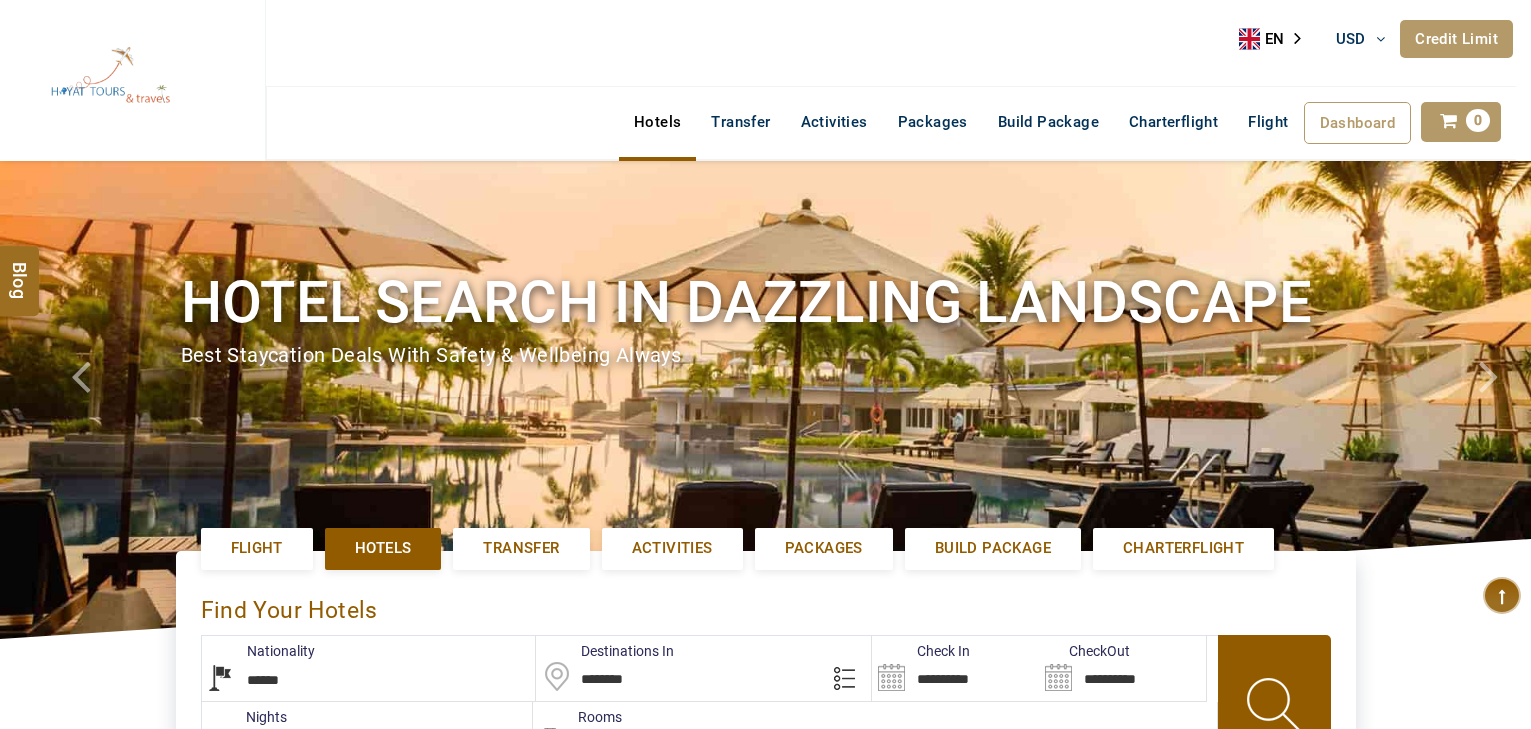 select on "******" 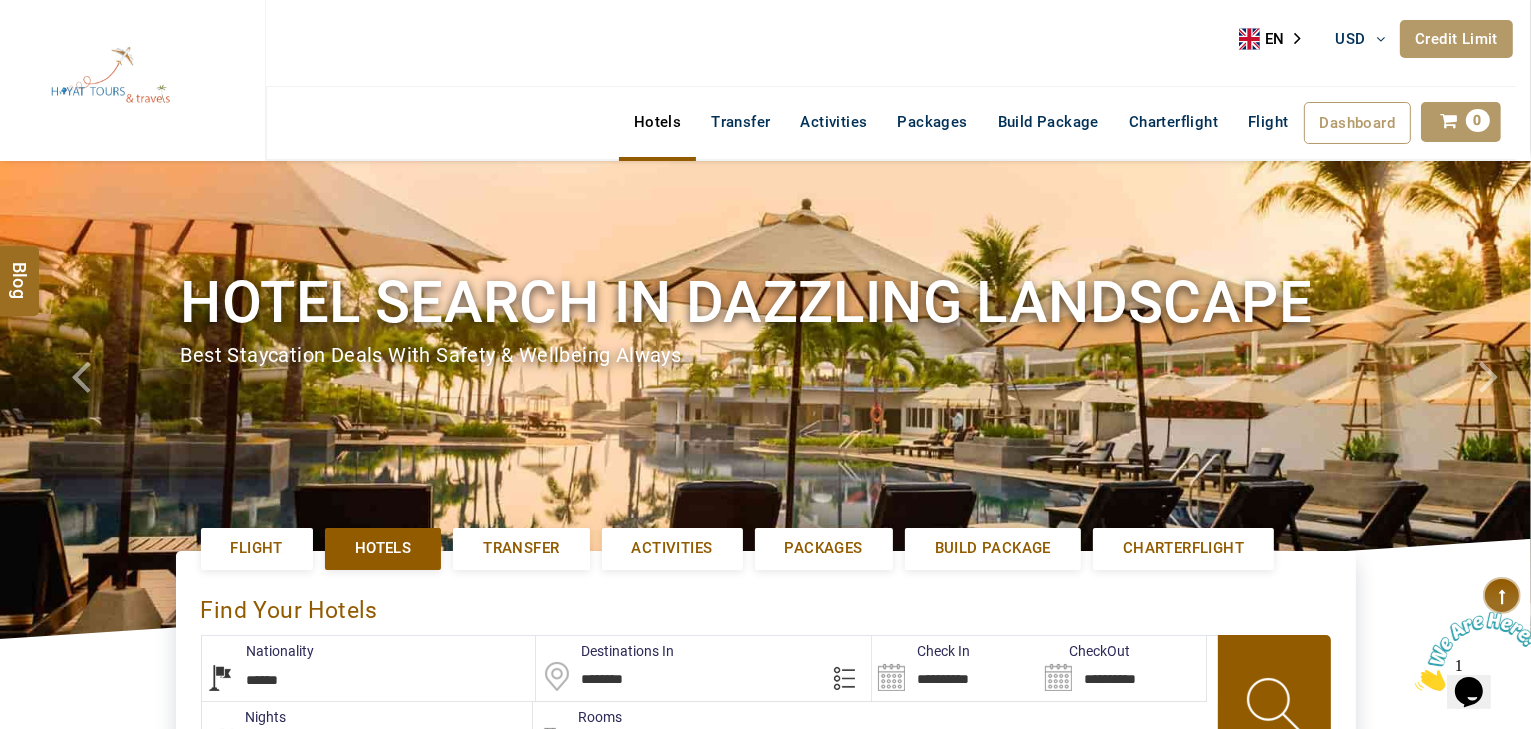 scroll, scrollTop: 0, scrollLeft: 0, axis: both 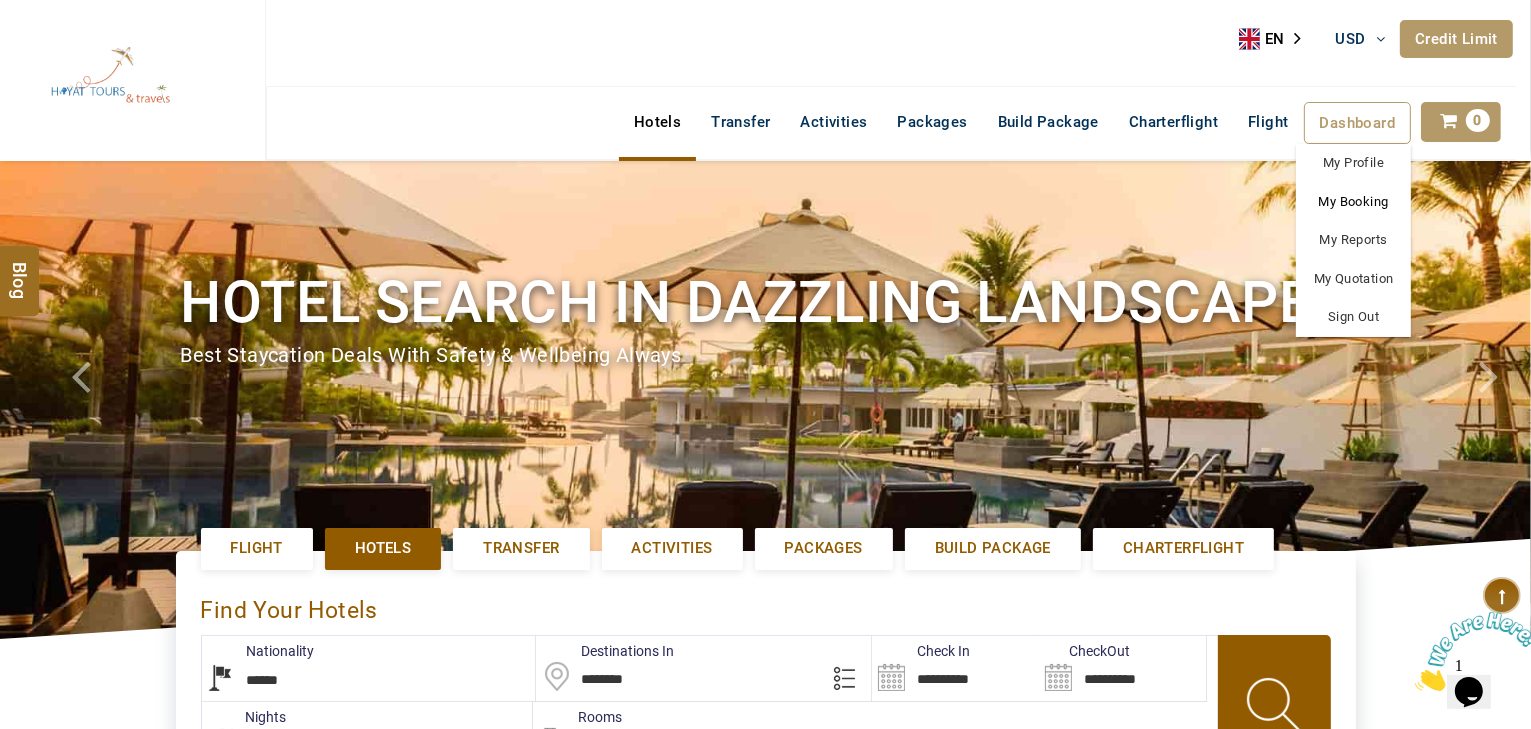 click on "My Booking" at bounding box center (1353, 202) 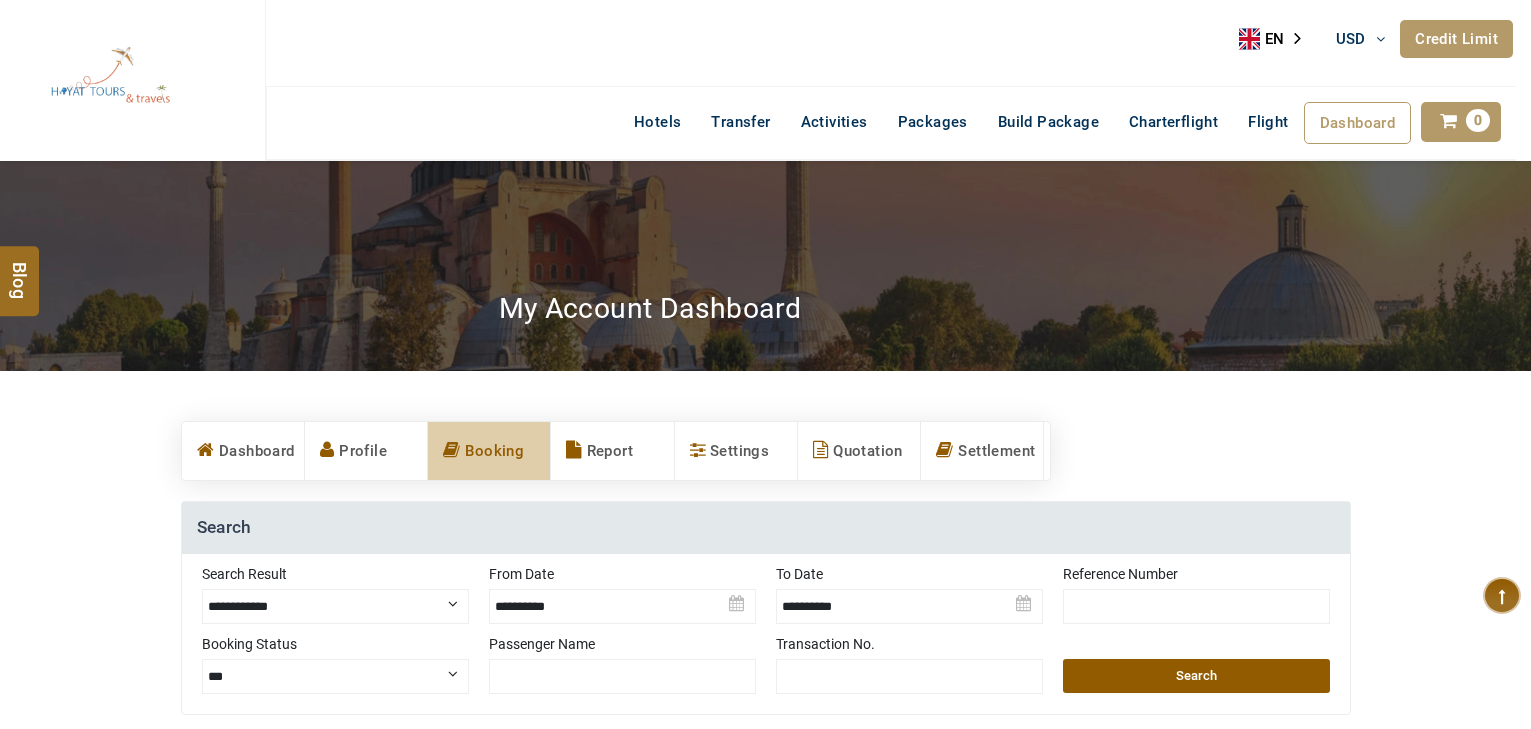 scroll, scrollTop: 240, scrollLeft: 0, axis: vertical 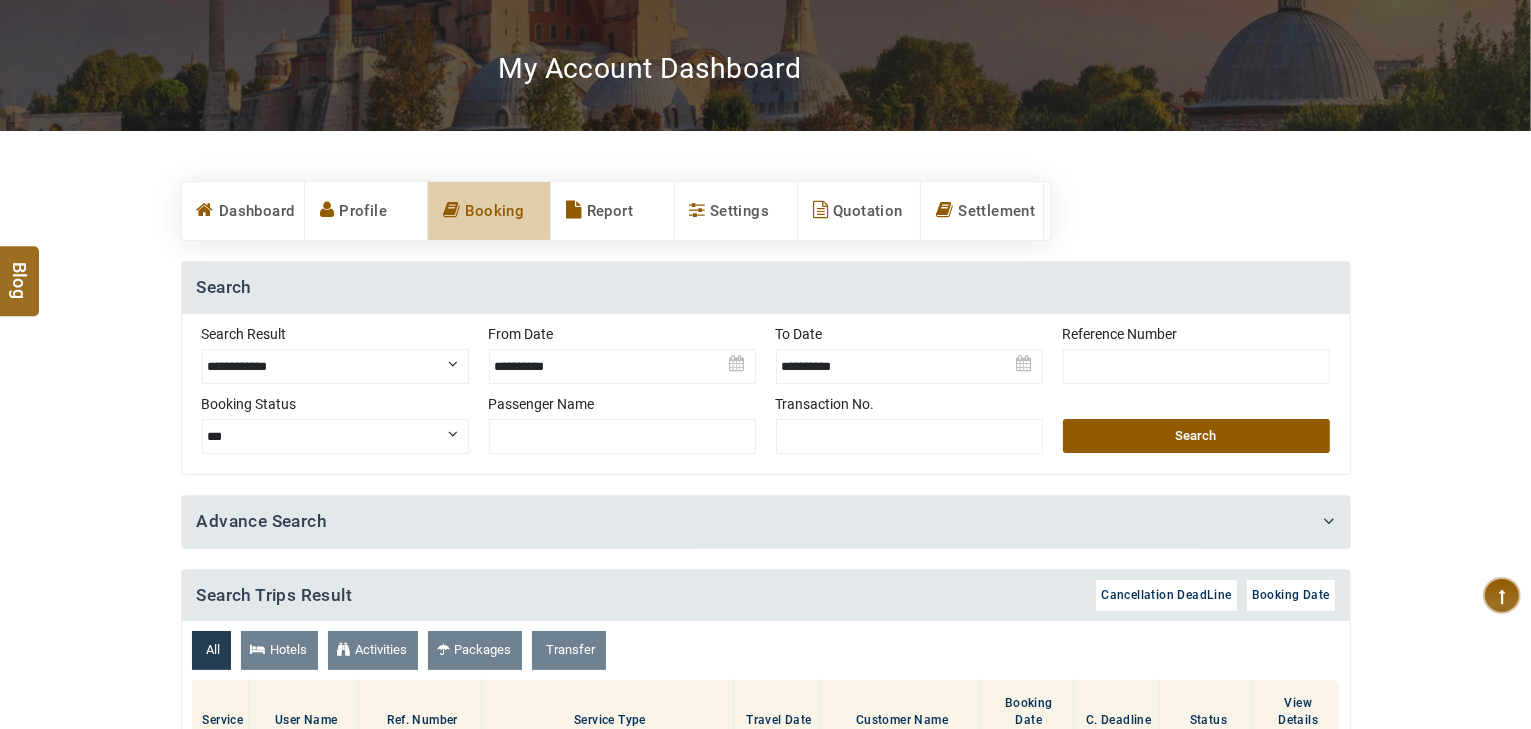 click on "**********" at bounding box center (335, 359) 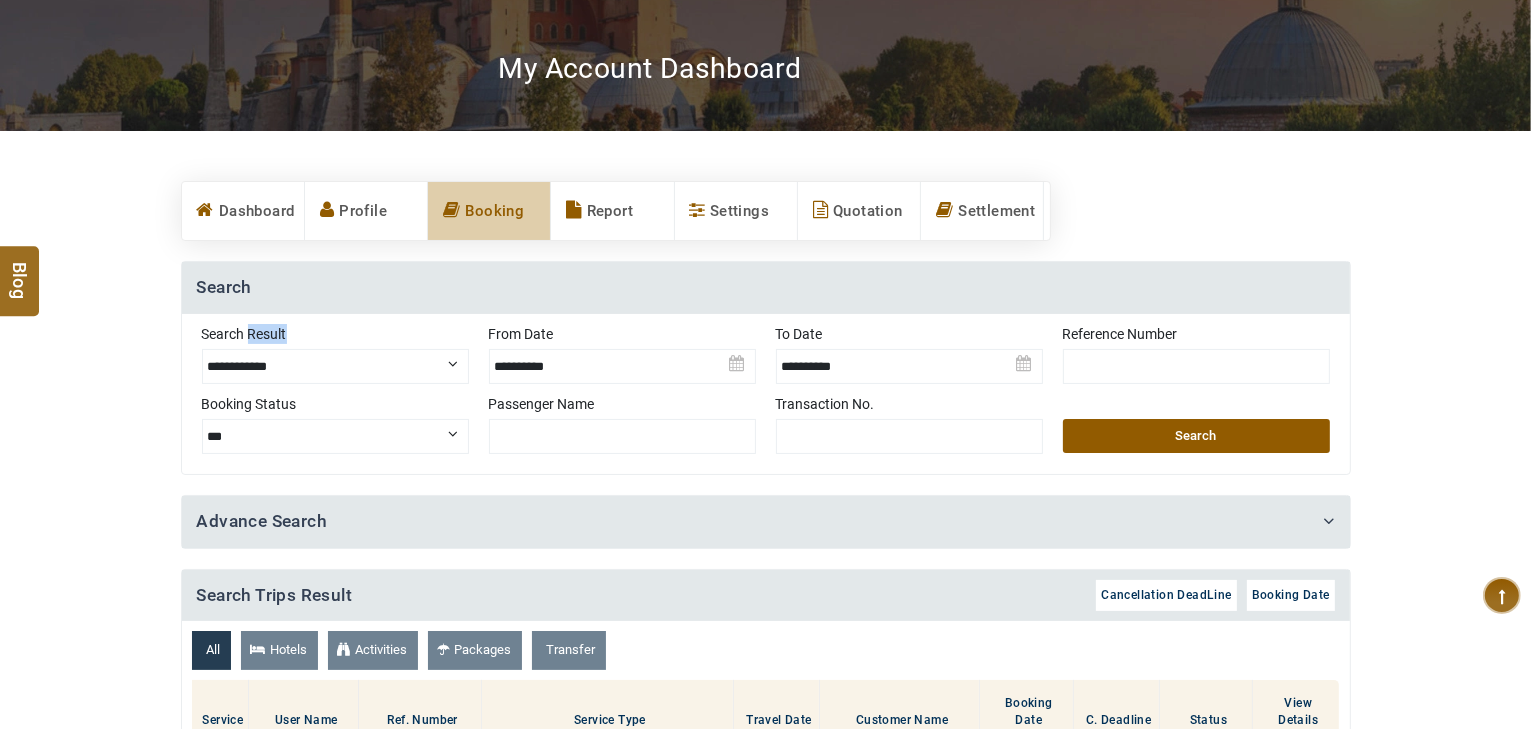 click on "**********" at bounding box center [335, 366] 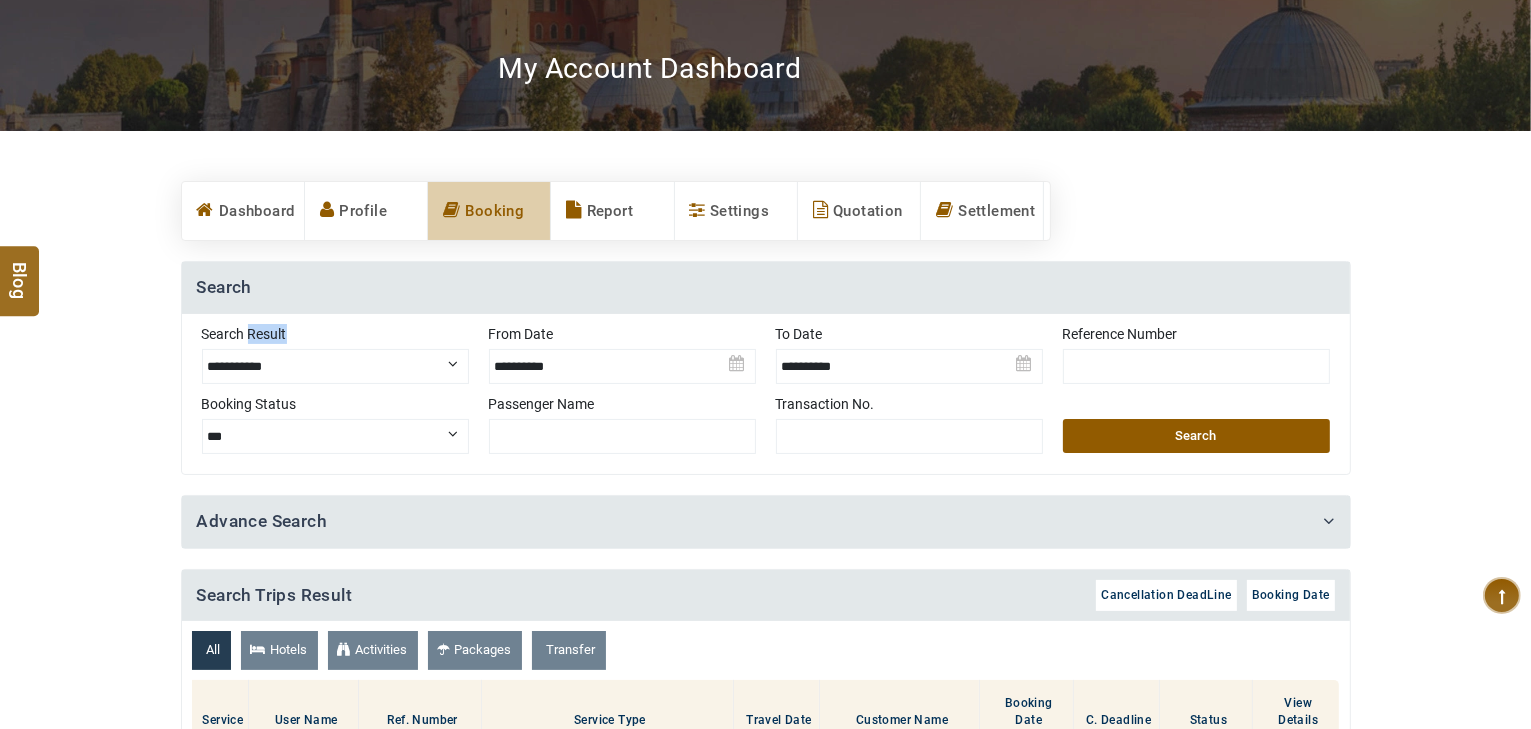 click on "**********" at bounding box center (335, 366) 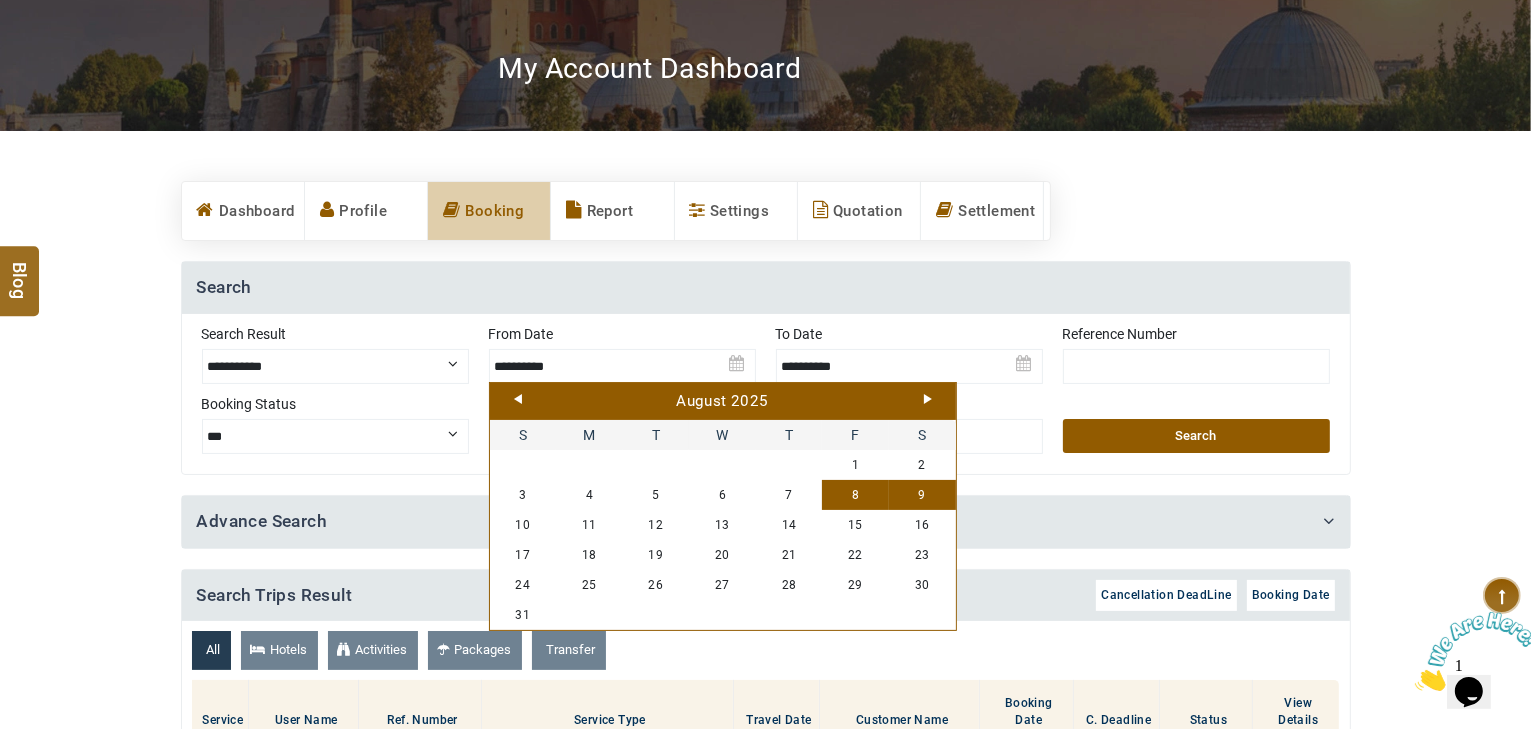 scroll, scrollTop: 0, scrollLeft: 0, axis: both 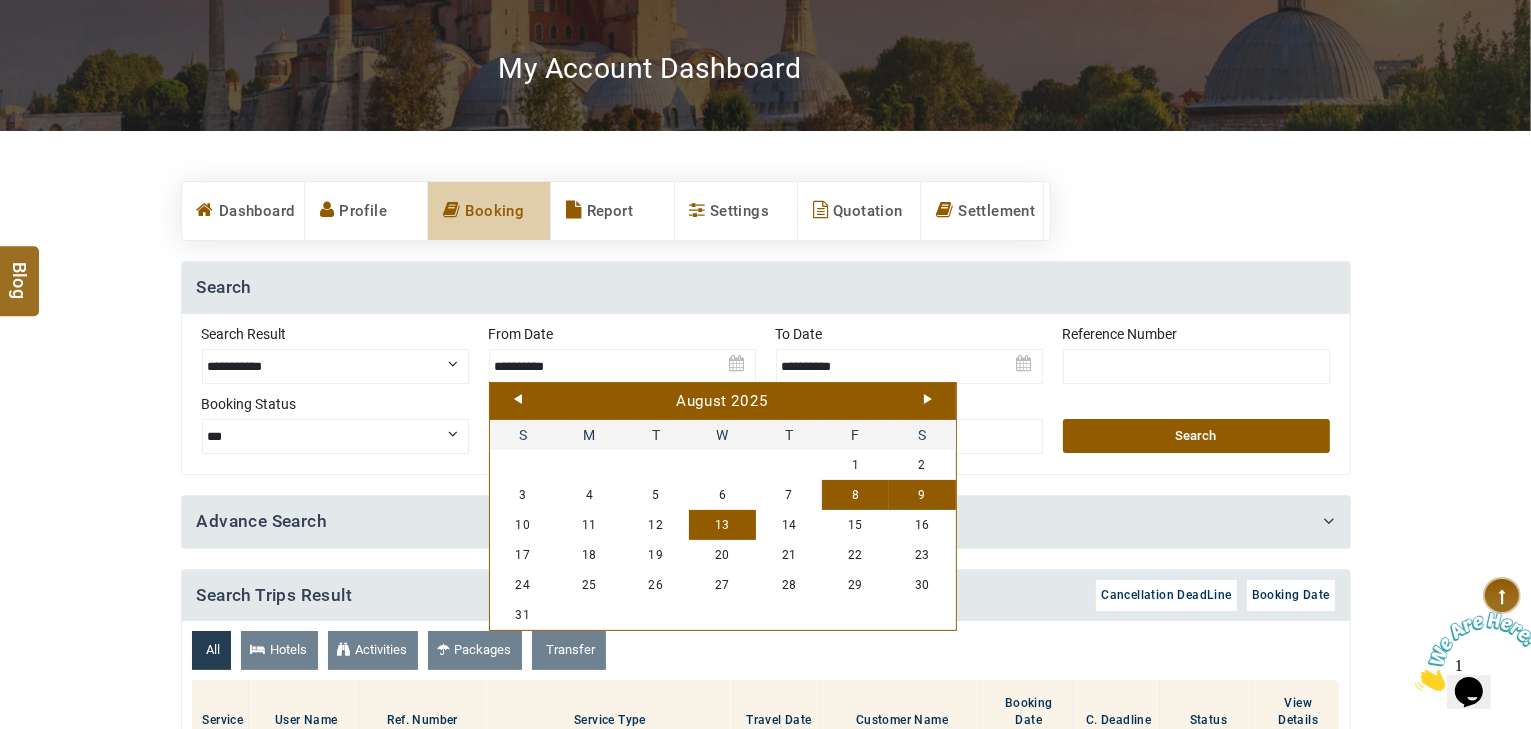 click on "13" at bounding box center [722, 525] 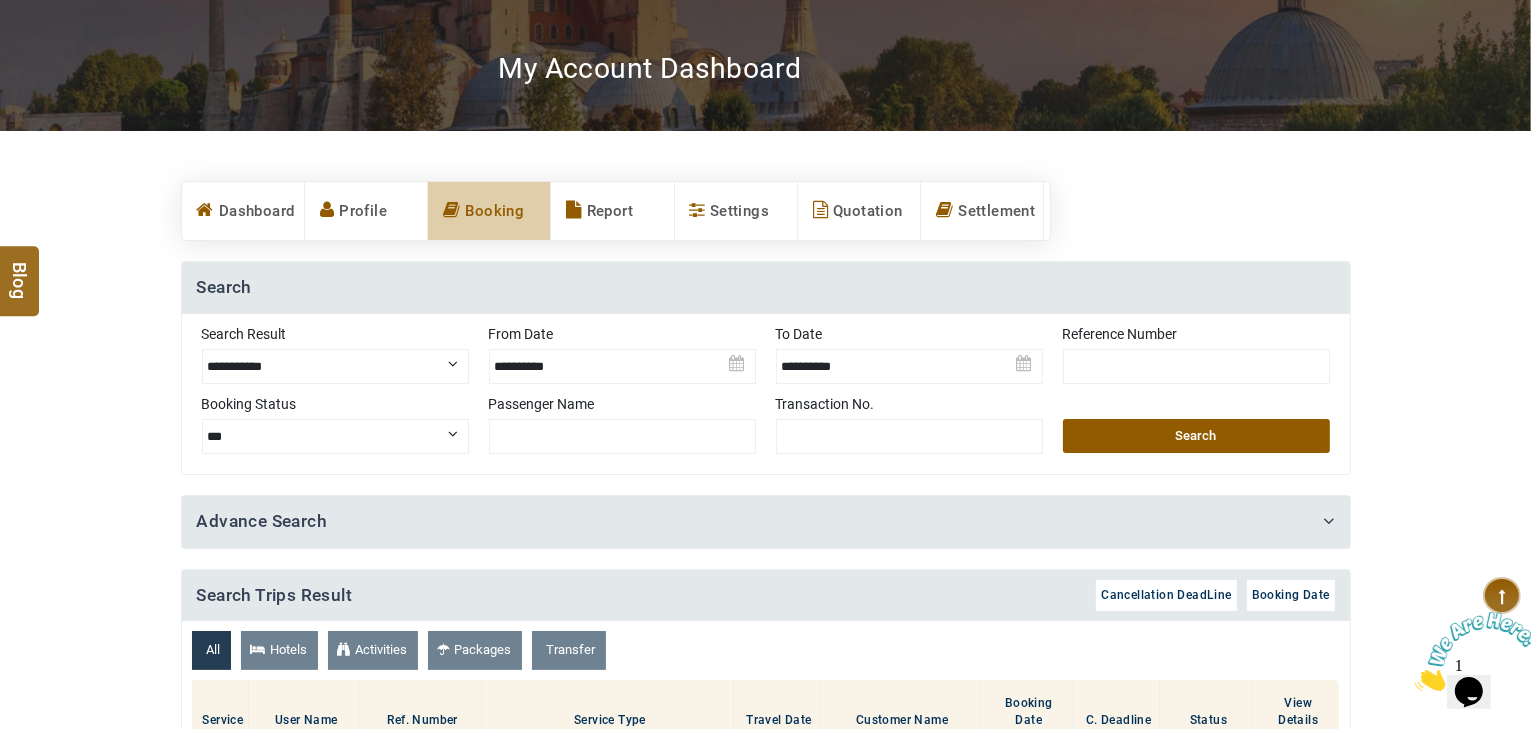 click at bounding box center (909, 359) 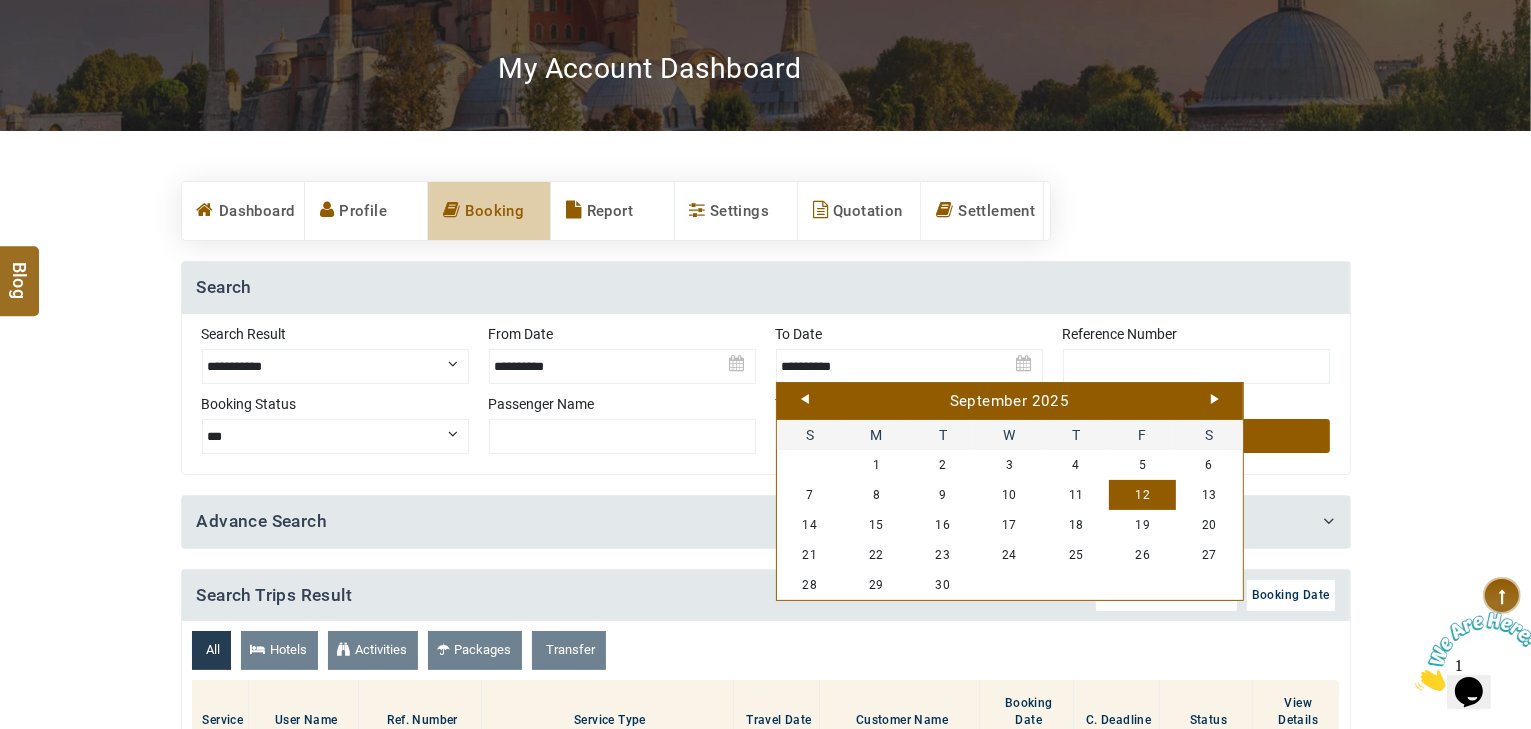 click on "September   2025" at bounding box center (1010, 402) 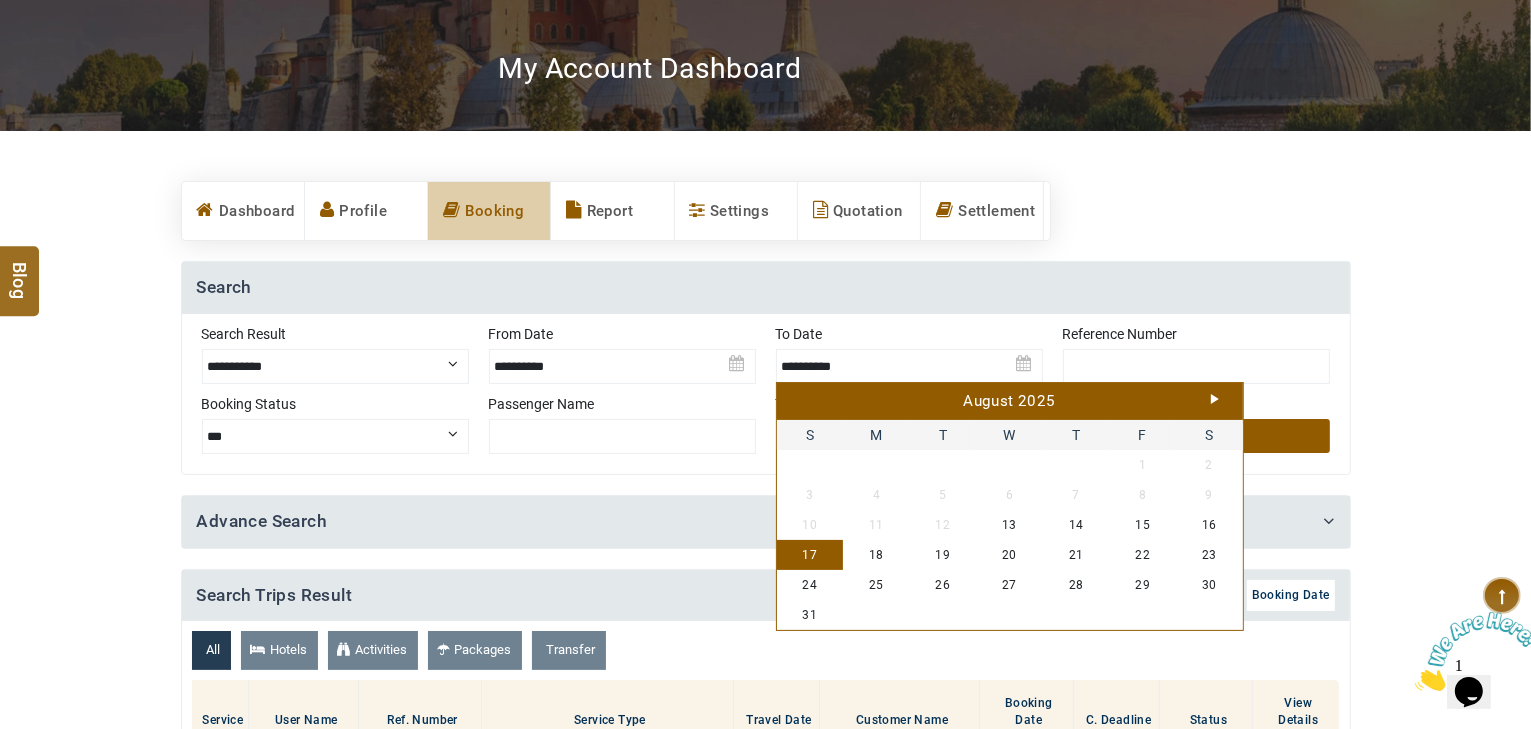 click on "17" at bounding box center (810, 555) 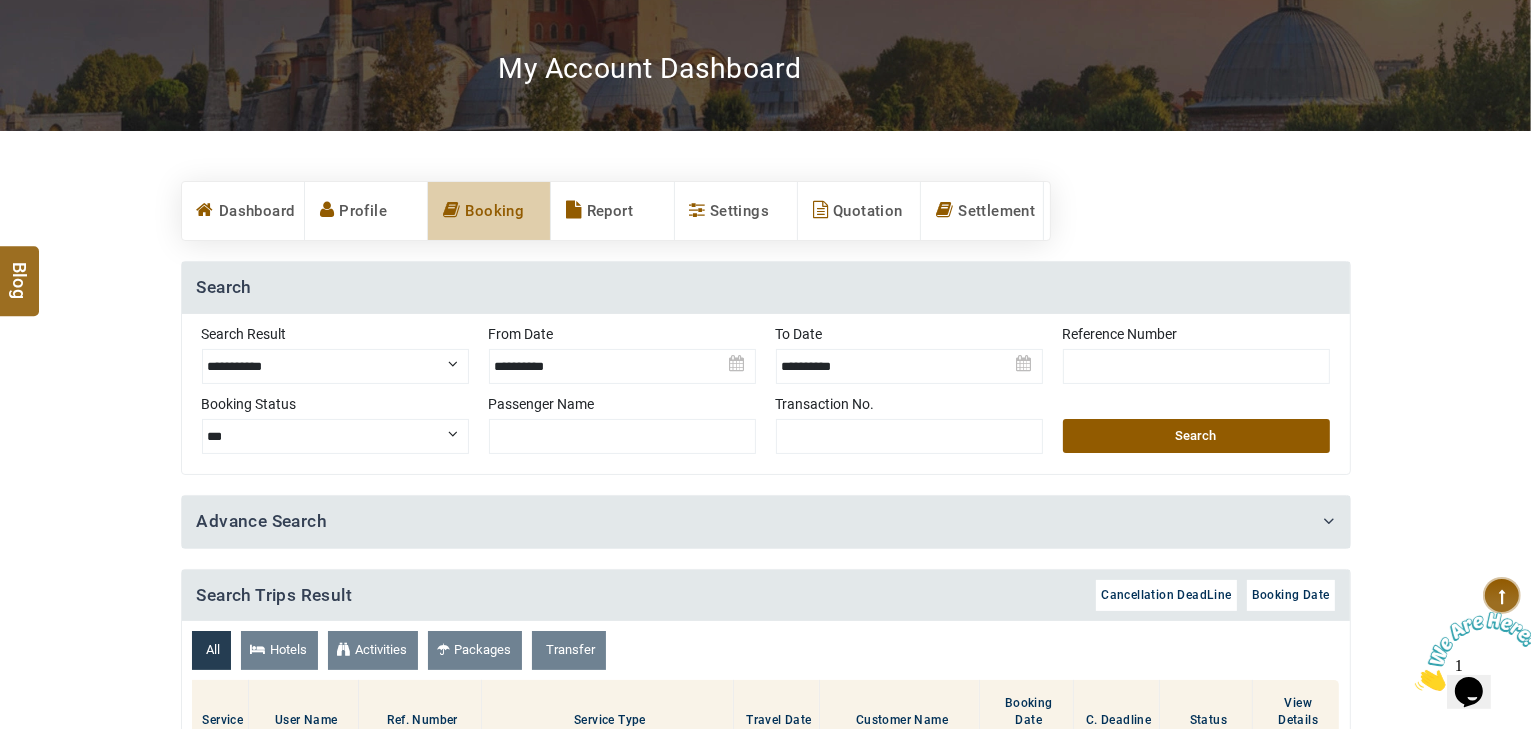 click on "Search" at bounding box center [1196, 436] 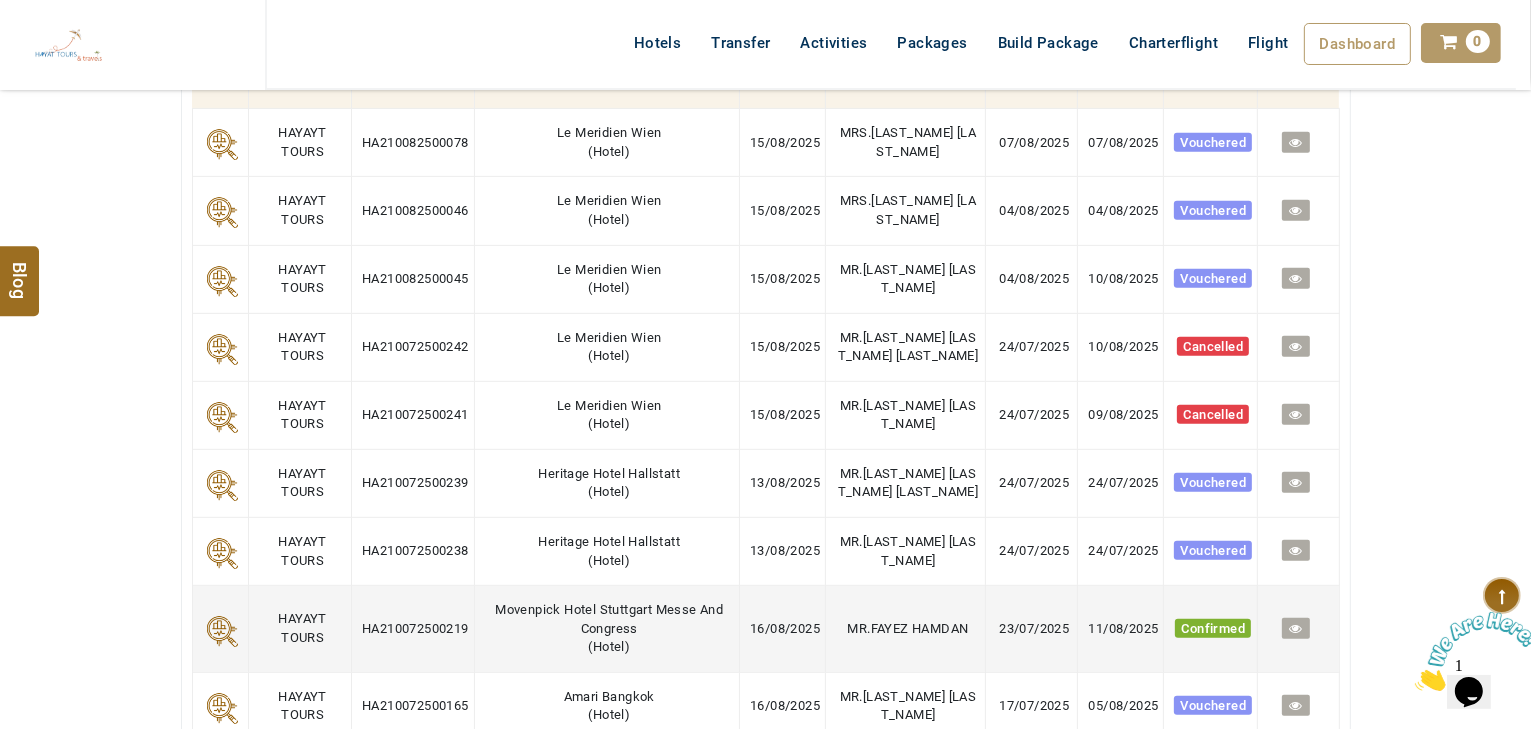 scroll, scrollTop: 880, scrollLeft: 0, axis: vertical 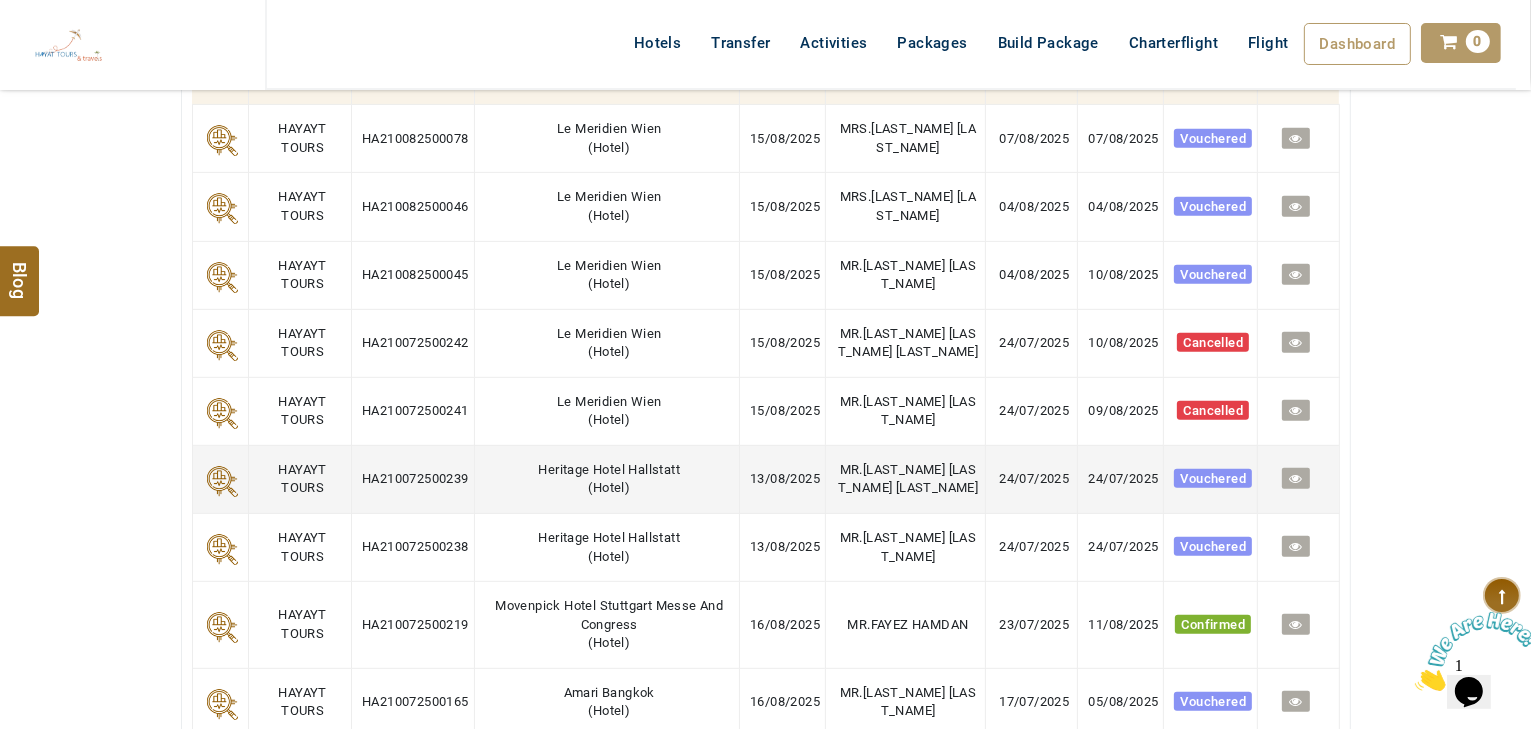 click at bounding box center [1295, 478] 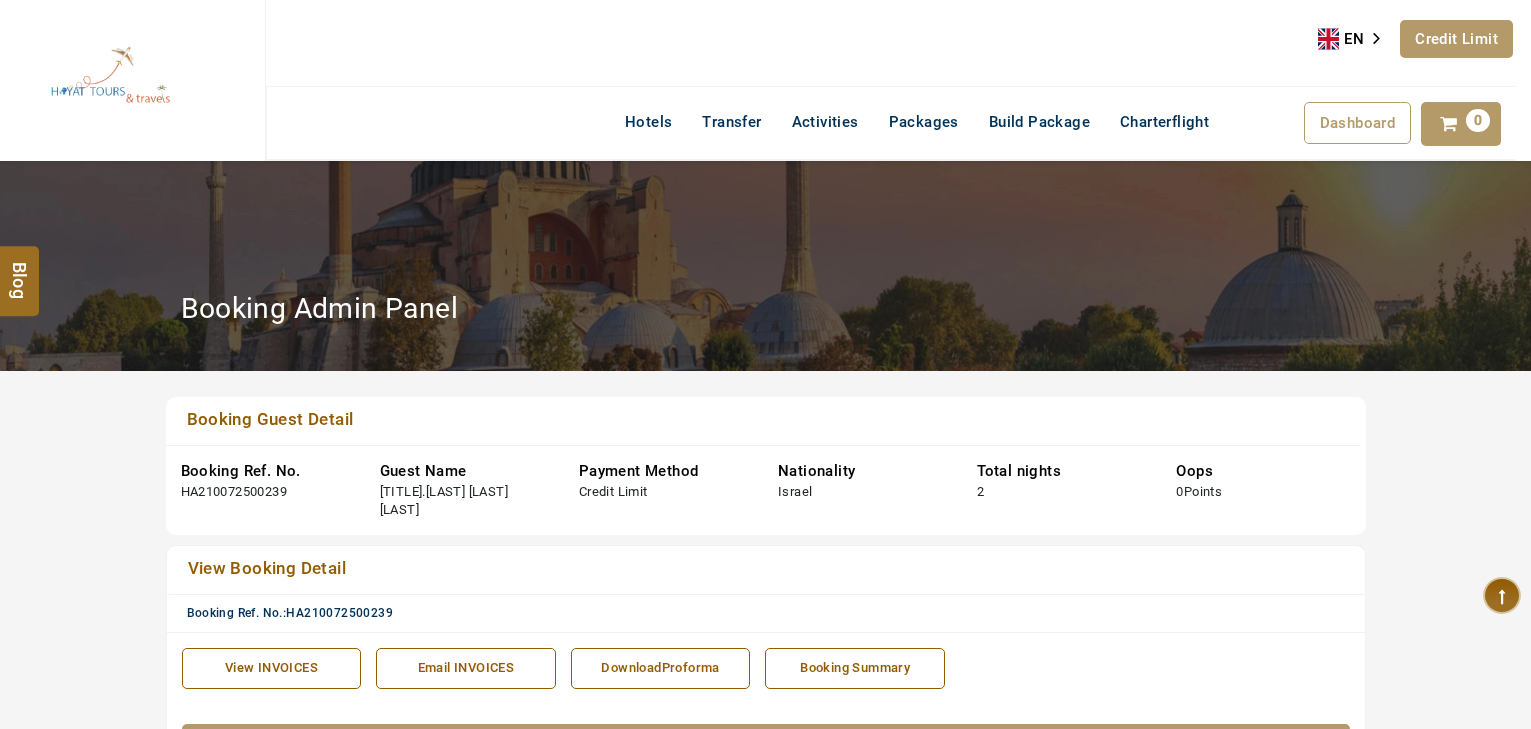 scroll, scrollTop: 0, scrollLeft: 0, axis: both 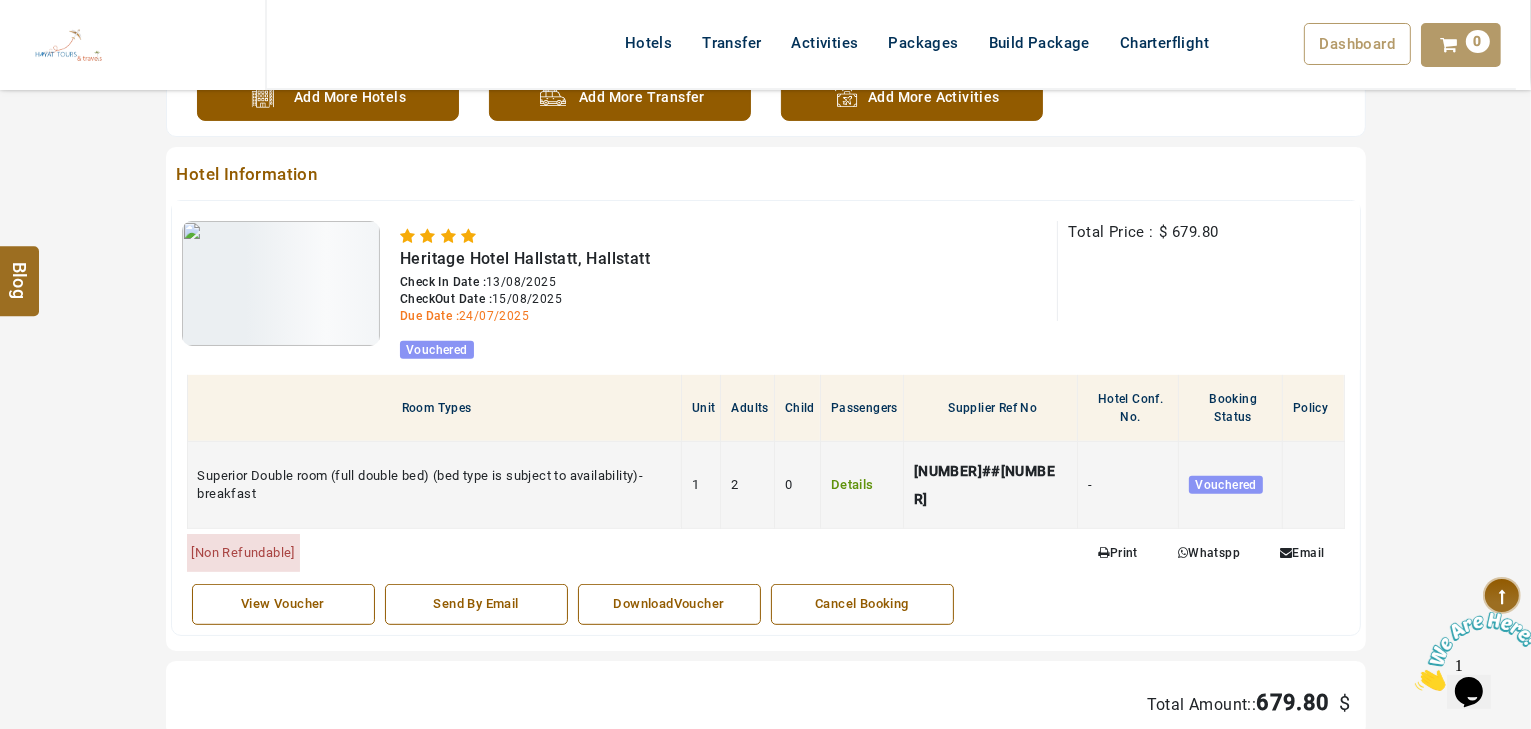 click on "Details" at bounding box center (852, 484) 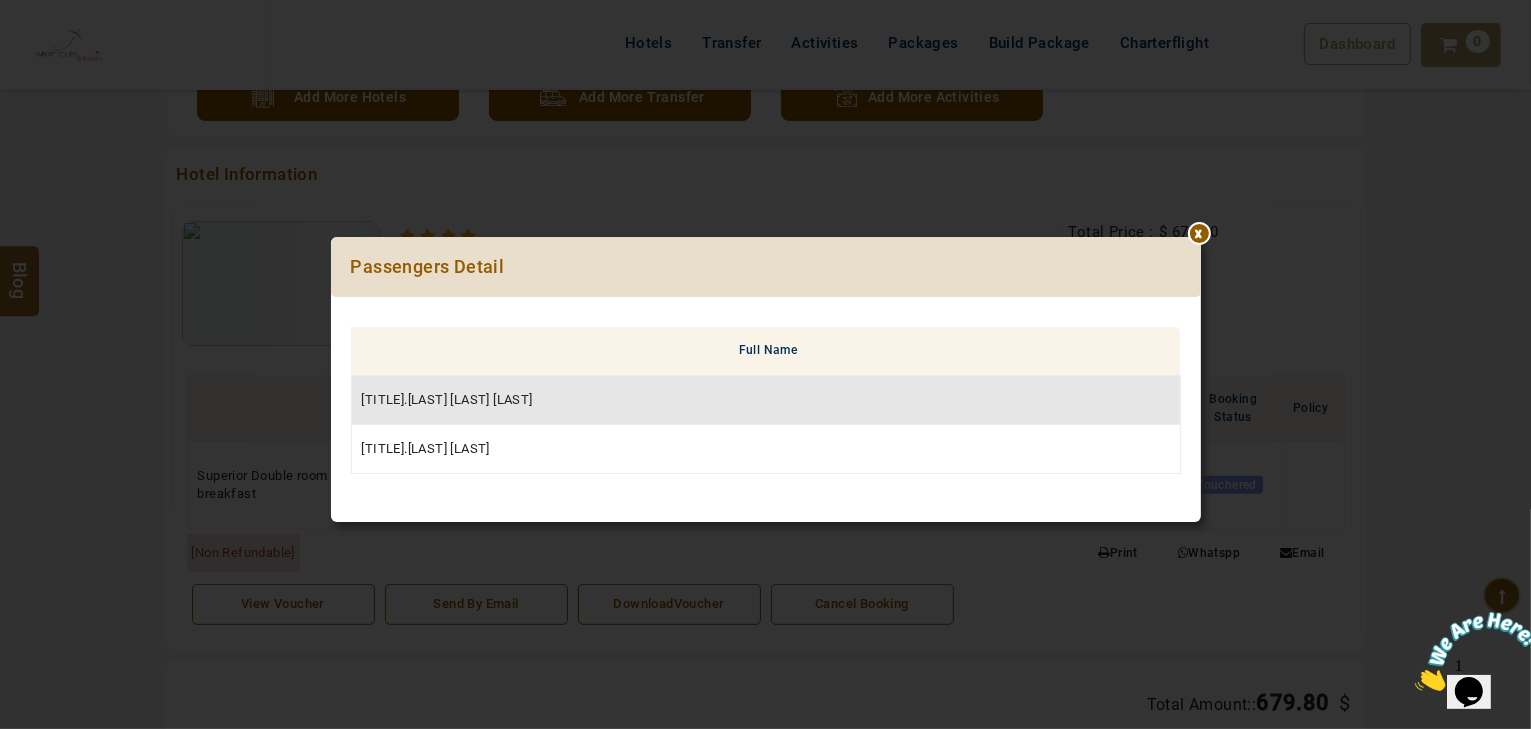 click at bounding box center [1201, 237] 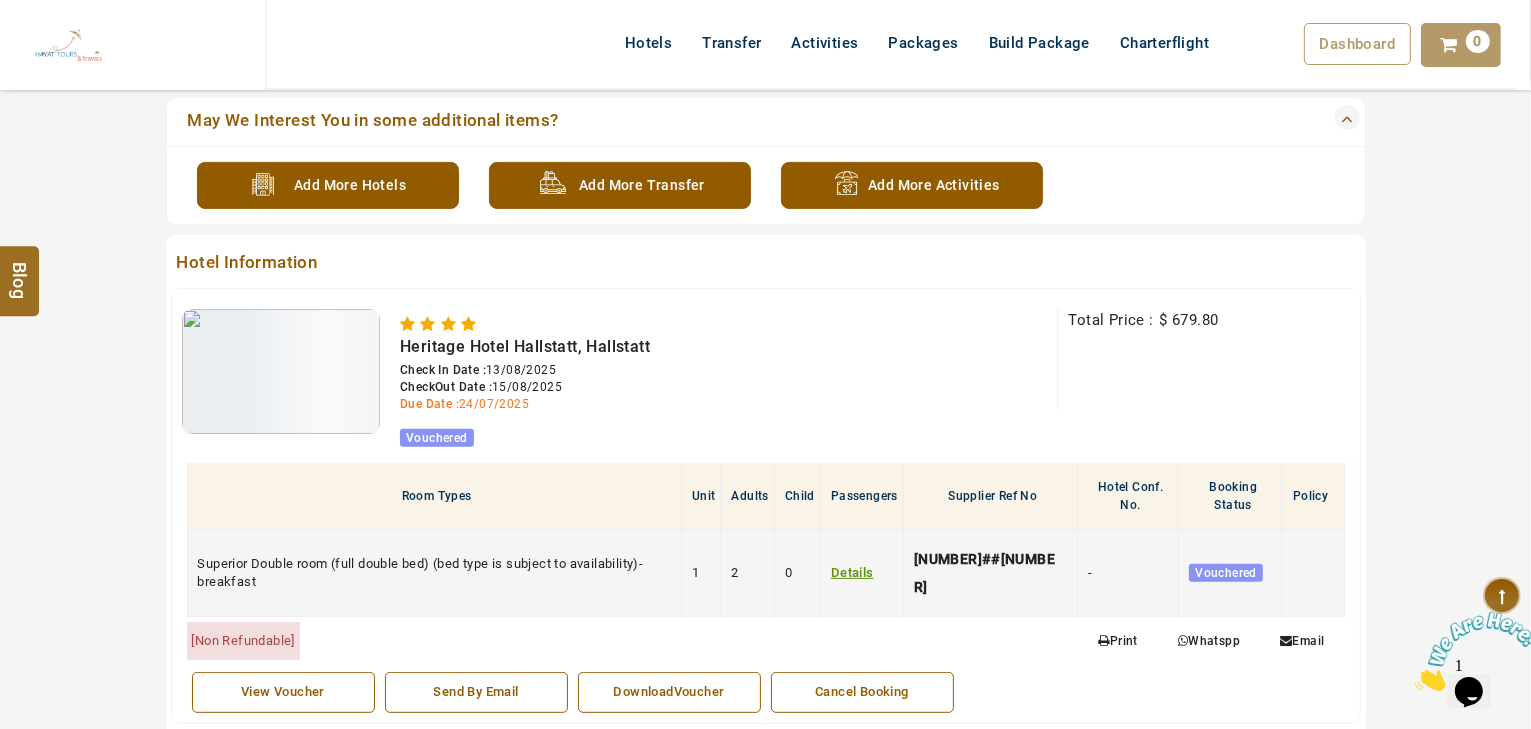 scroll, scrollTop: 720, scrollLeft: 0, axis: vertical 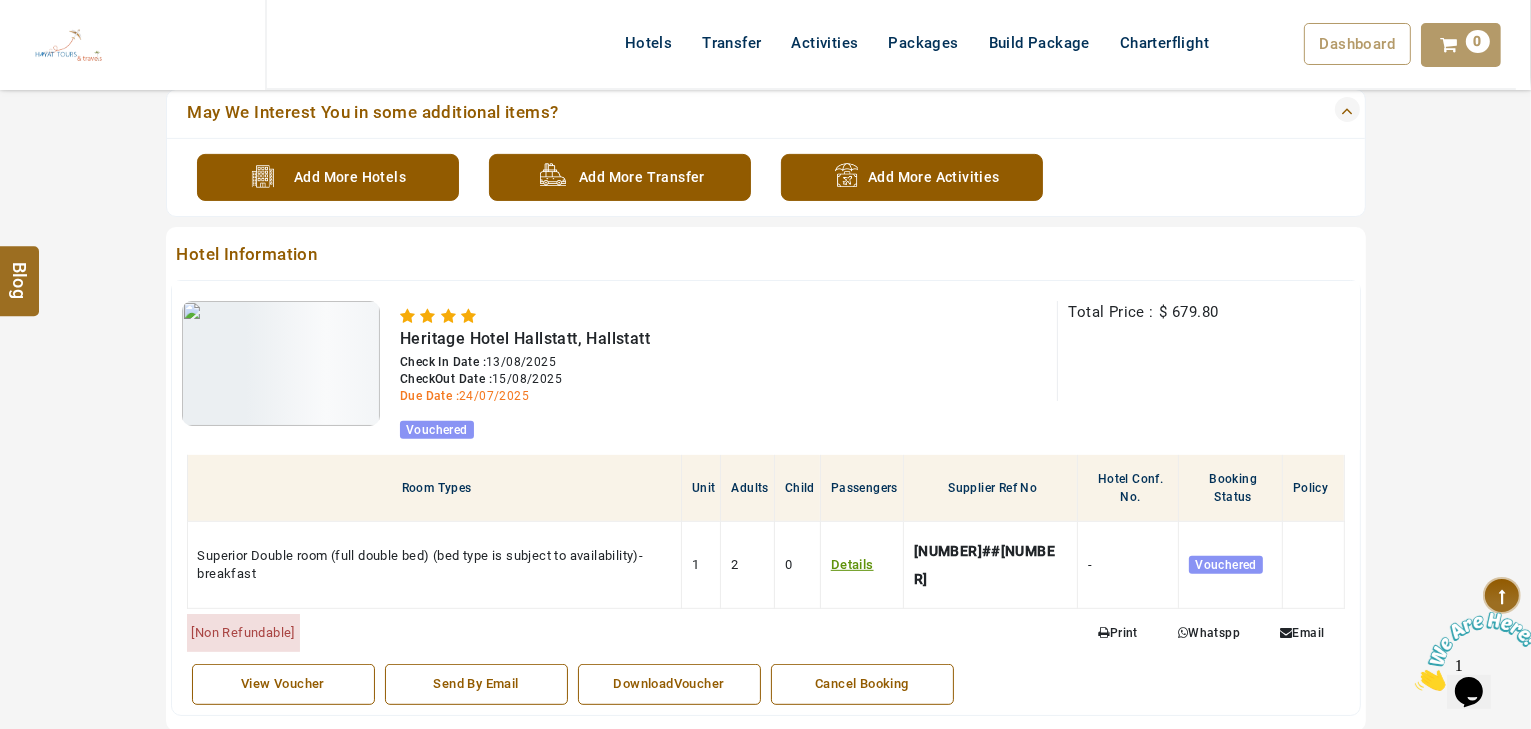 click on "DownloadVoucher" at bounding box center (669, 684) 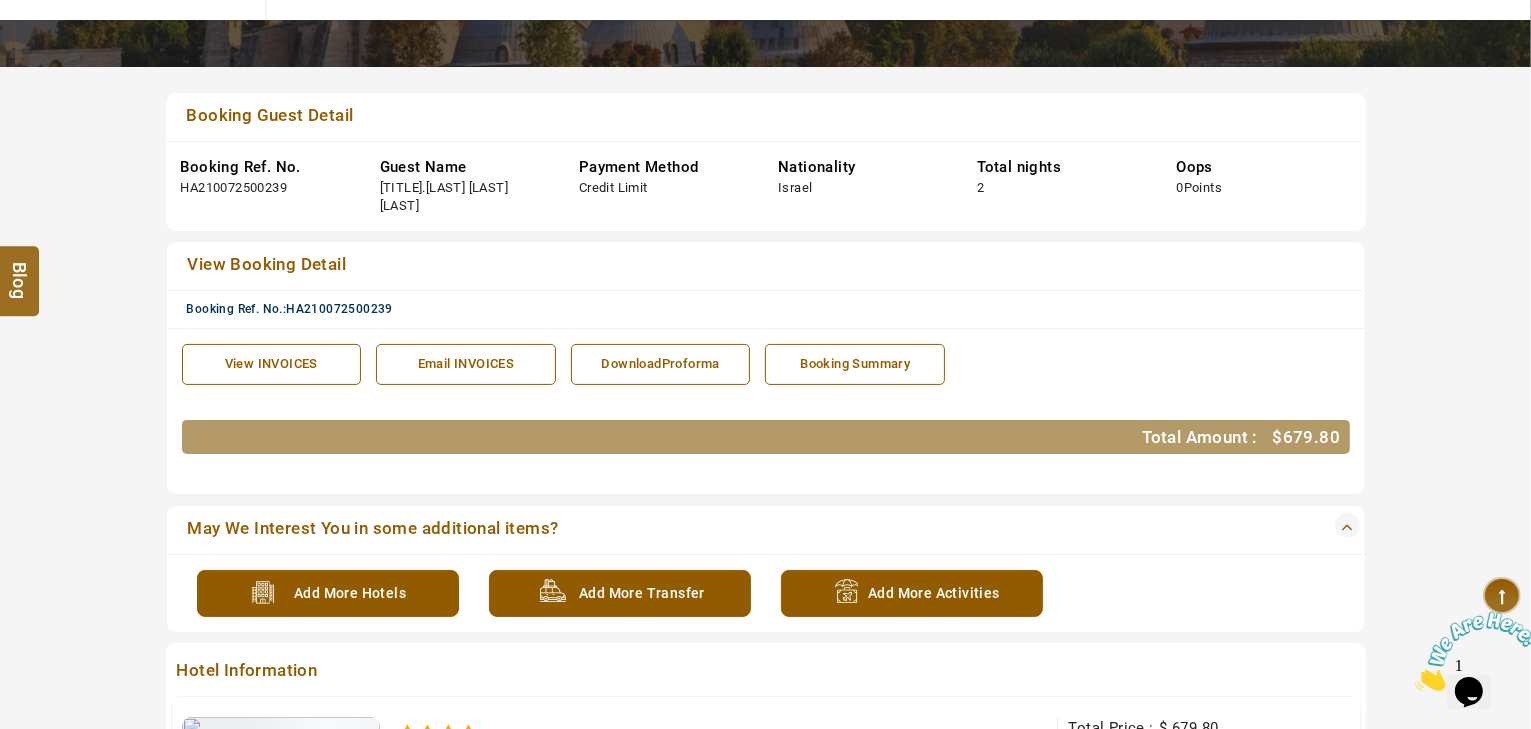 scroll, scrollTop: 160, scrollLeft: 0, axis: vertical 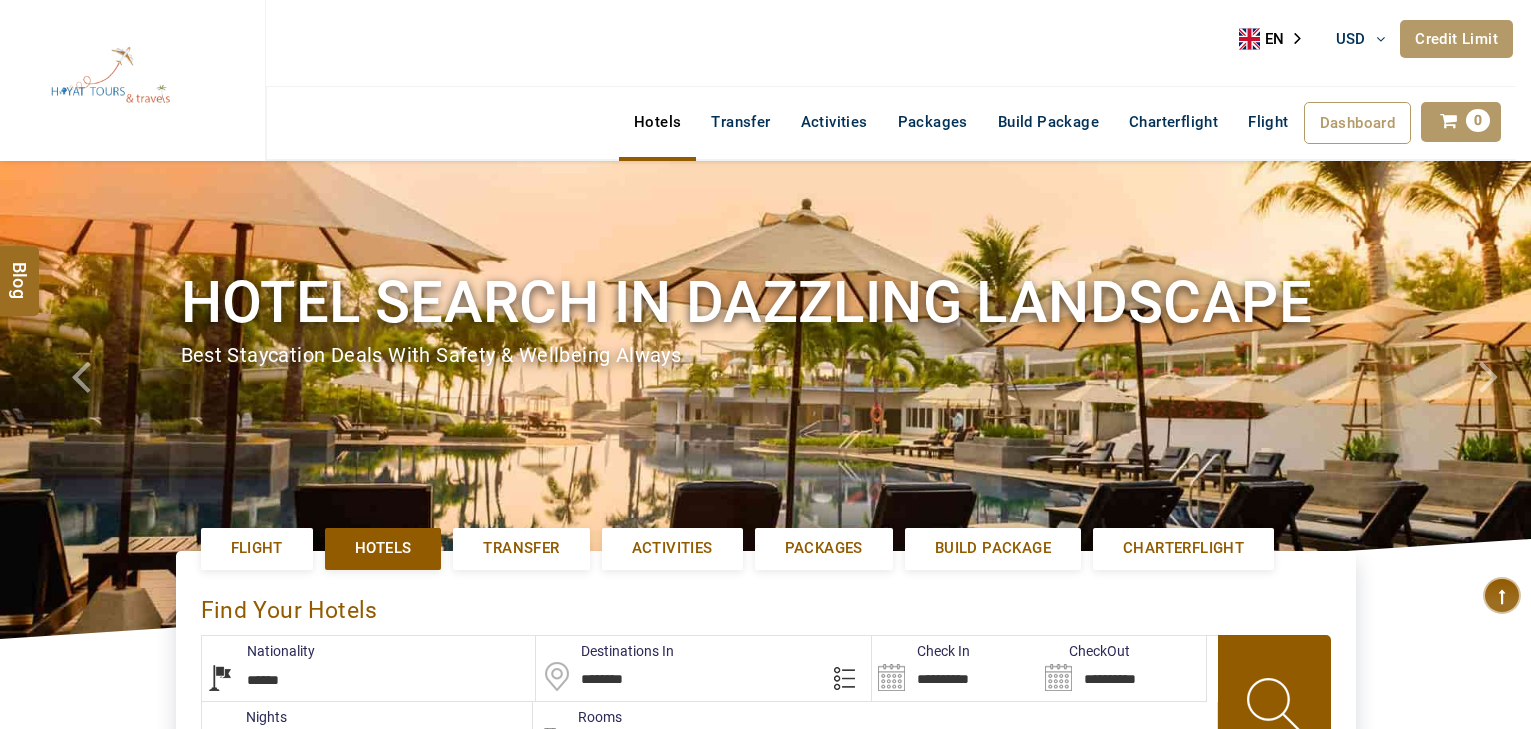 select on "******" 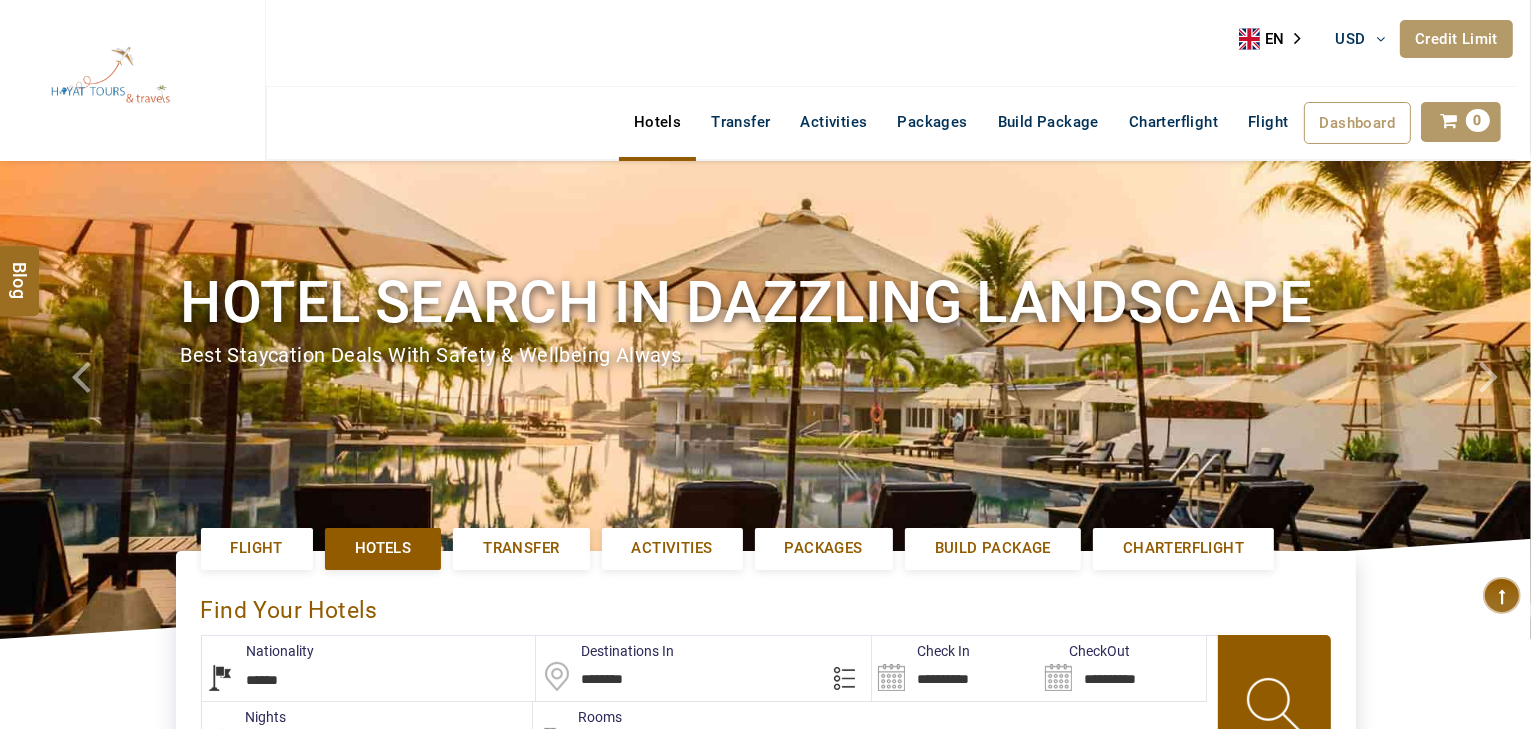 type on "**********" 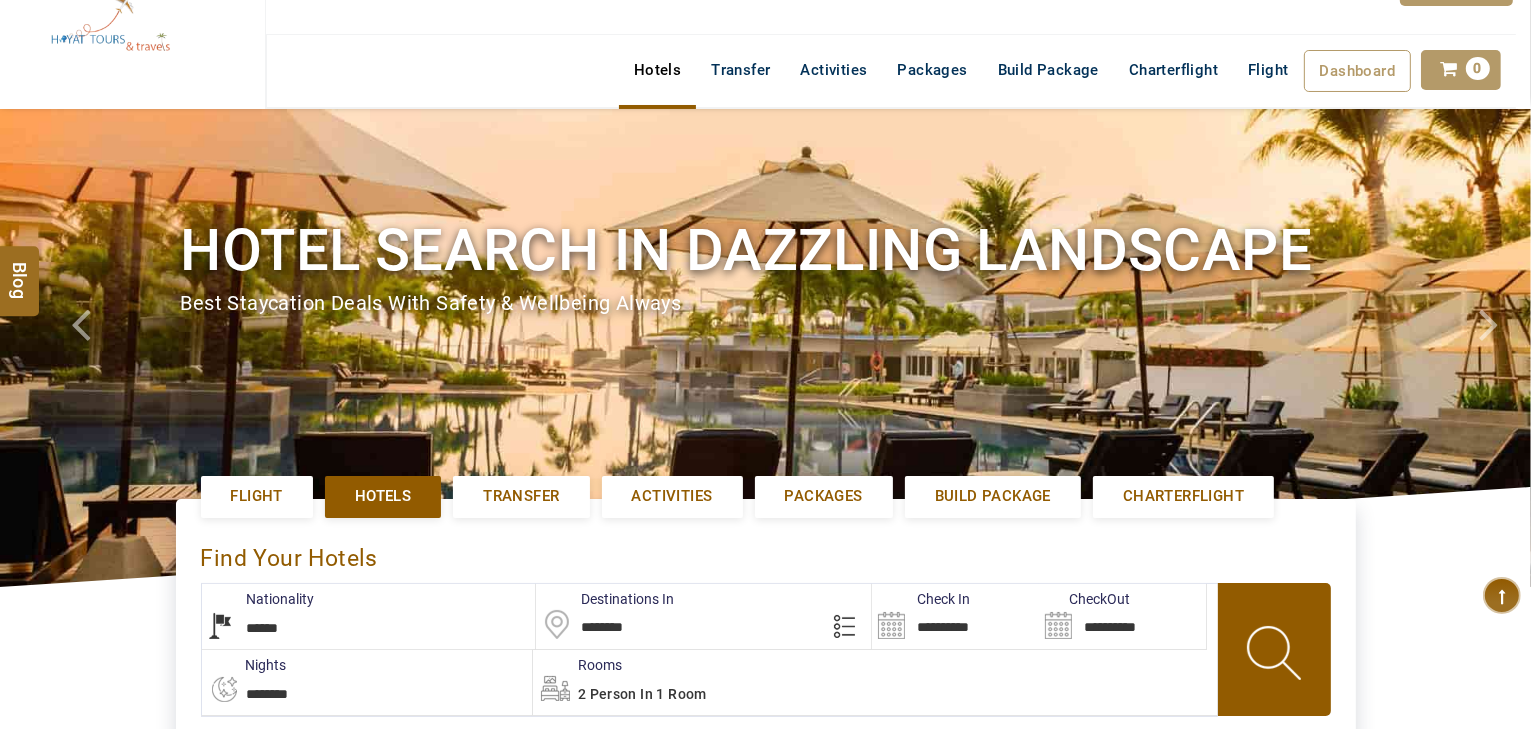 scroll, scrollTop: 80, scrollLeft: 0, axis: vertical 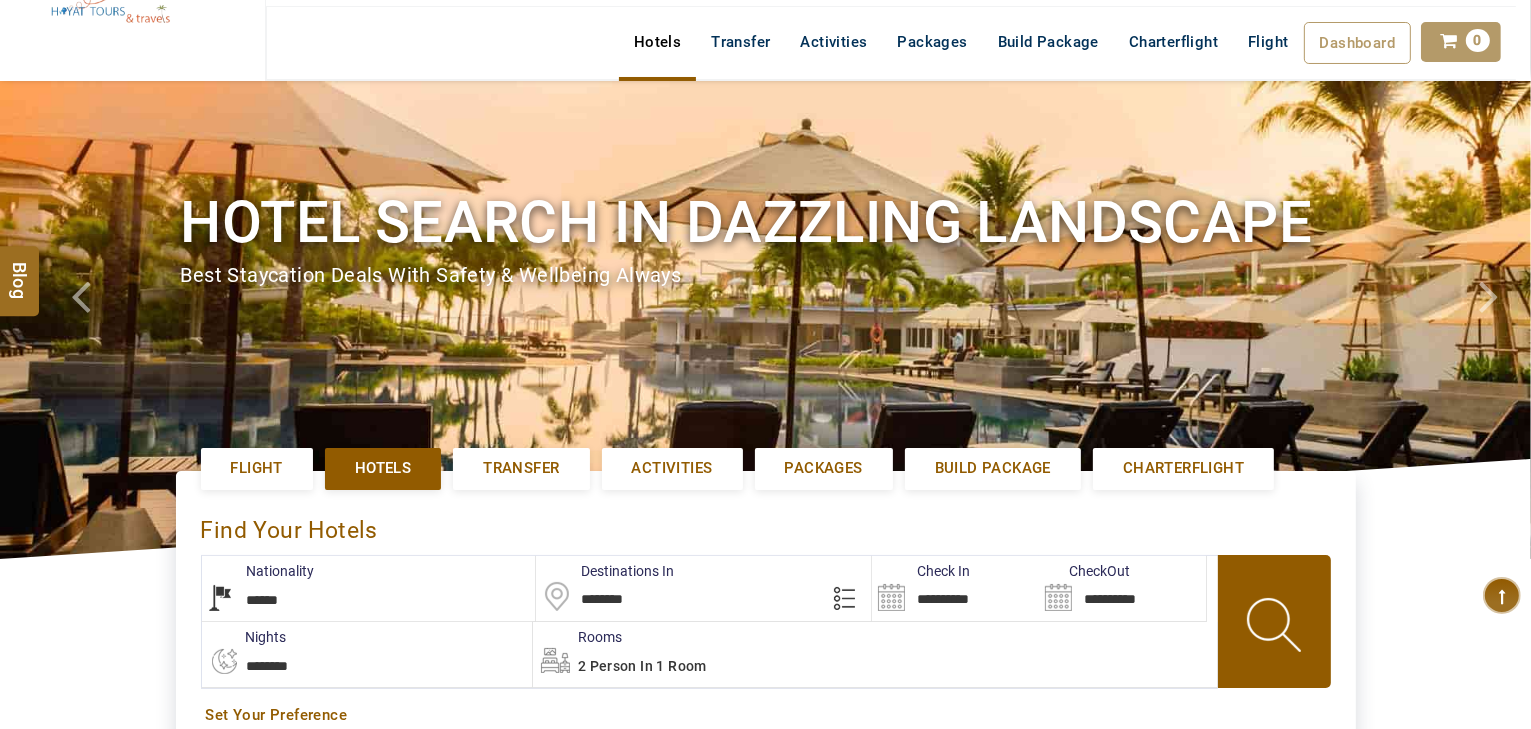 click on "**********" at bounding box center [369, 588] 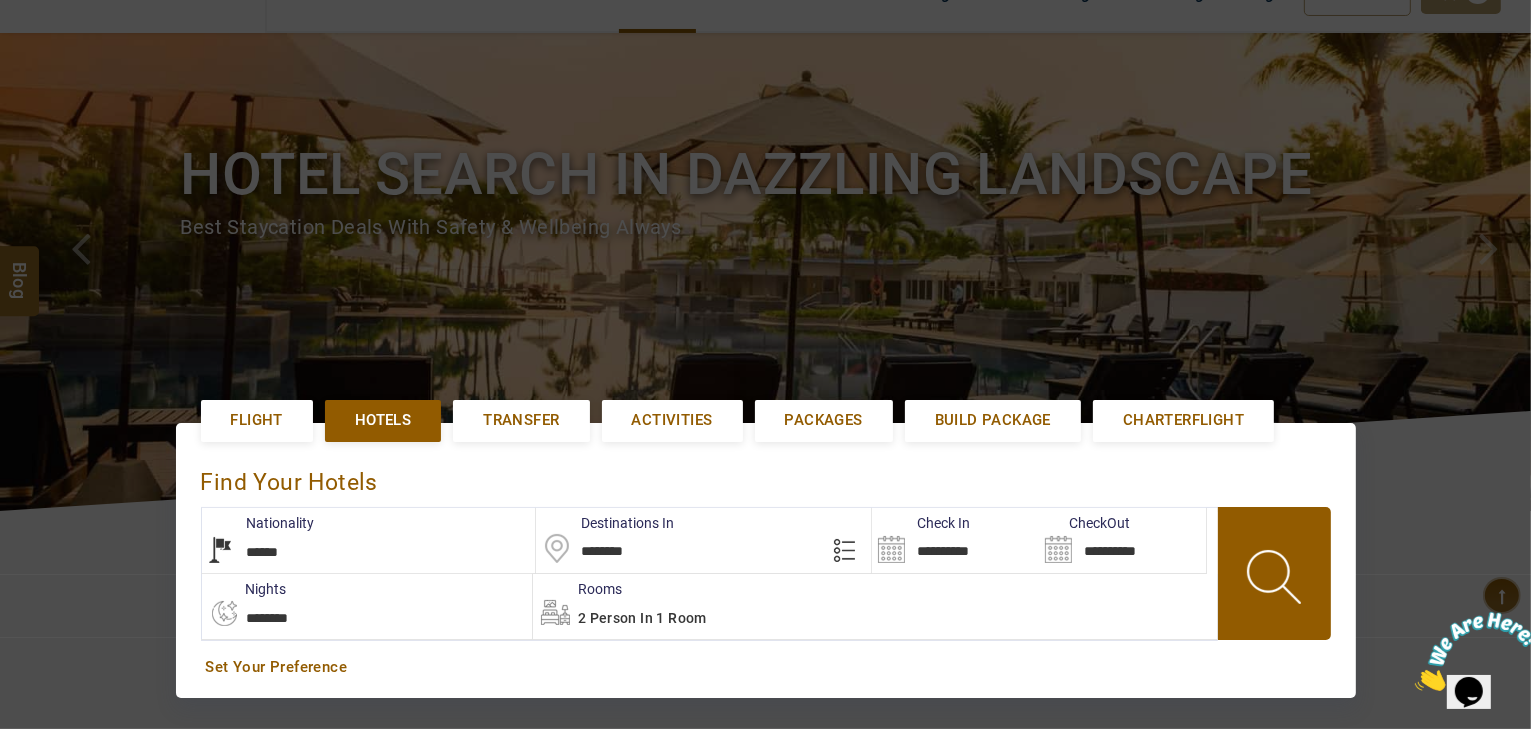scroll, scrollTop: 0, scrollLeft: 0, axis: both 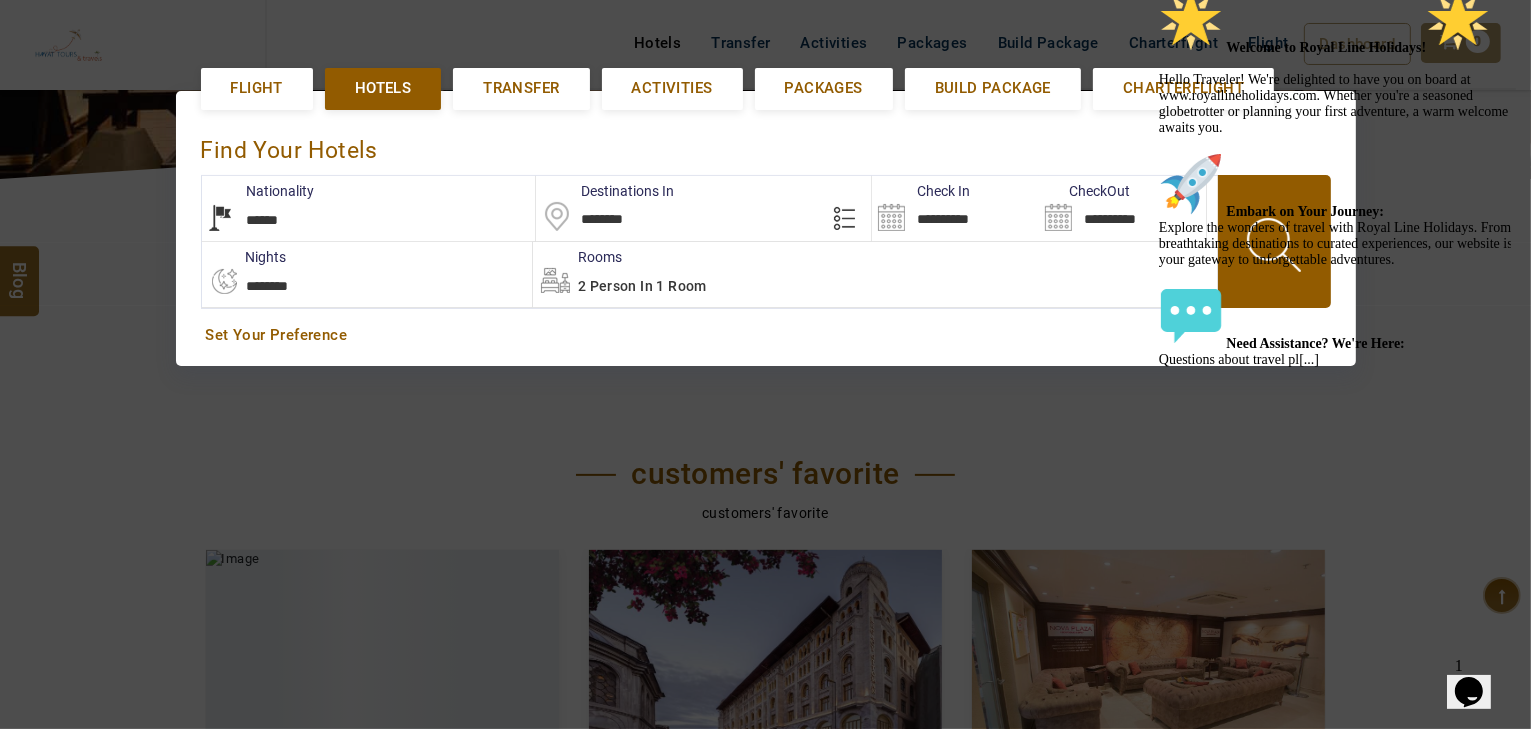 select on "******" 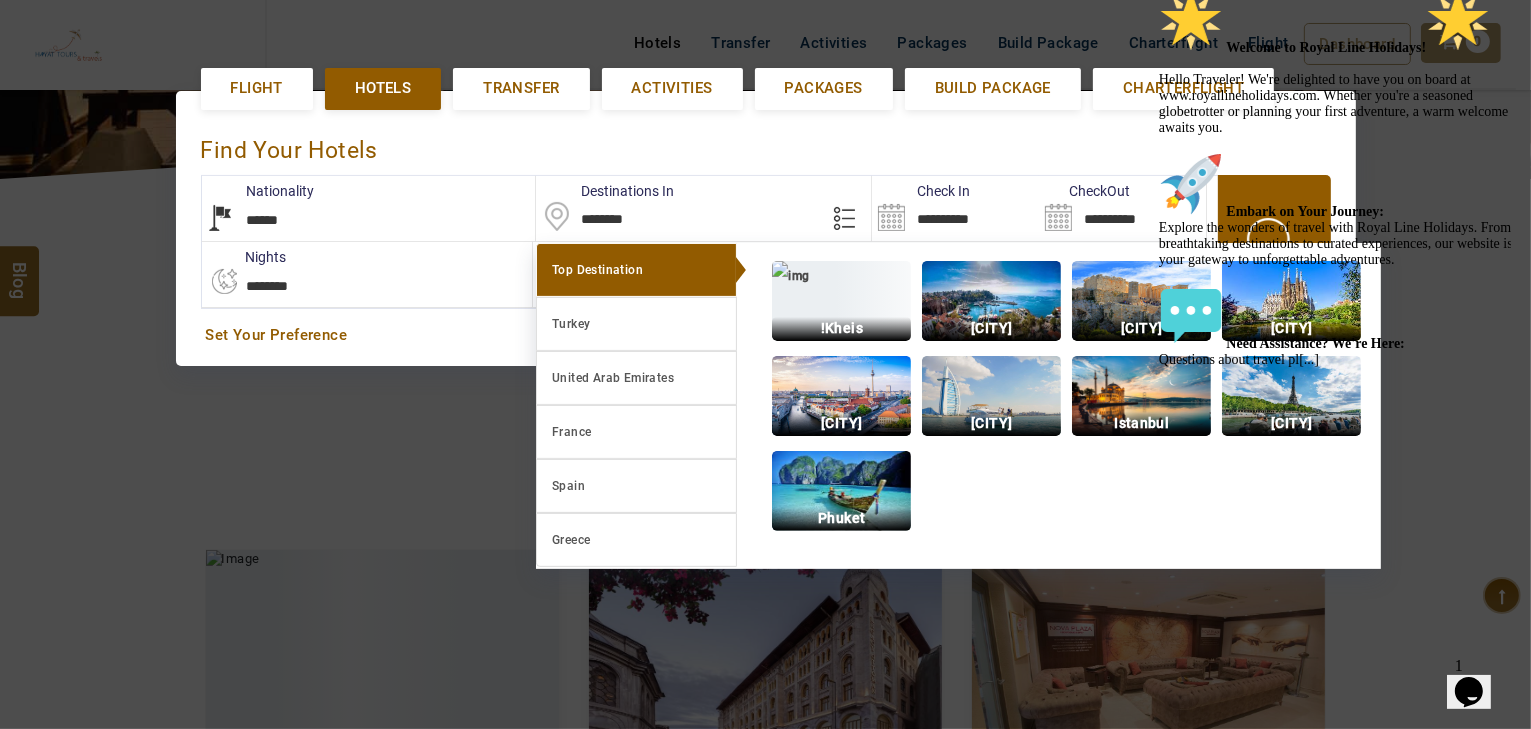 drag, startPoint x: 598, startPoint y: 216, endPoint x: 535, endPoint y: 223, distance: 63.387695 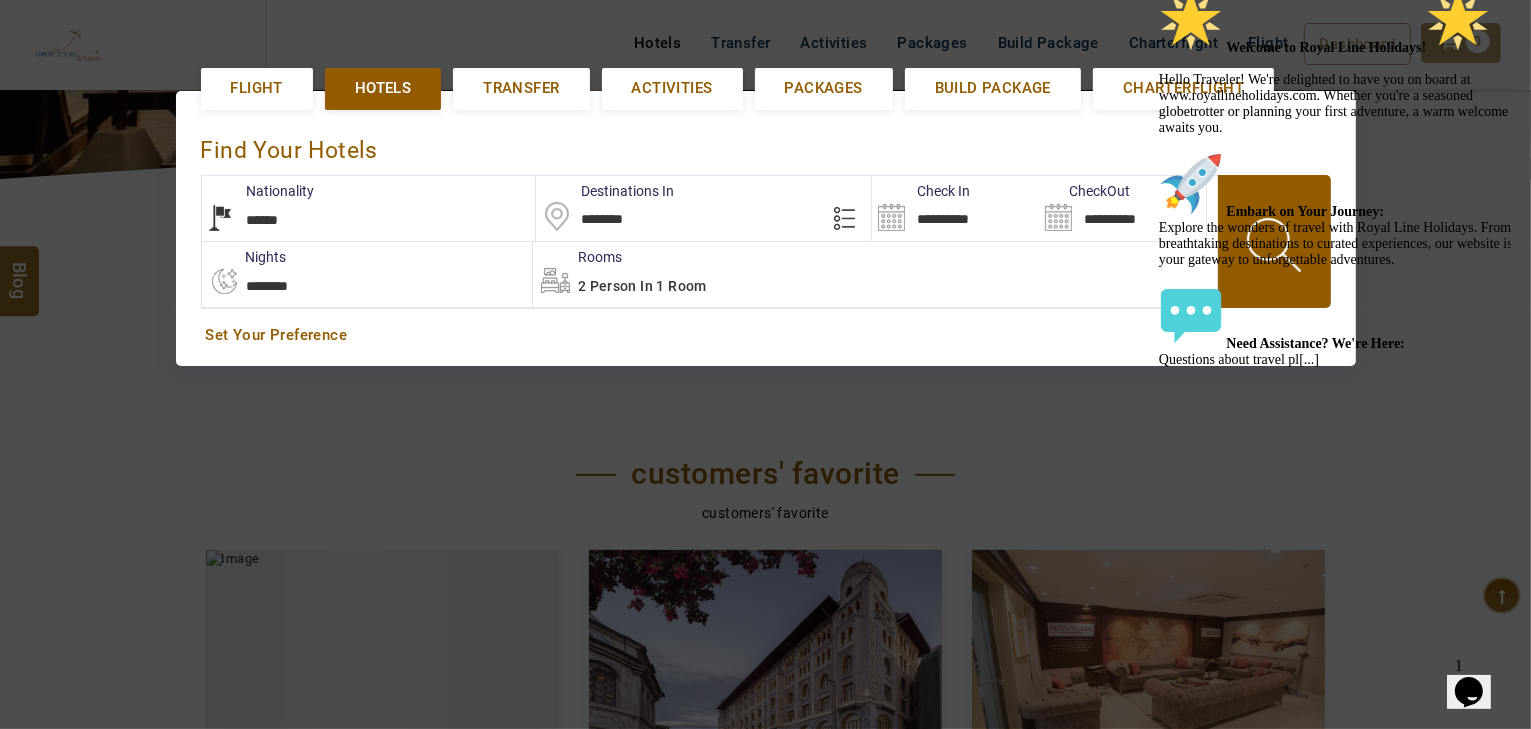 click on "********" at bounding box center [703, 208] 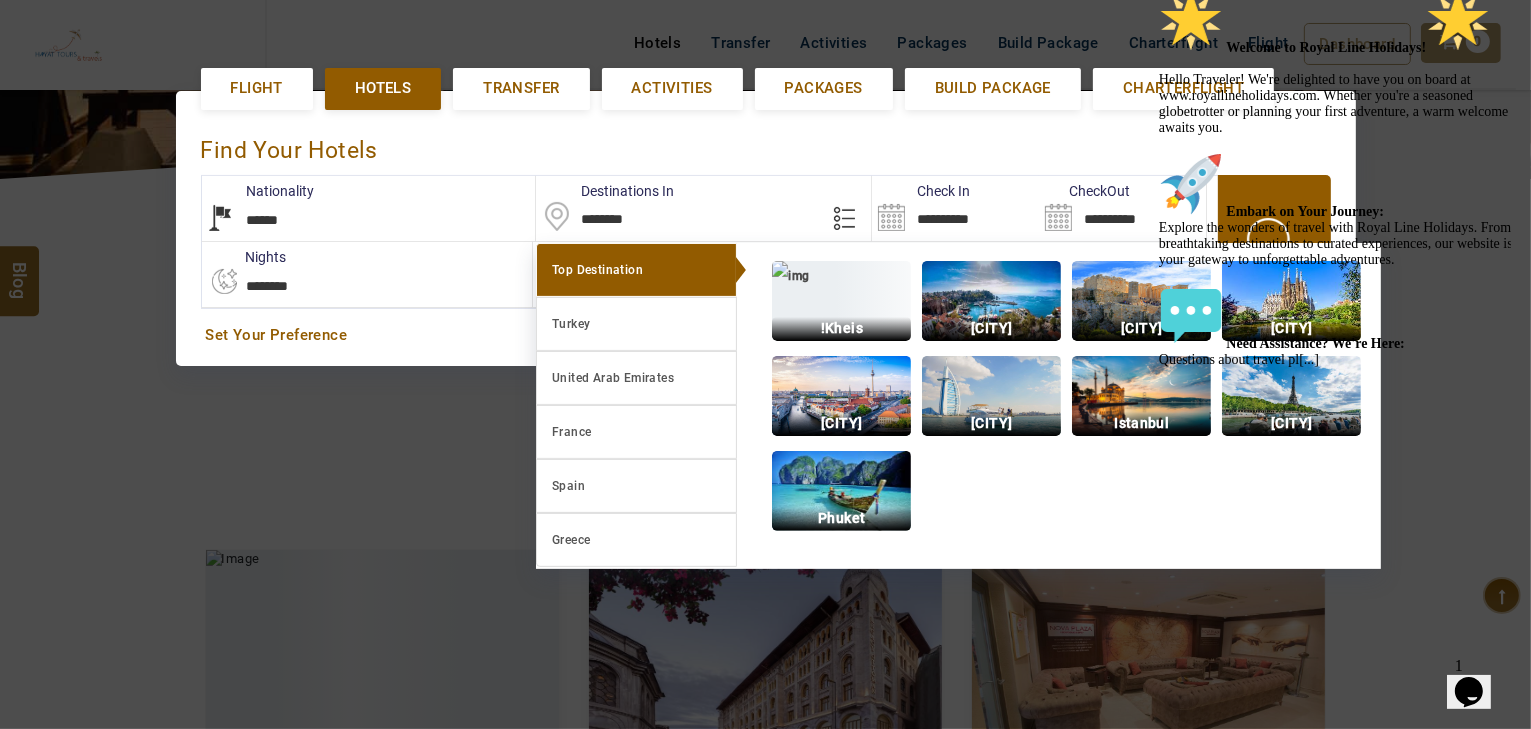 drag, startPoint x: 1482, startPoint y: 131, endPoint x: 2610, endPoint y: 129, distance: 1128.0018 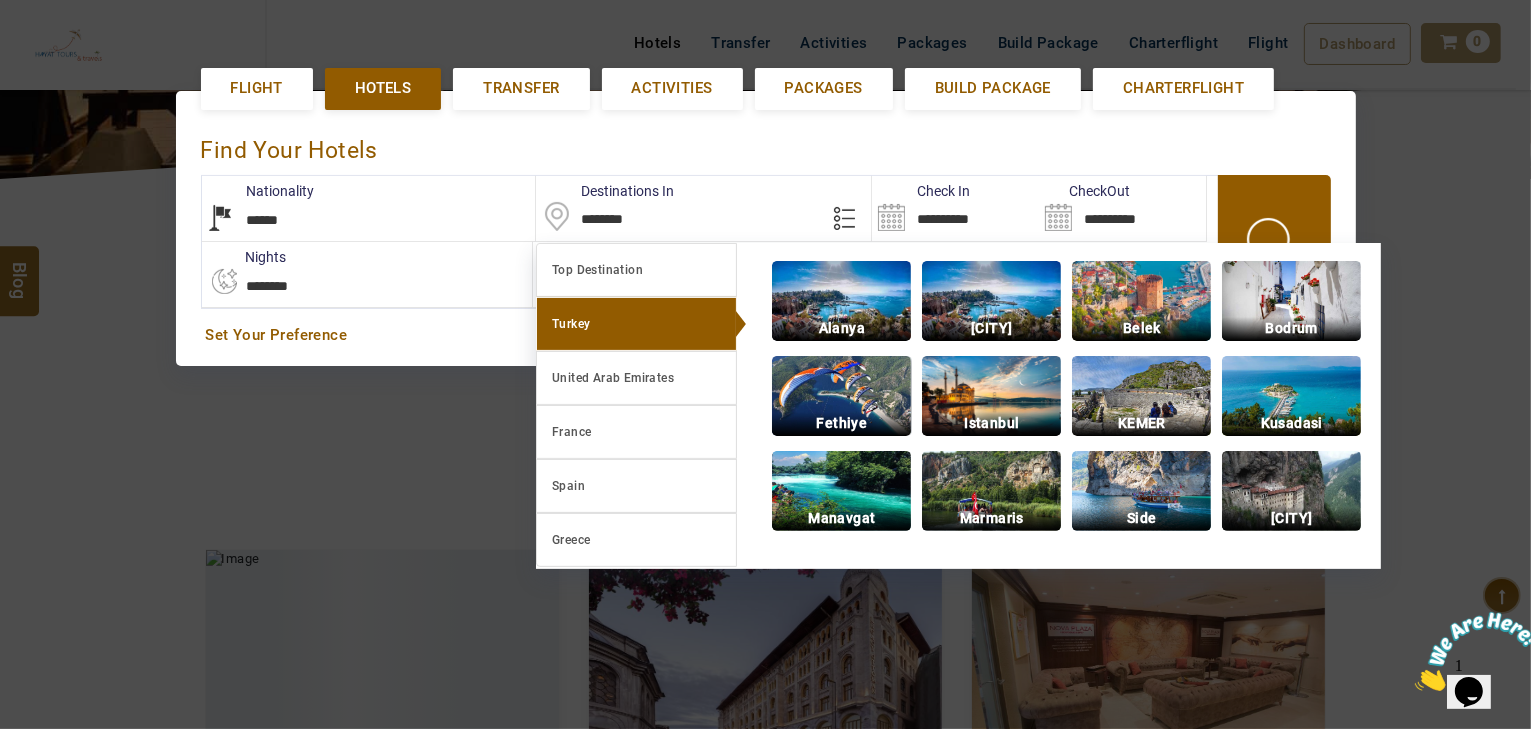 click at bounding box center [841, 396] 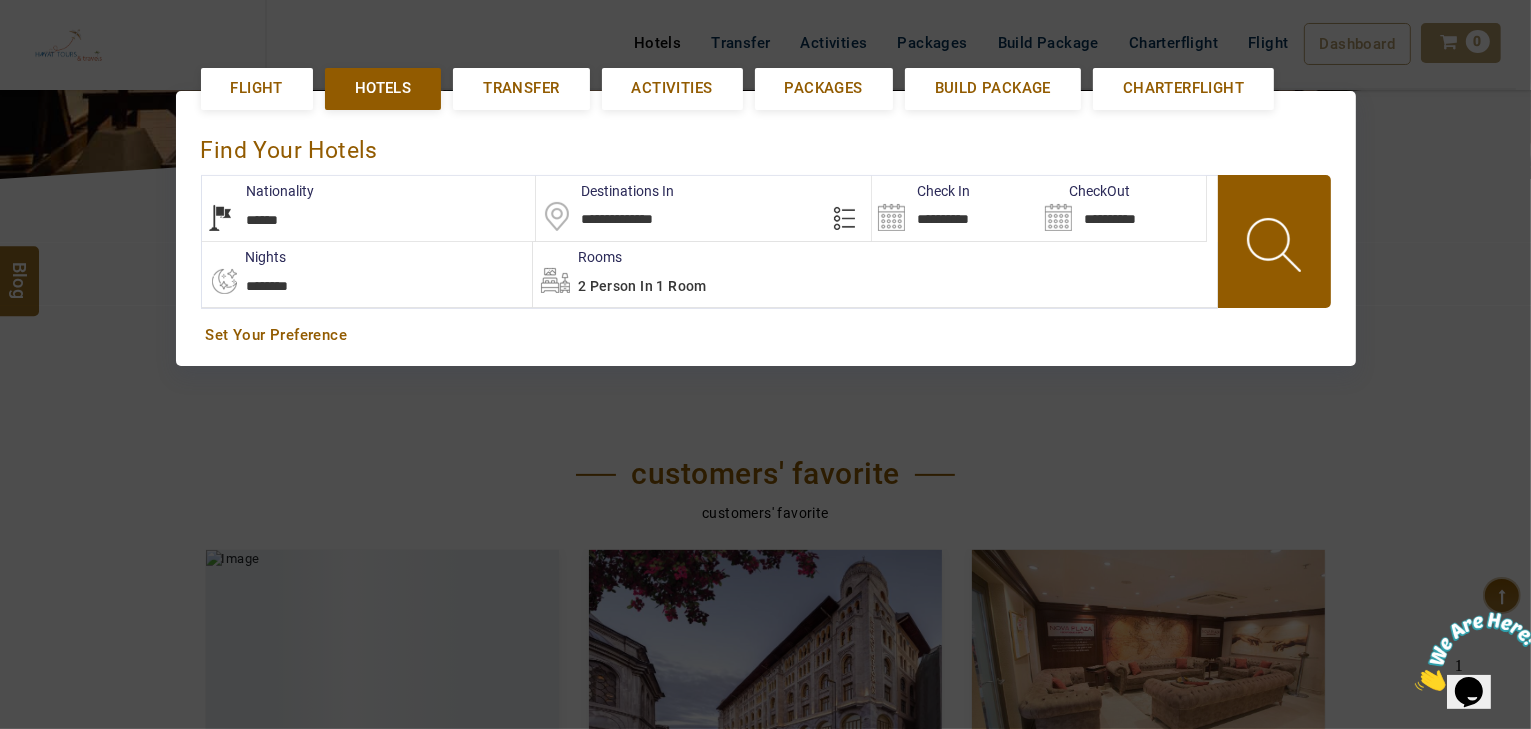 click on "**********" at bounding box center (955, 208) 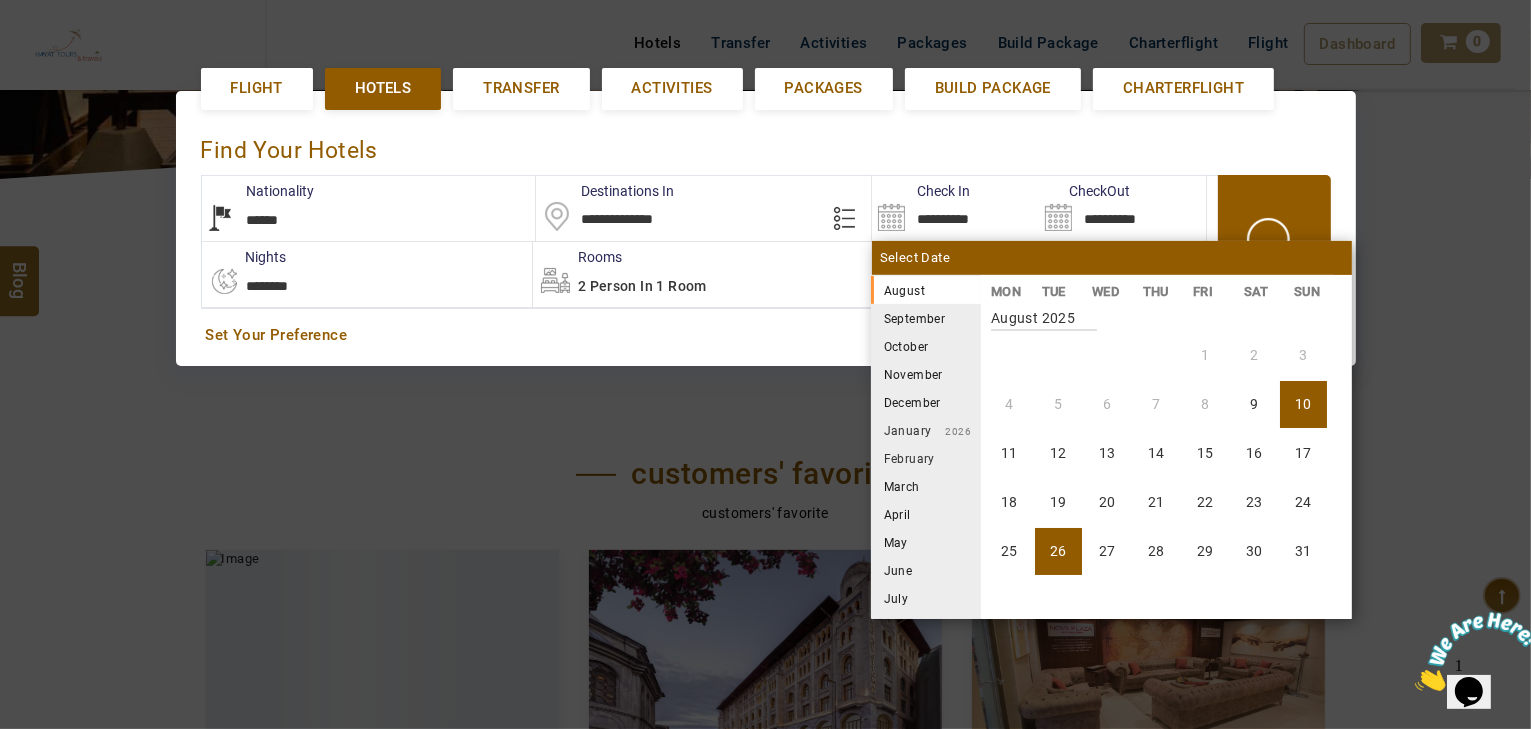 click on "26" at bounding box center [1058, 551] 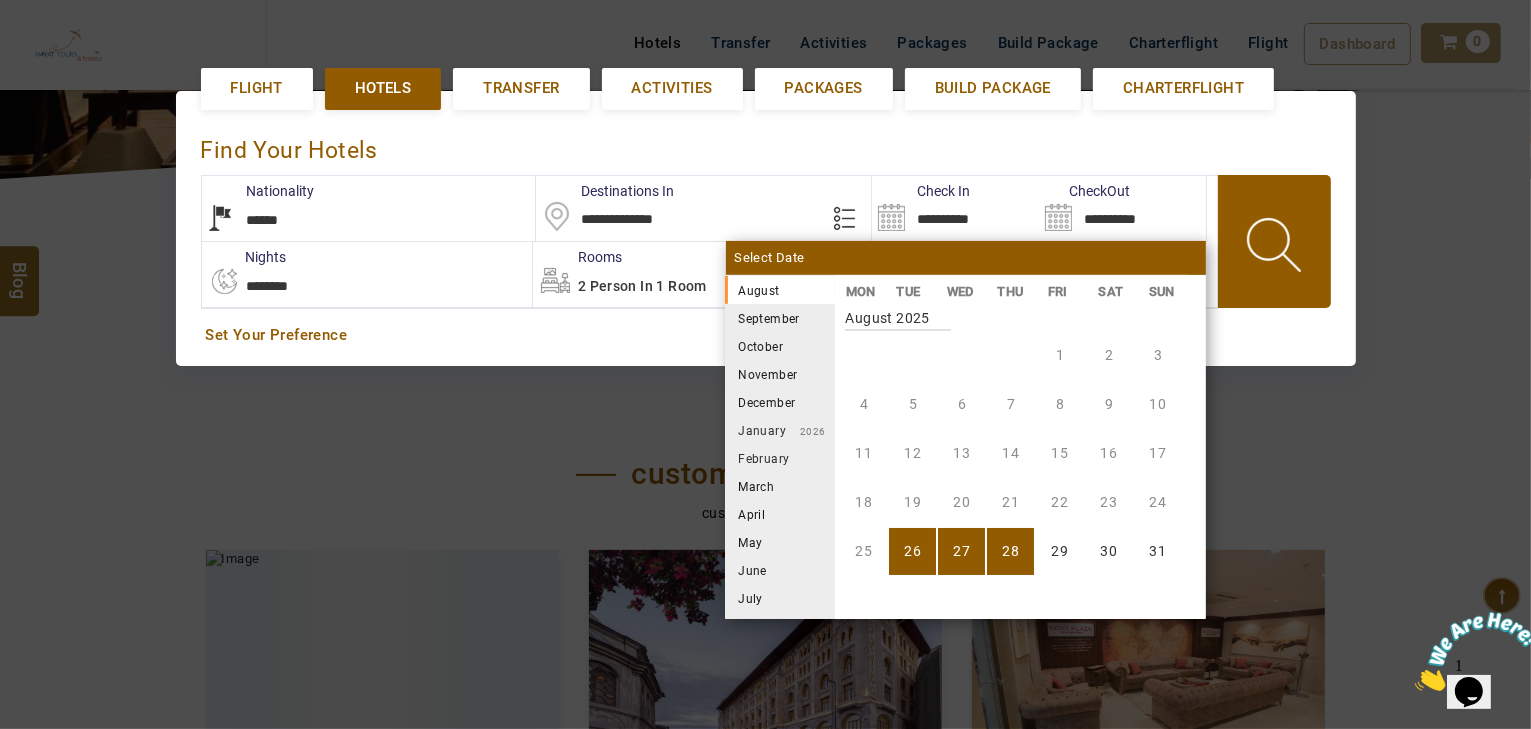 click on "28" at bounding box center [1010, 551] 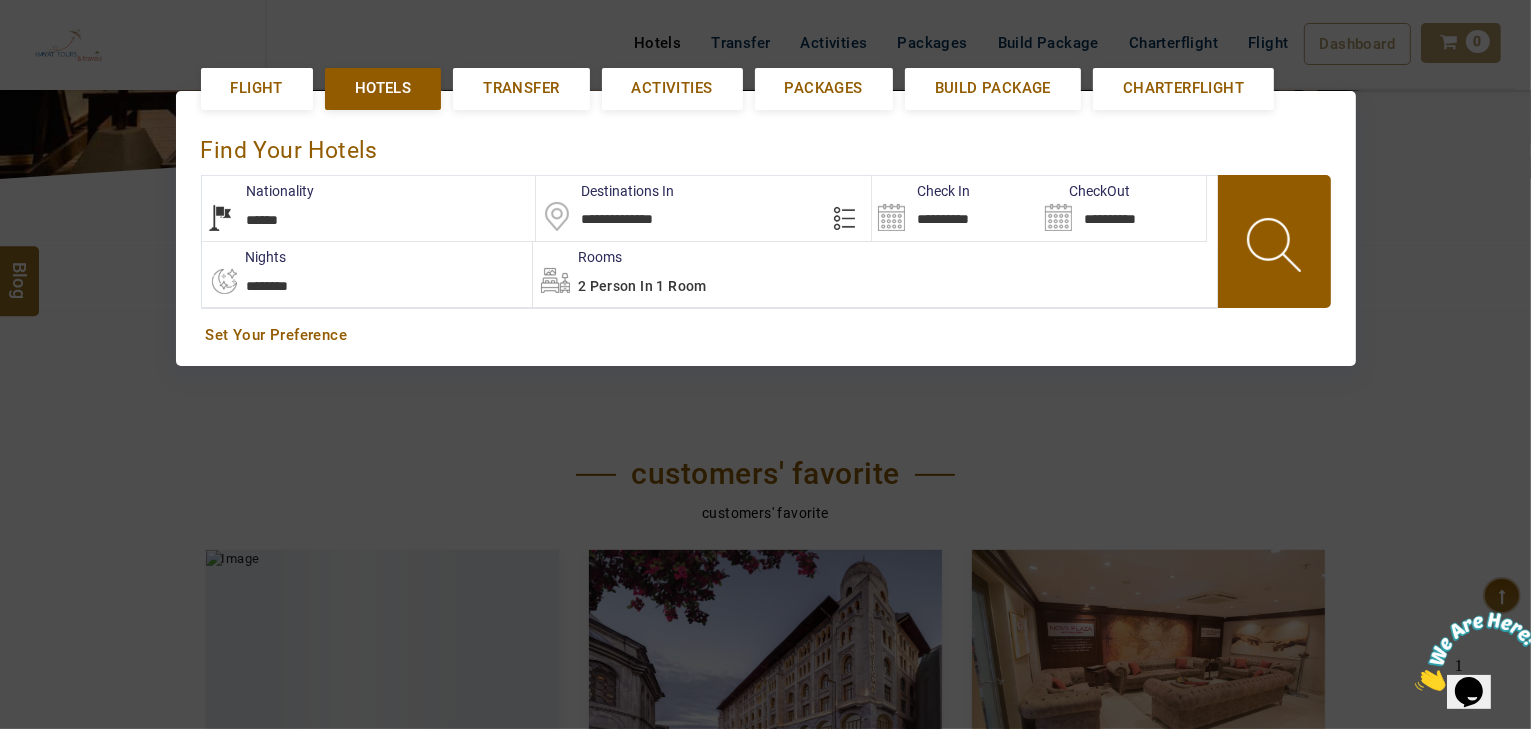 click on "**********" at bounding box center (367, 274) 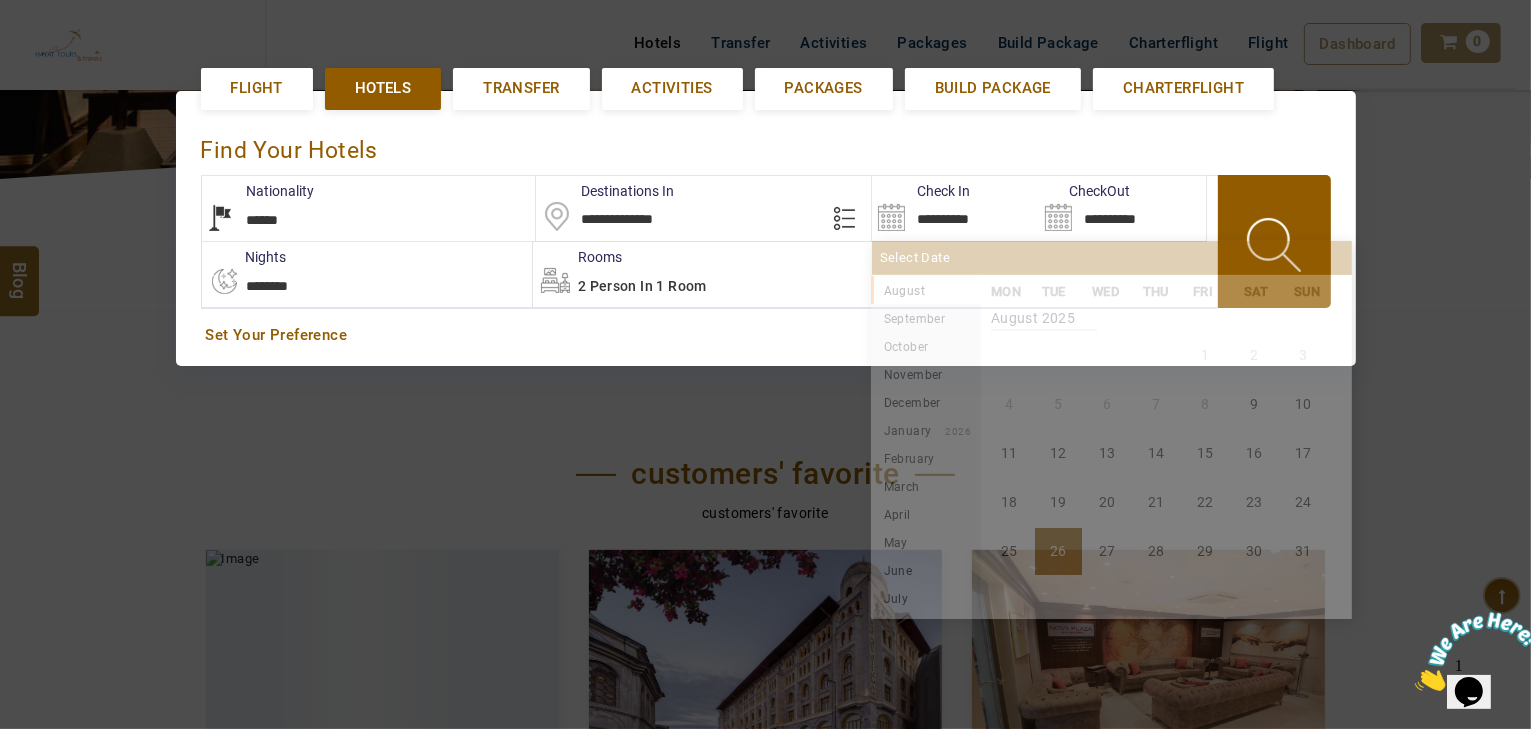 click on "**********" at bounding box center [955, 208] 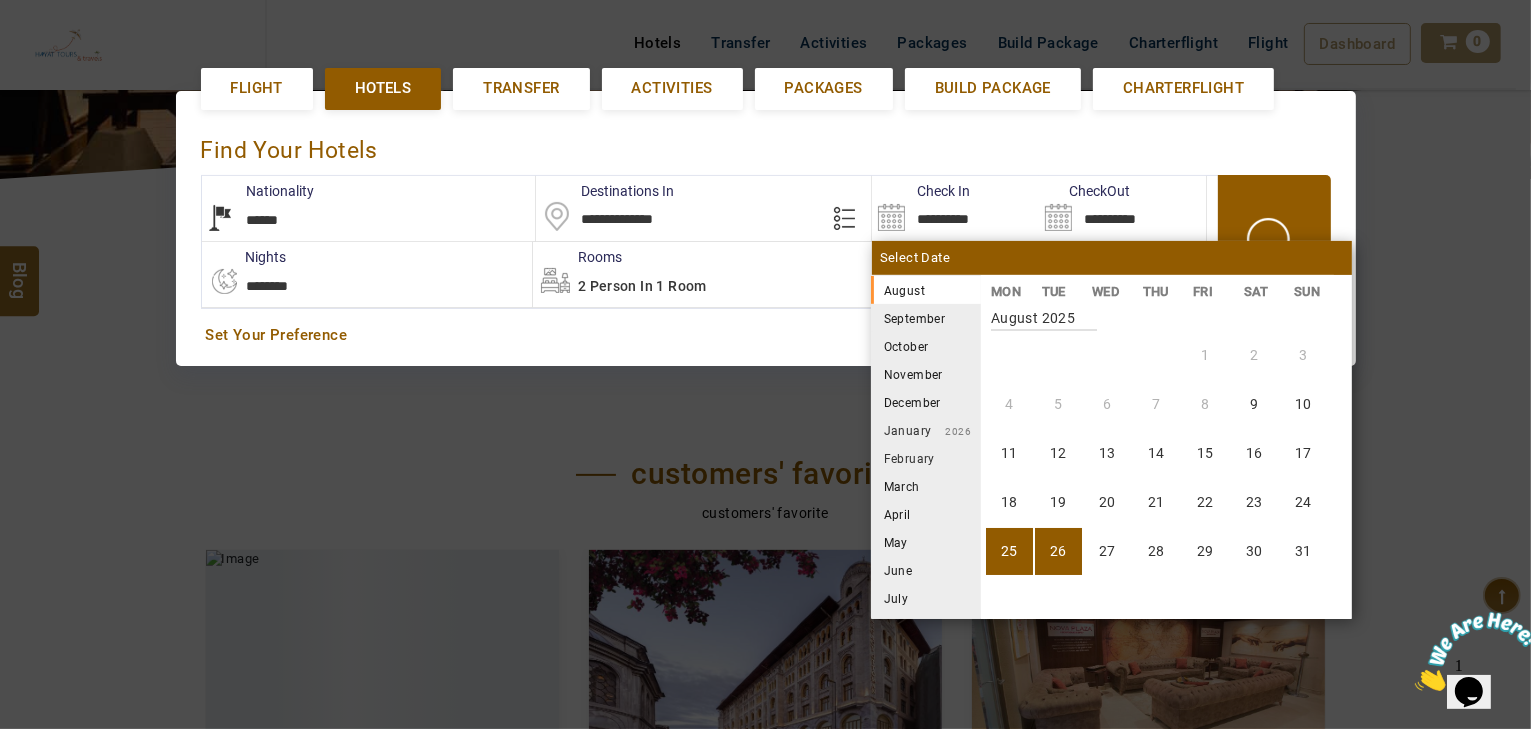 click on "25" at bounding box center [1009, 551] 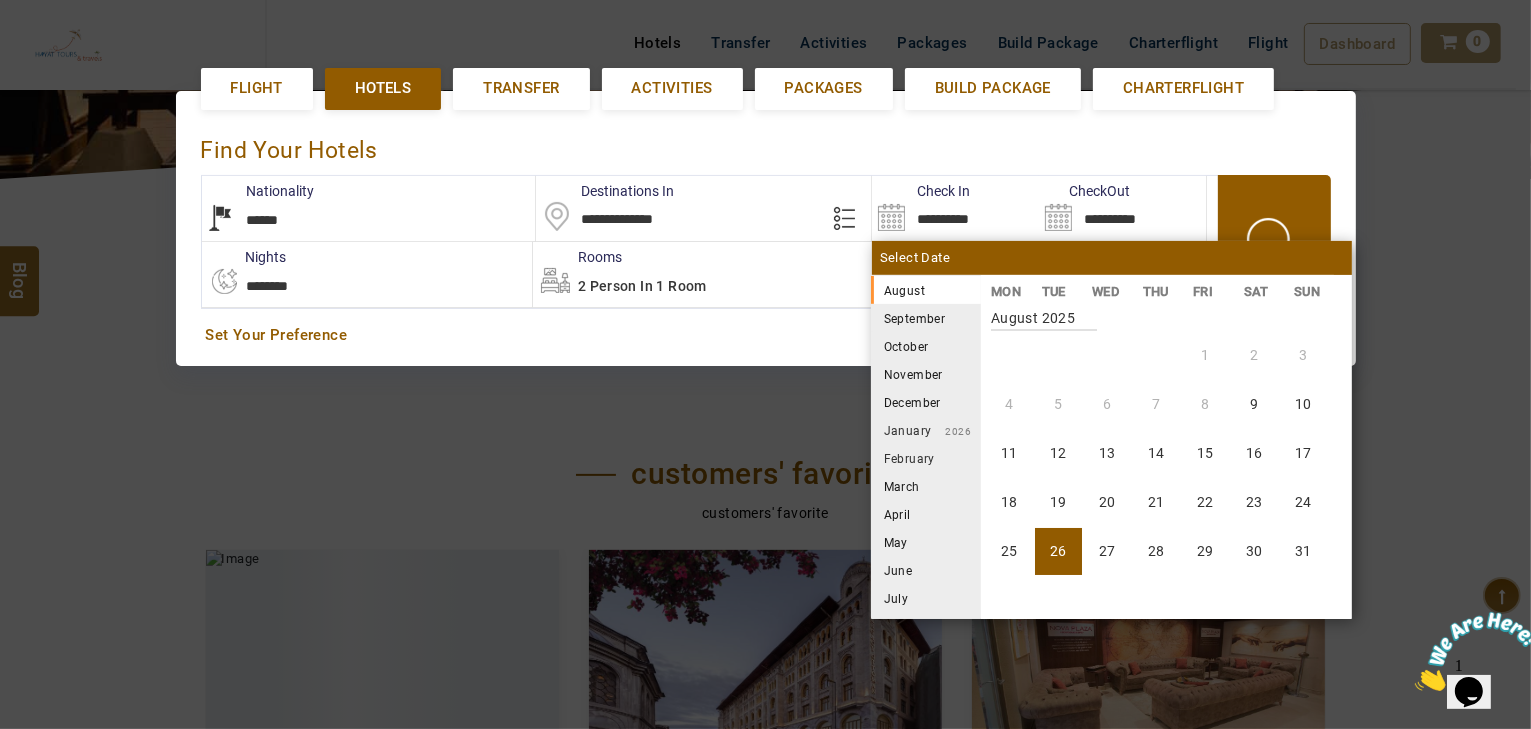 type on "**********" 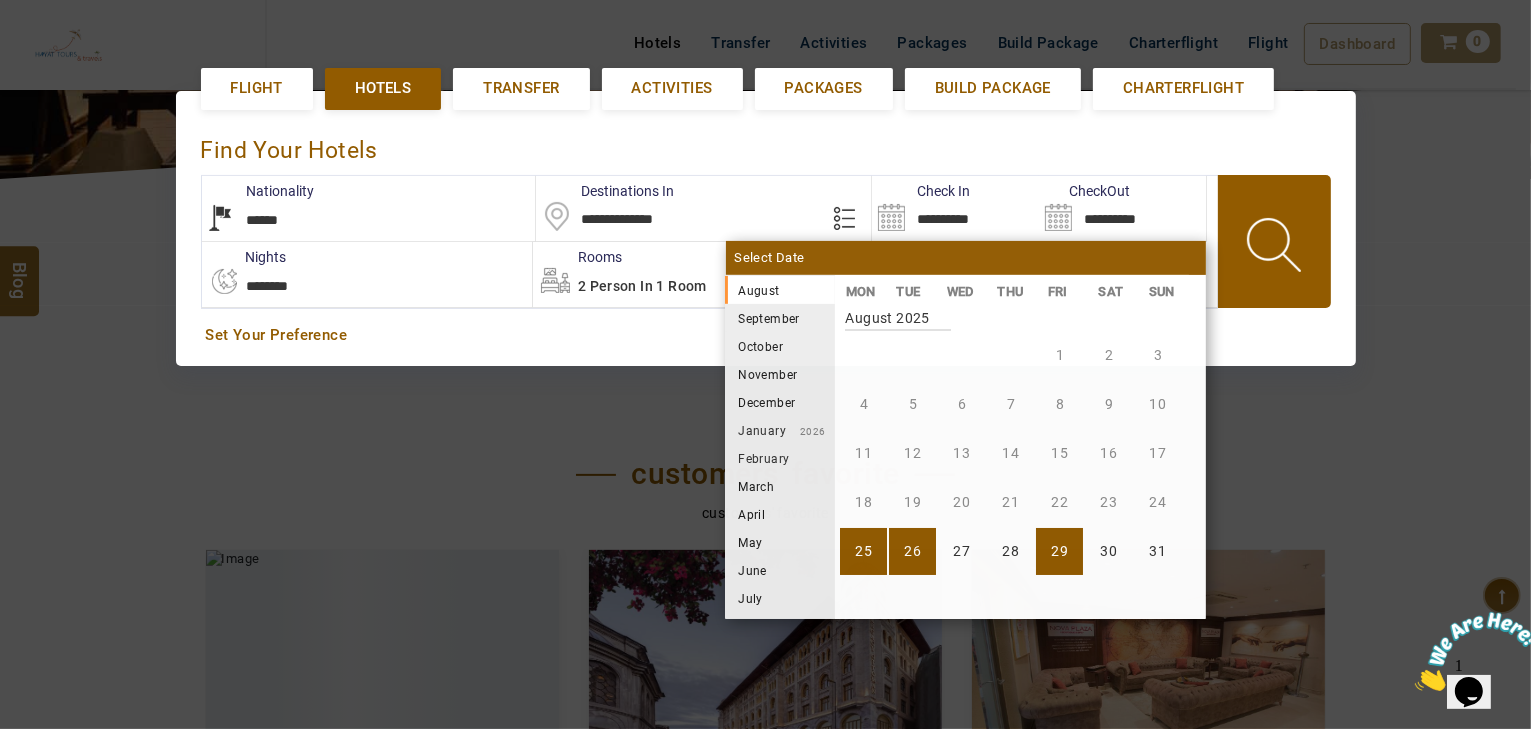 click on "29" at bounding box center [1059, 551] 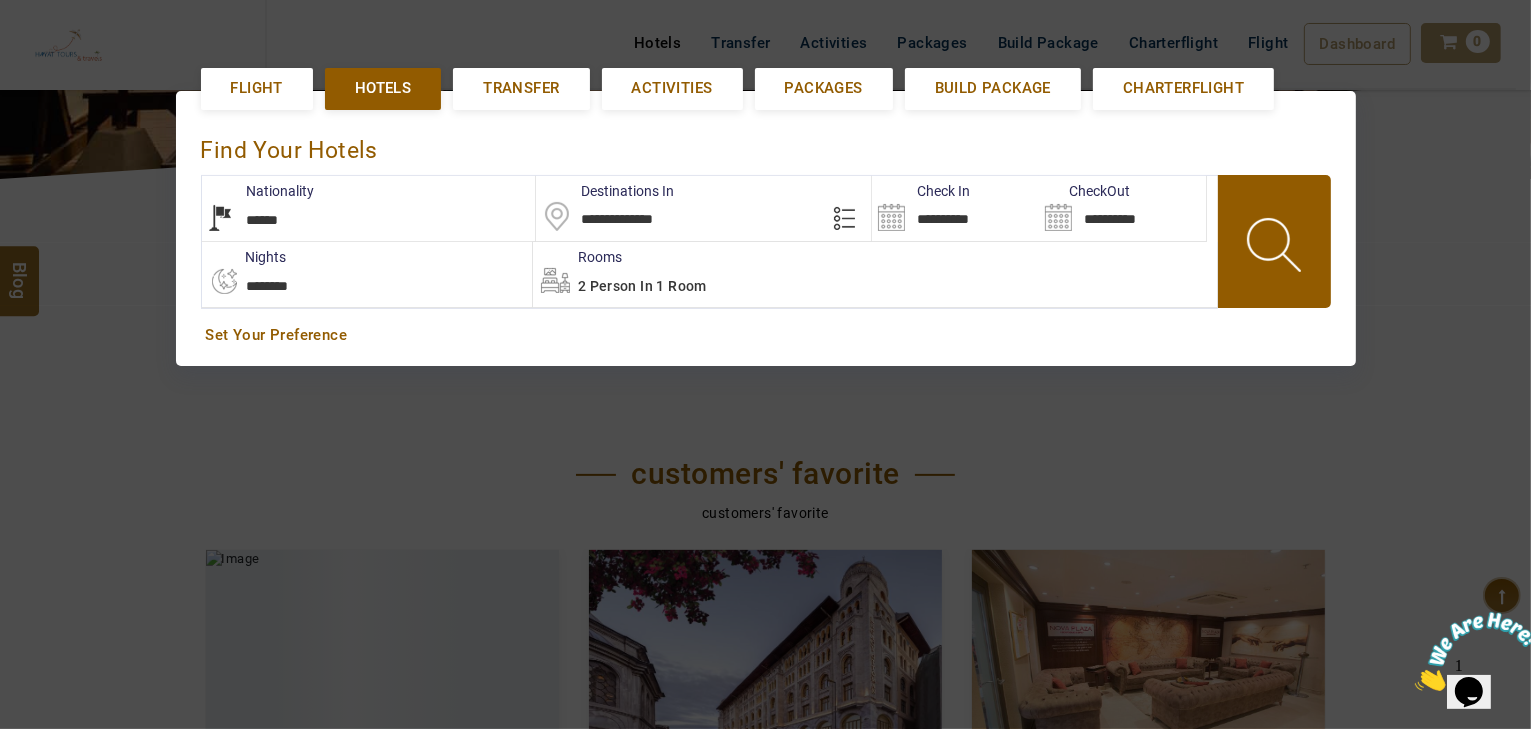 click on "**********" at bounding box center [955, 208] 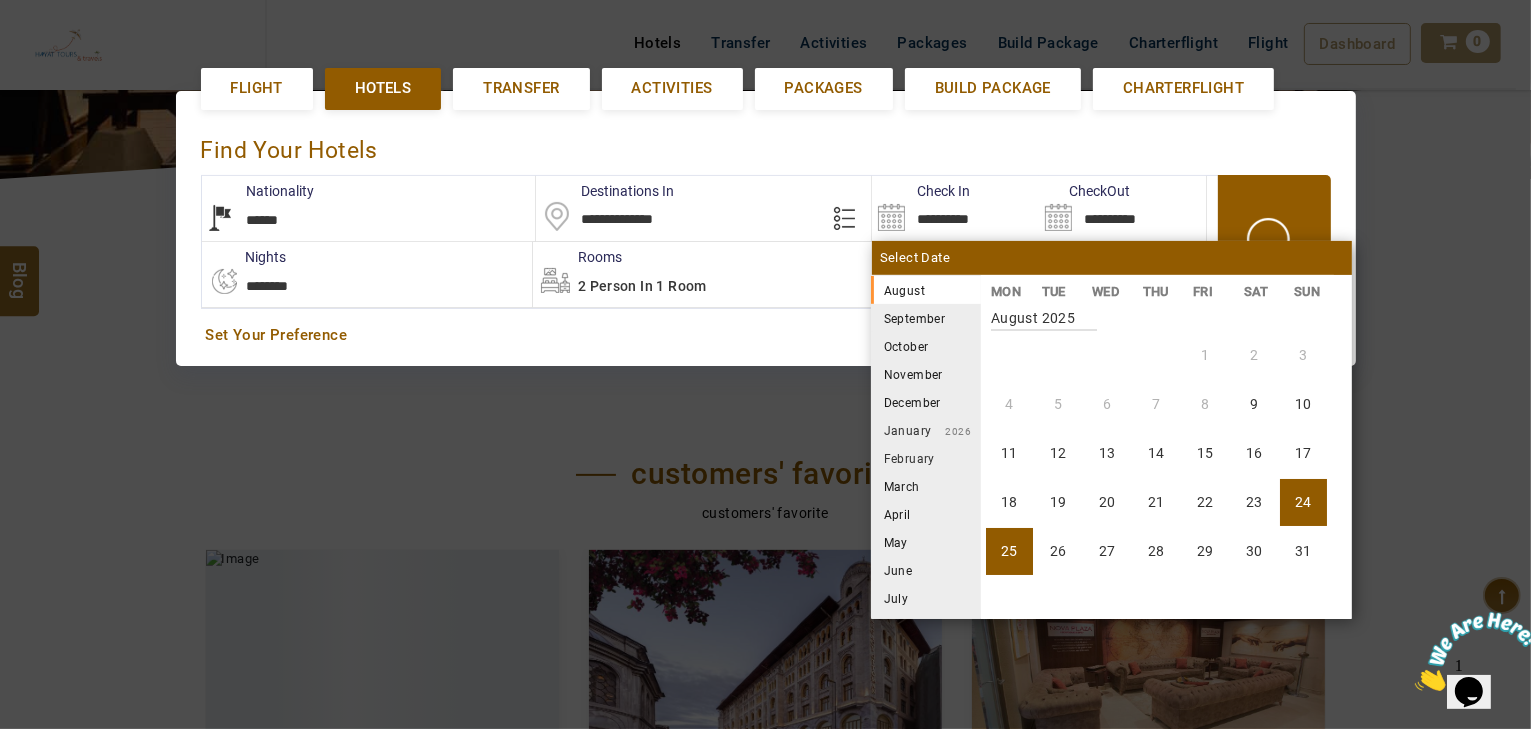 click on "24" at bounding box center (1303, 502) 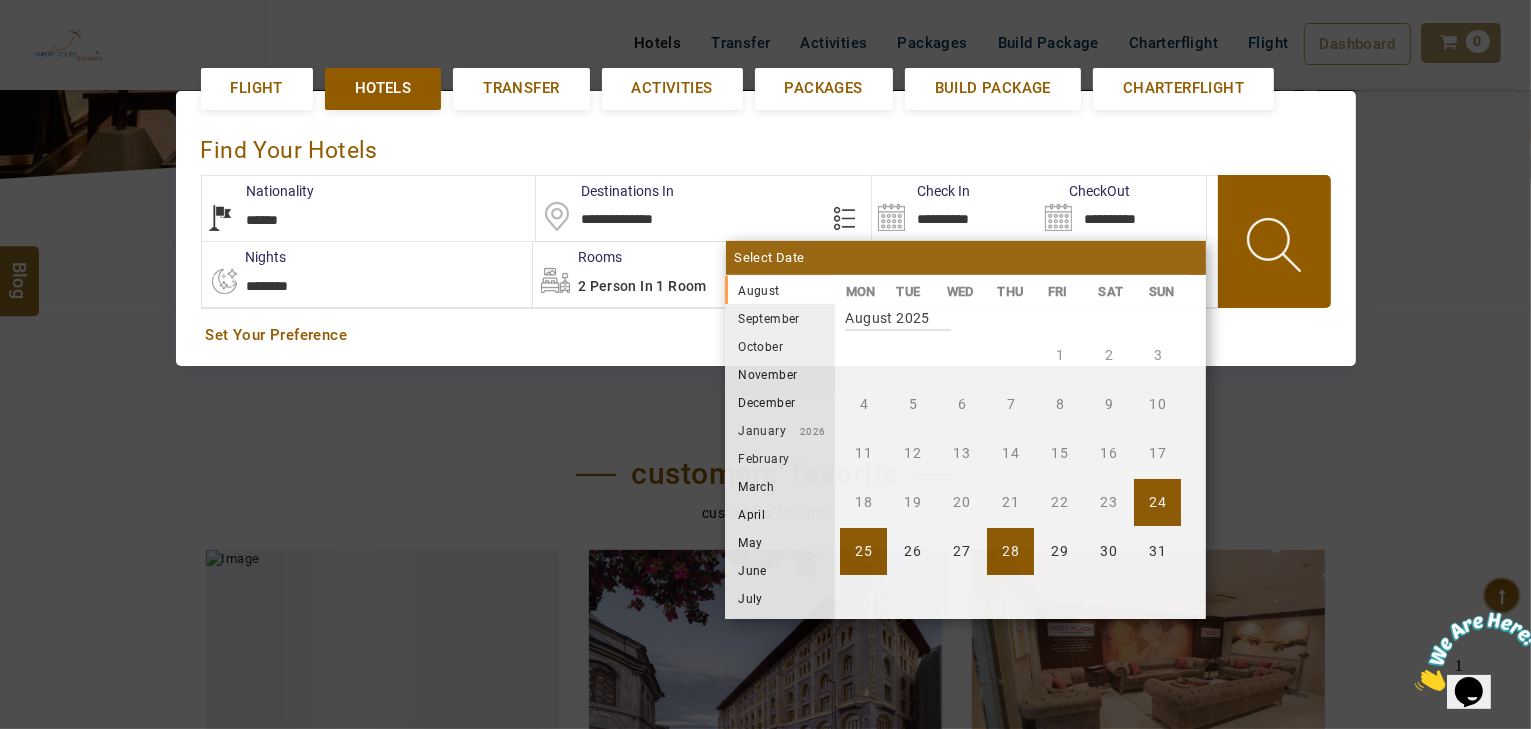 click on "28" at bounding box center (1010, 551) 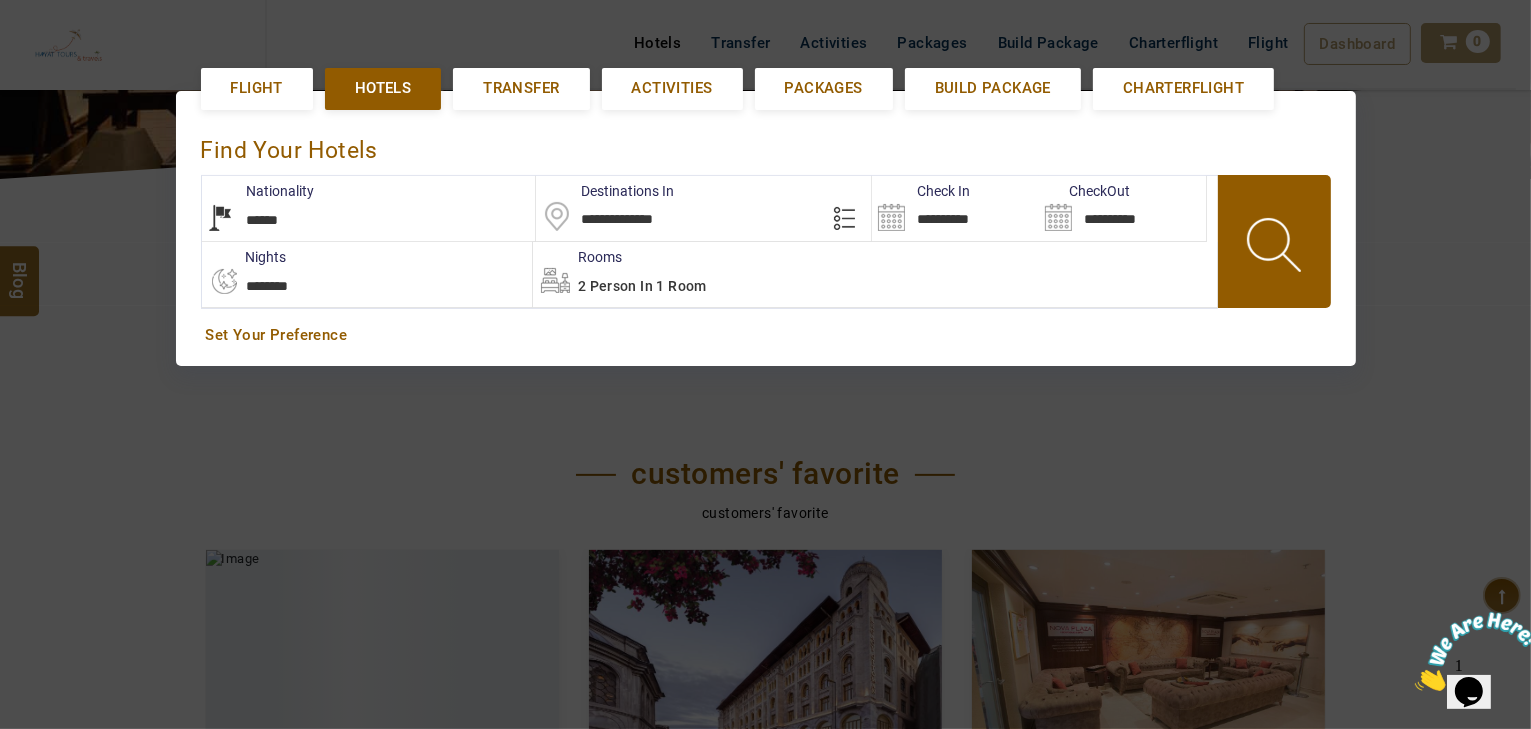 click at bounding box center (1276, 248) 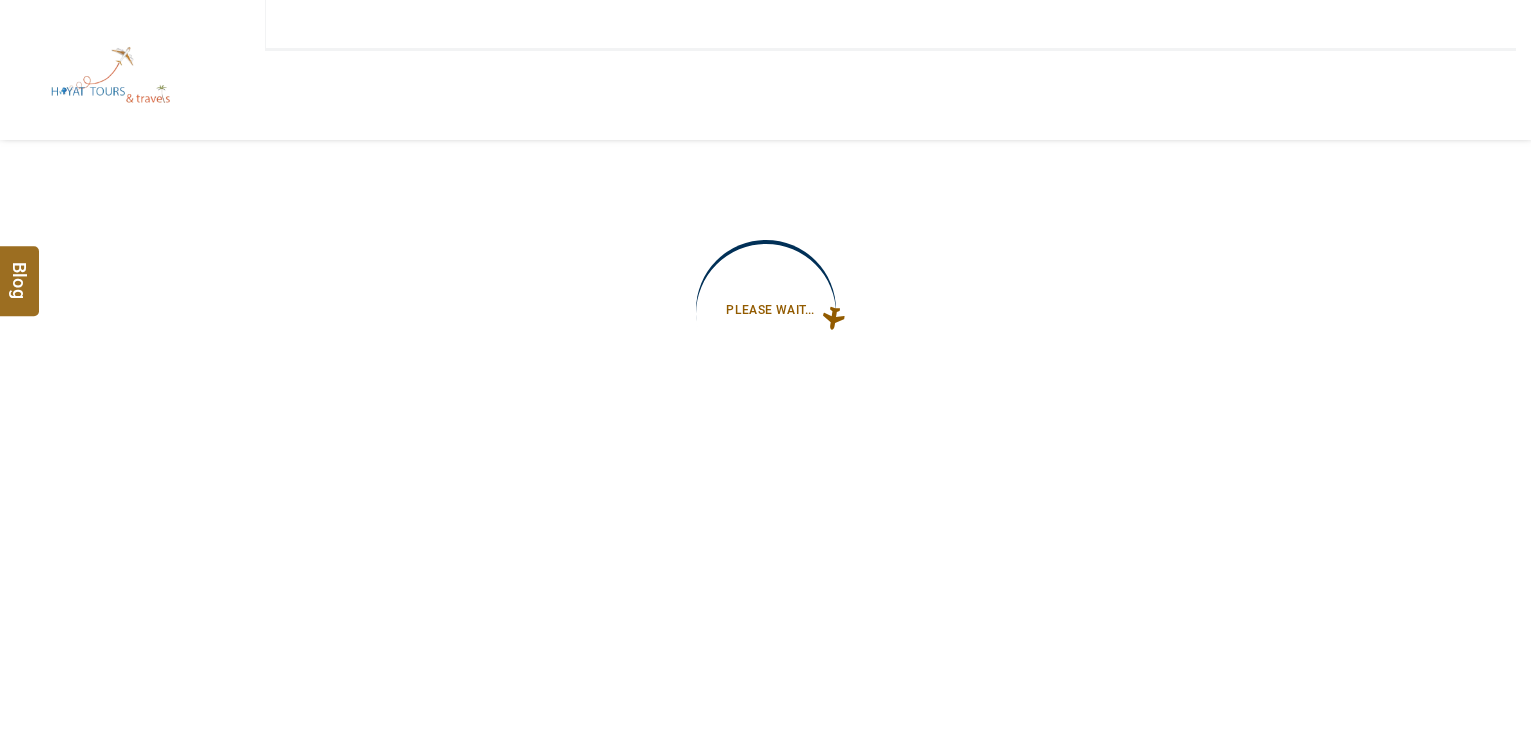 type on "**********" 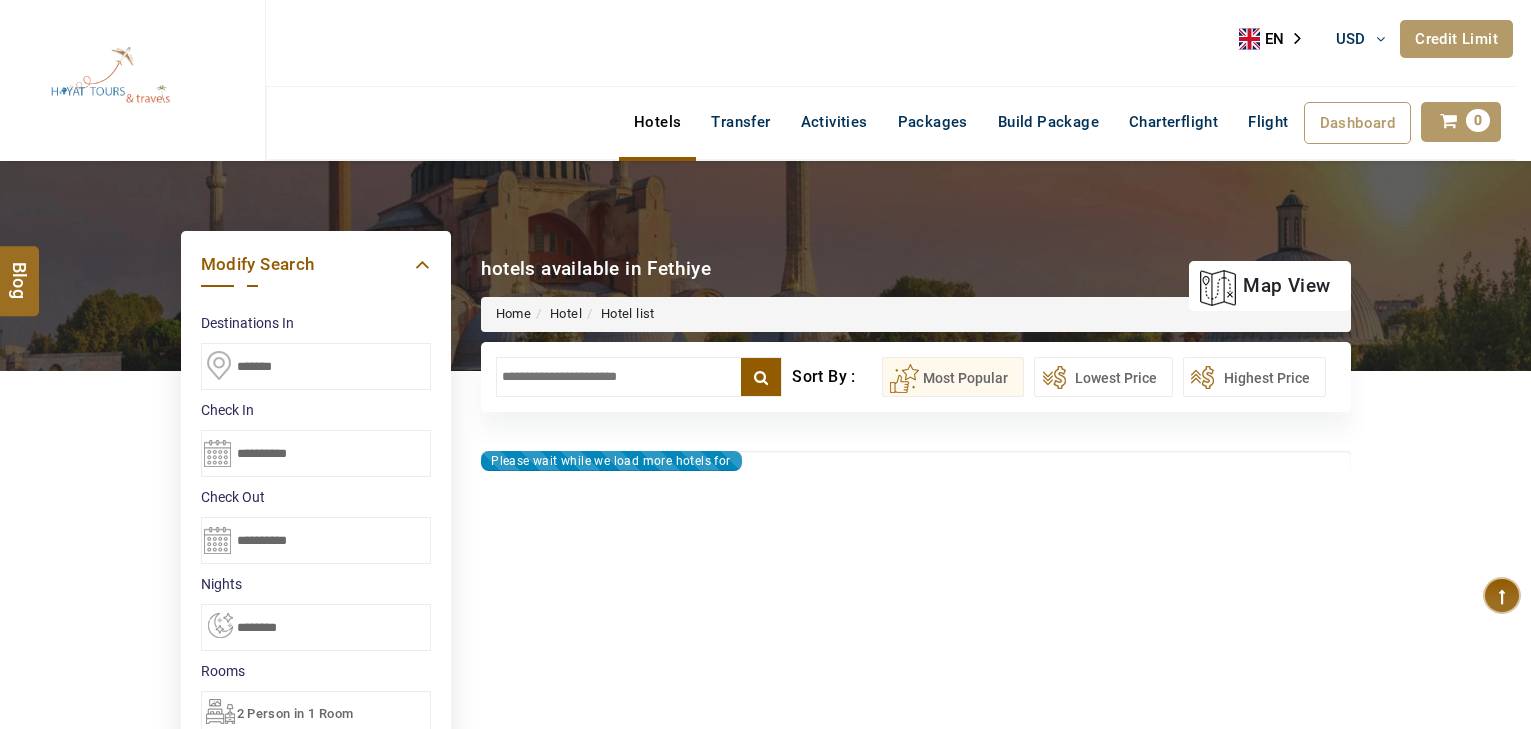scroll, scrollTop: 0, scrollLeft: 0, axis: both 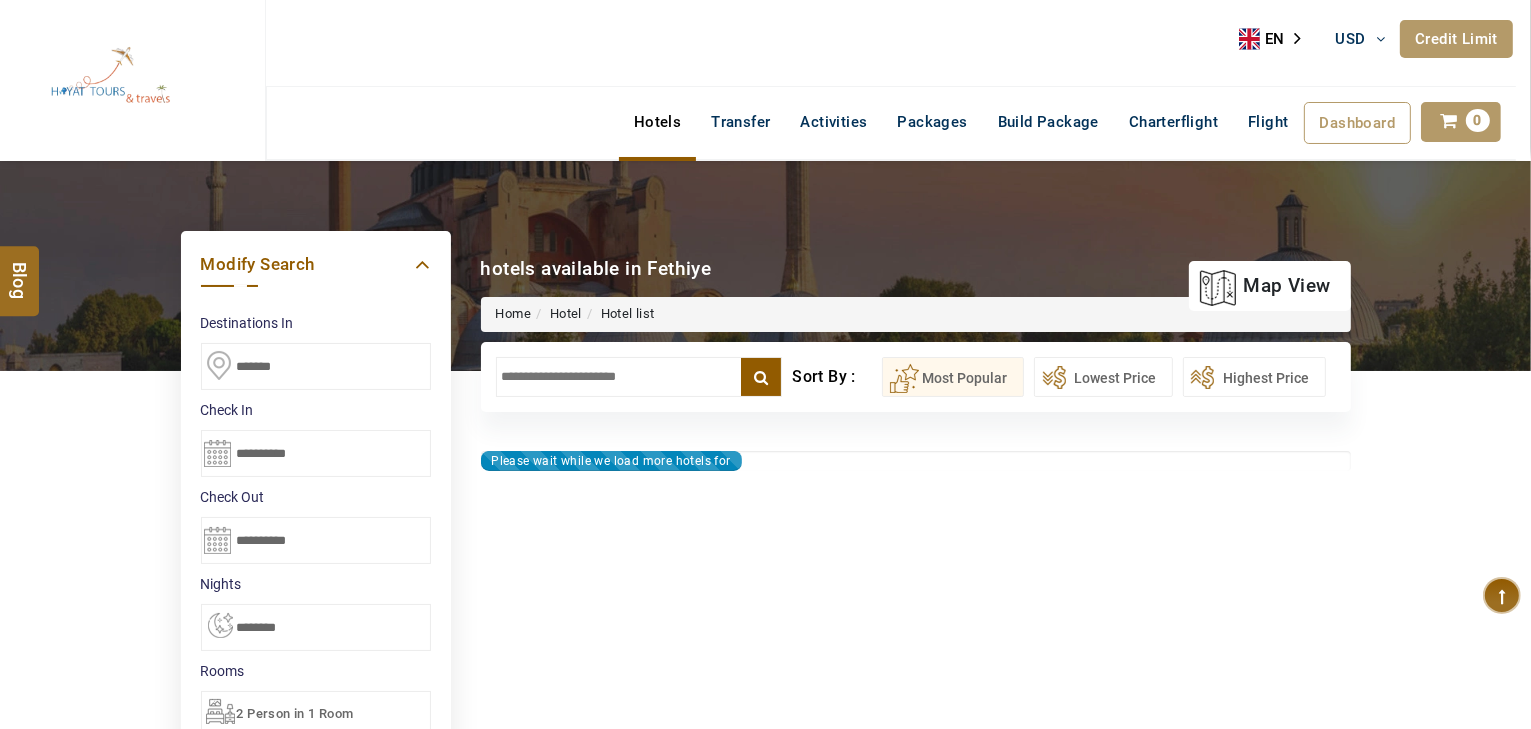 type on "**********" 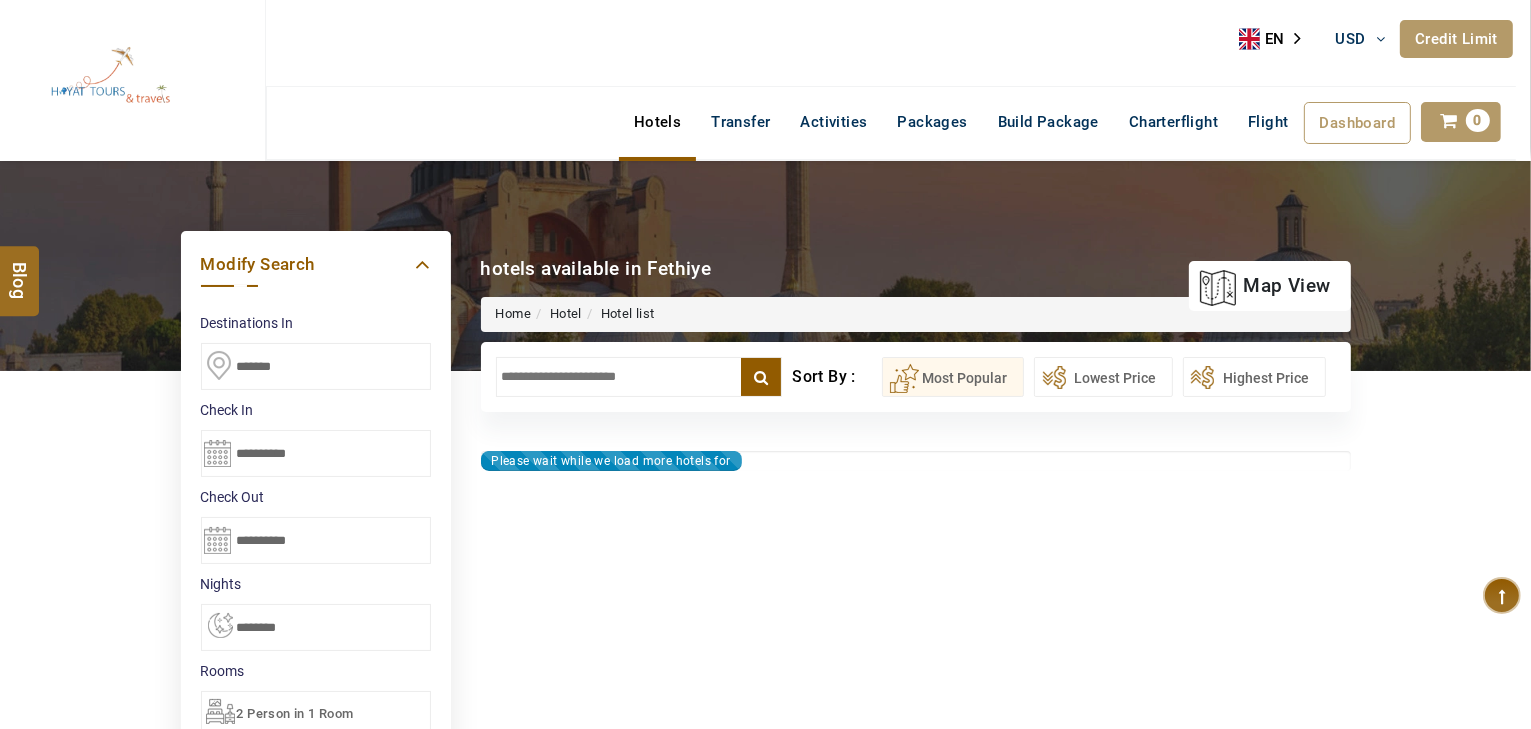 type on "**********" 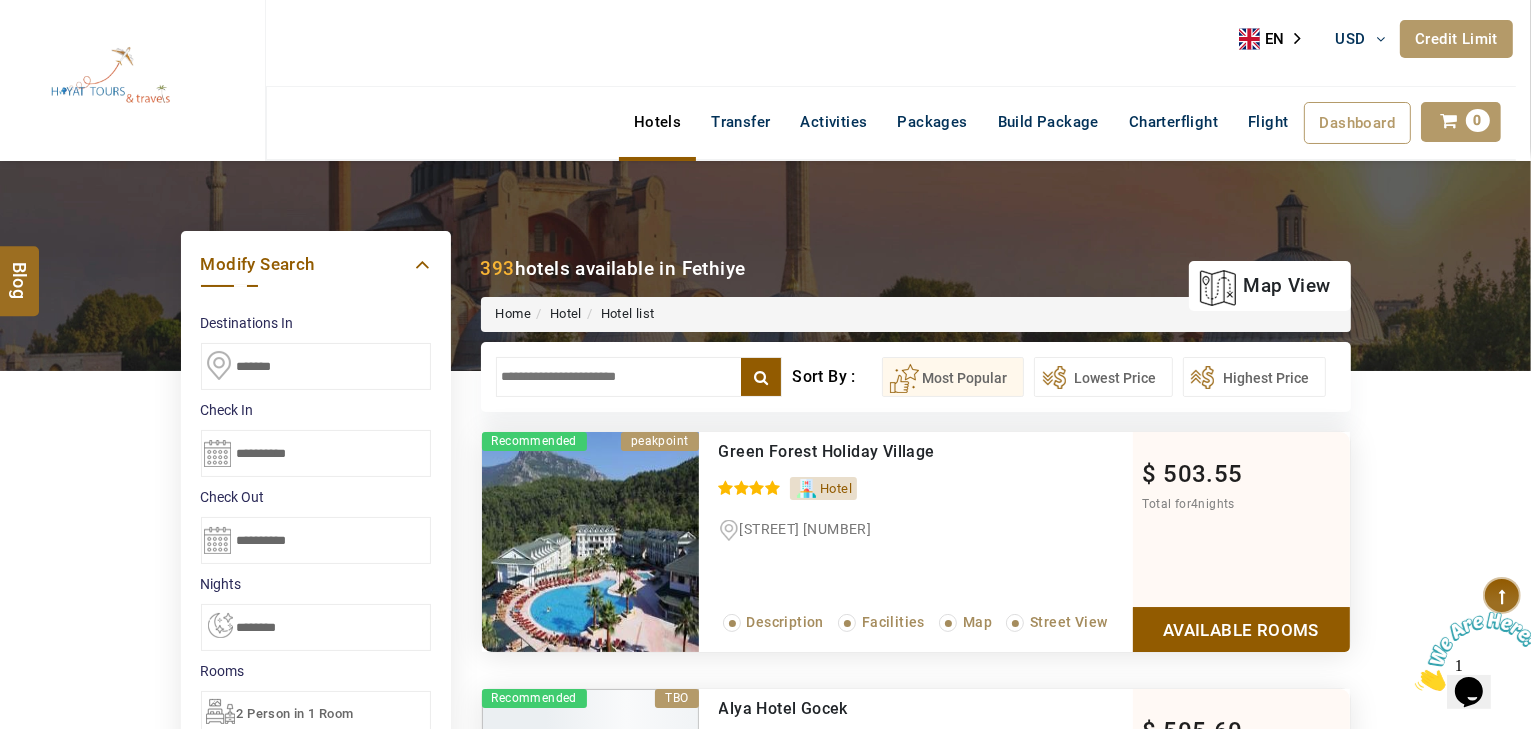 scroll, scrollTop: 0, scrollLeft: 0, axis: both 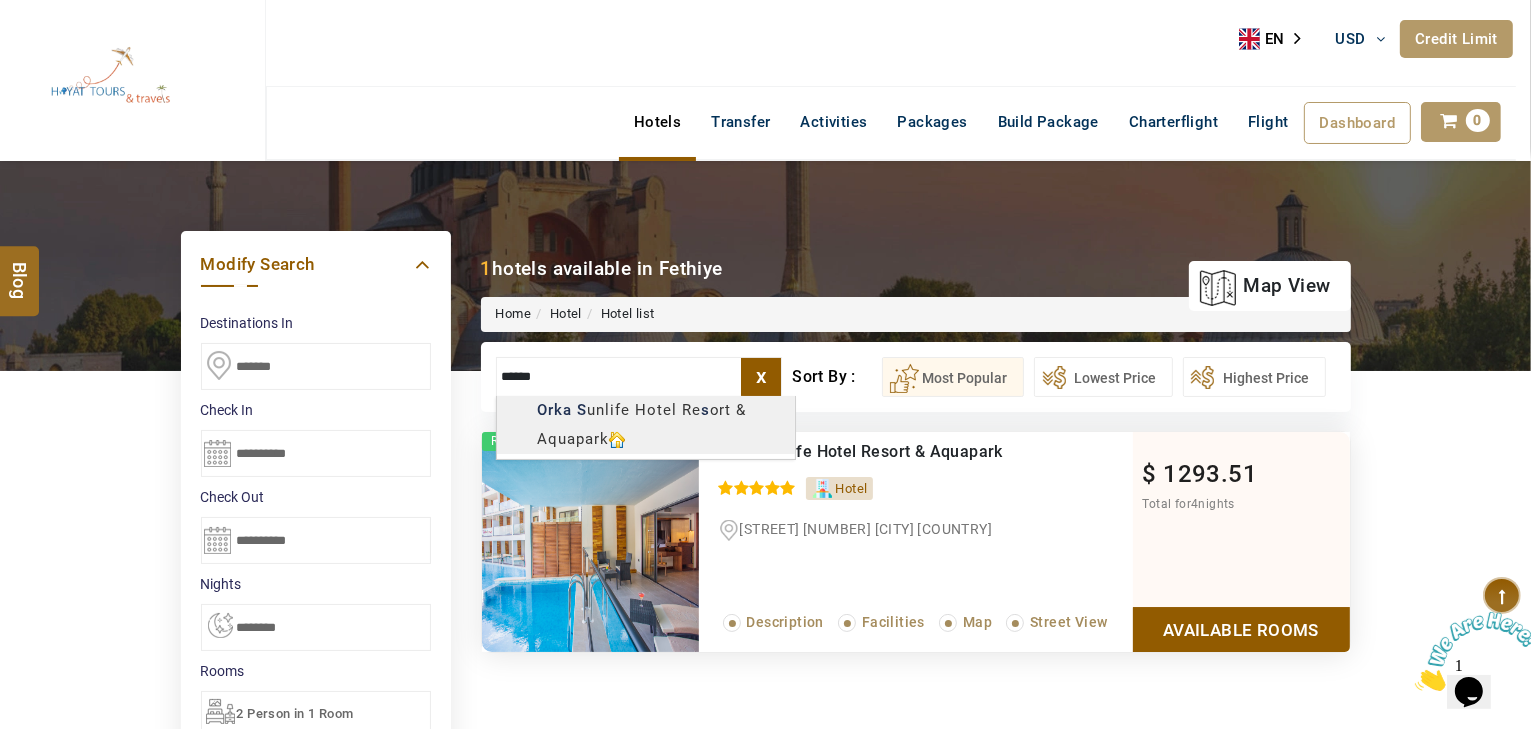 click on "Helpline
+[COUNTRY_CODE] [PHONE] info@[DOMAIN].com About Us What we Offer Blog Why Us Contact Hotels  Transfer Activities Packages Build Package Charterflight Flight Dashboard My Profile My Booking My Reports My Quotation Sign Out 0 Points Redeem Now To Redeem 58318  Points Future Points  1074   Points Credit Limit Credit Limit USD 30000.00 70% Complete Used USD 25827.94 Available USD 4172.06 Setting  Looks like you haven't added anything to your cart yet Countinue Shopping ***** ****** Please Wait.. Blog demo
Remember me Forgot
password? LOG IN Don't have an account?   Register Now My Booking View/ Print/Cancel Your Booking without Signing in Submit Applying Filters...... Hotels For You Will Be Loading Soon demo
In A Few Moment, You Will Be Celebrating Best Hotel options galore ! Check In   CheckOut Rooms Rooms Please Wait" at bounding box center (765, 1176) 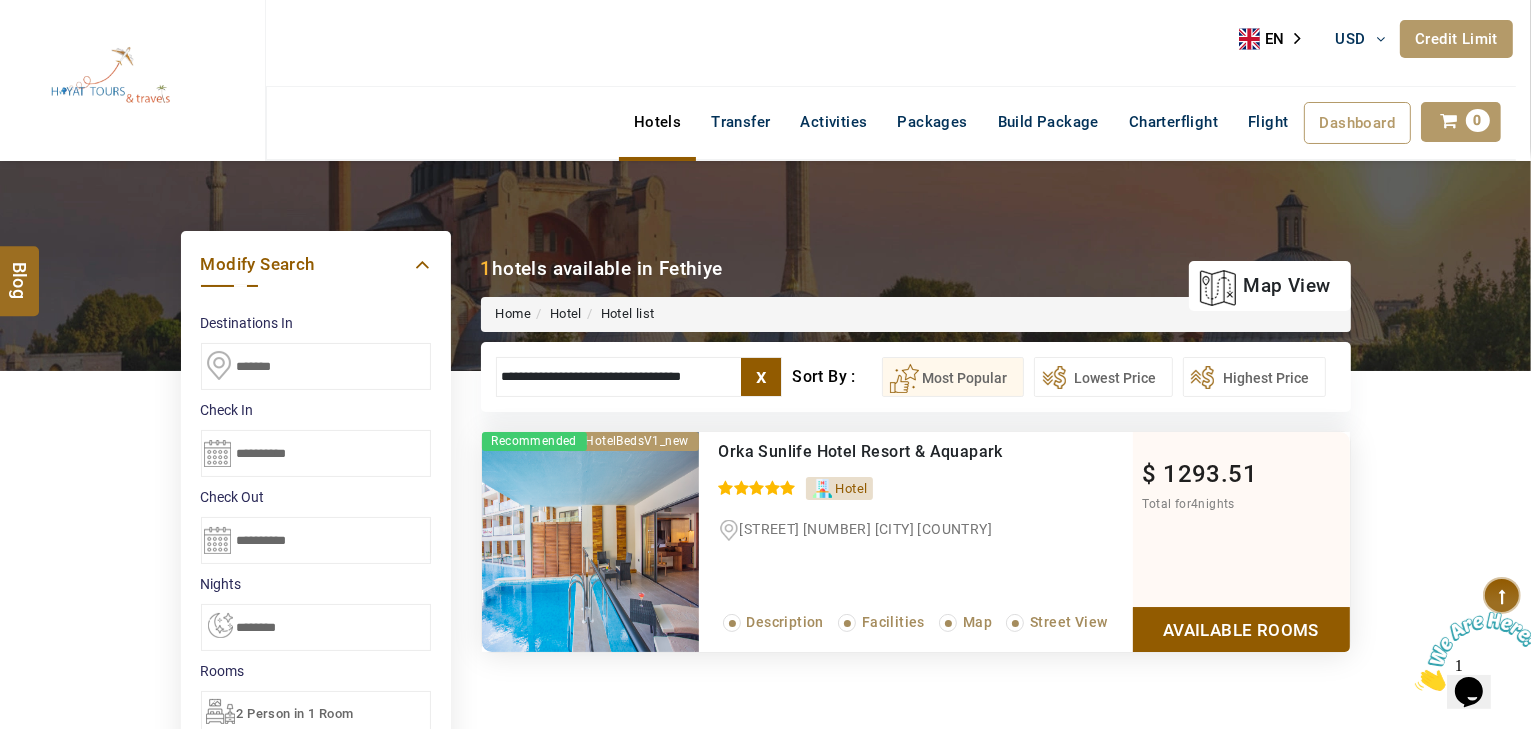 type on "**********" 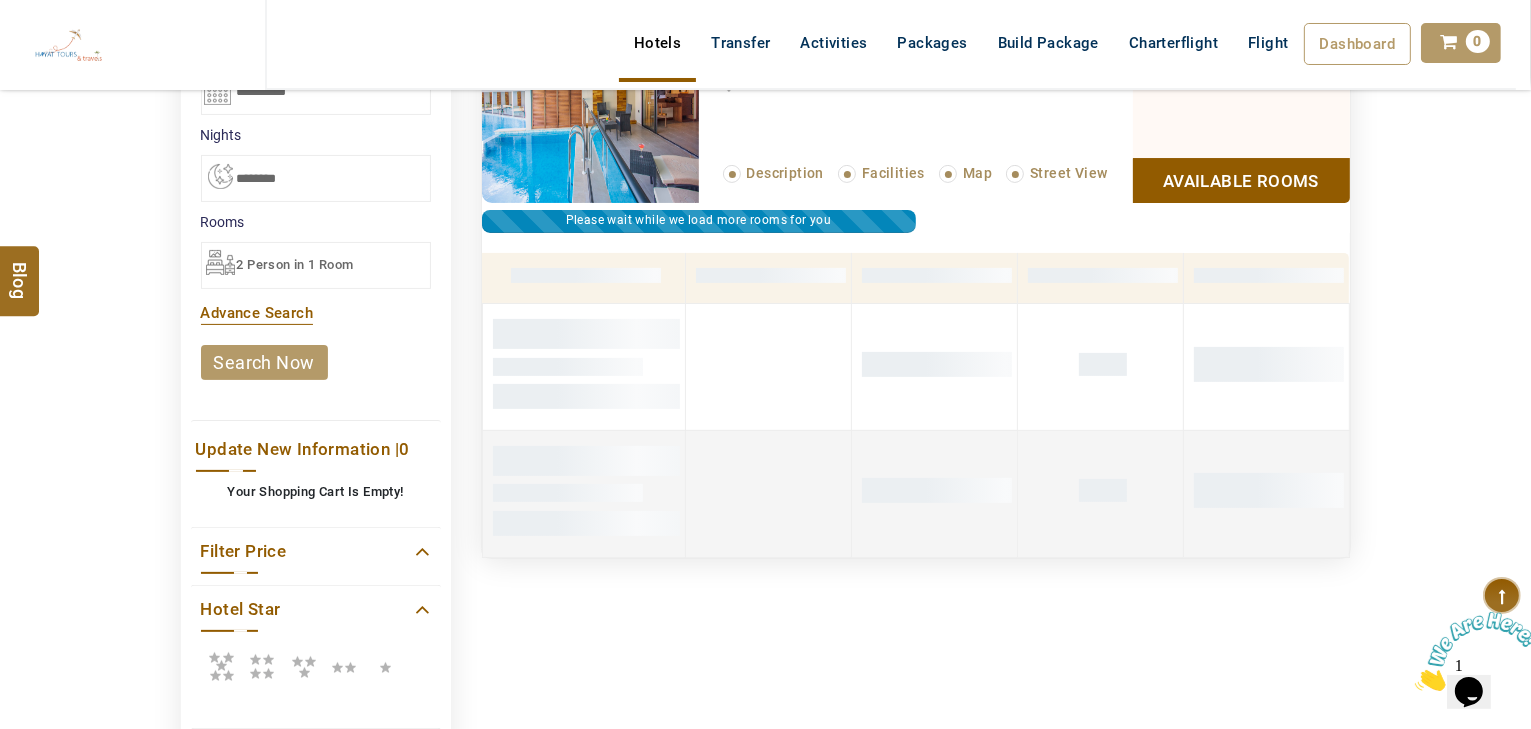 scroll, scrollTop: 540, scrollLeft: 0, axis: vertical 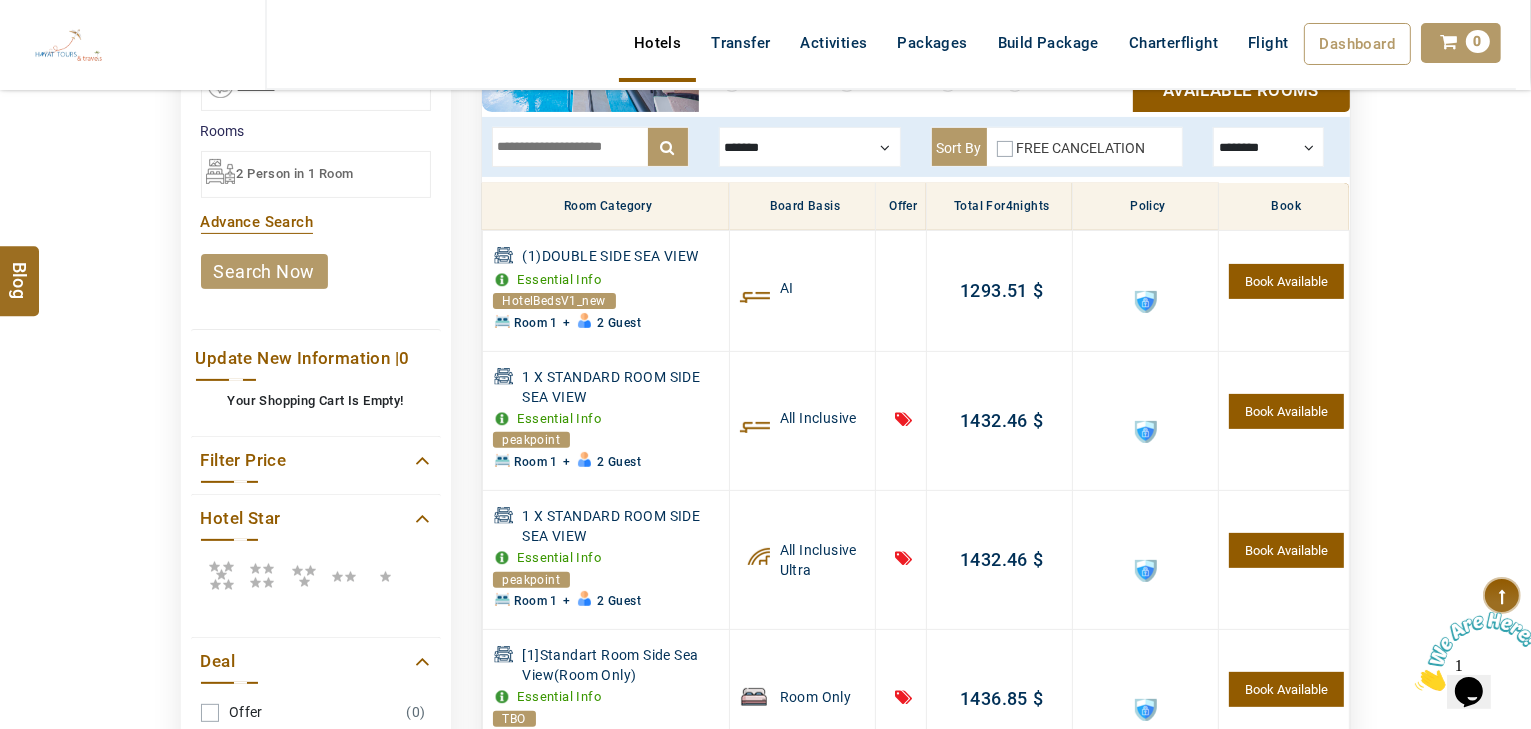 drag, startPoint x: 553, startPoint y: 166, endPoint x: 556, endPoint y: 147, distance: 19.235384 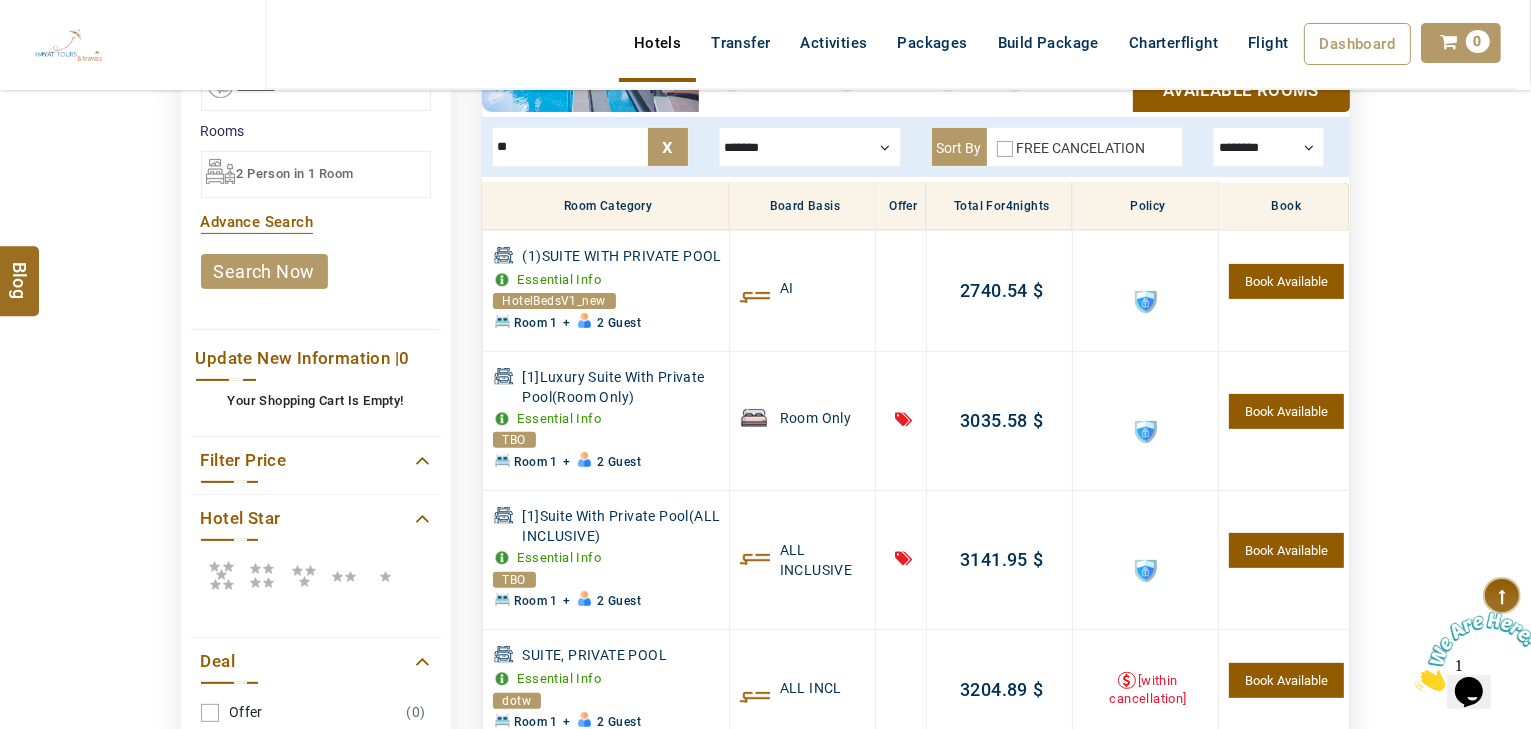 type on "*" 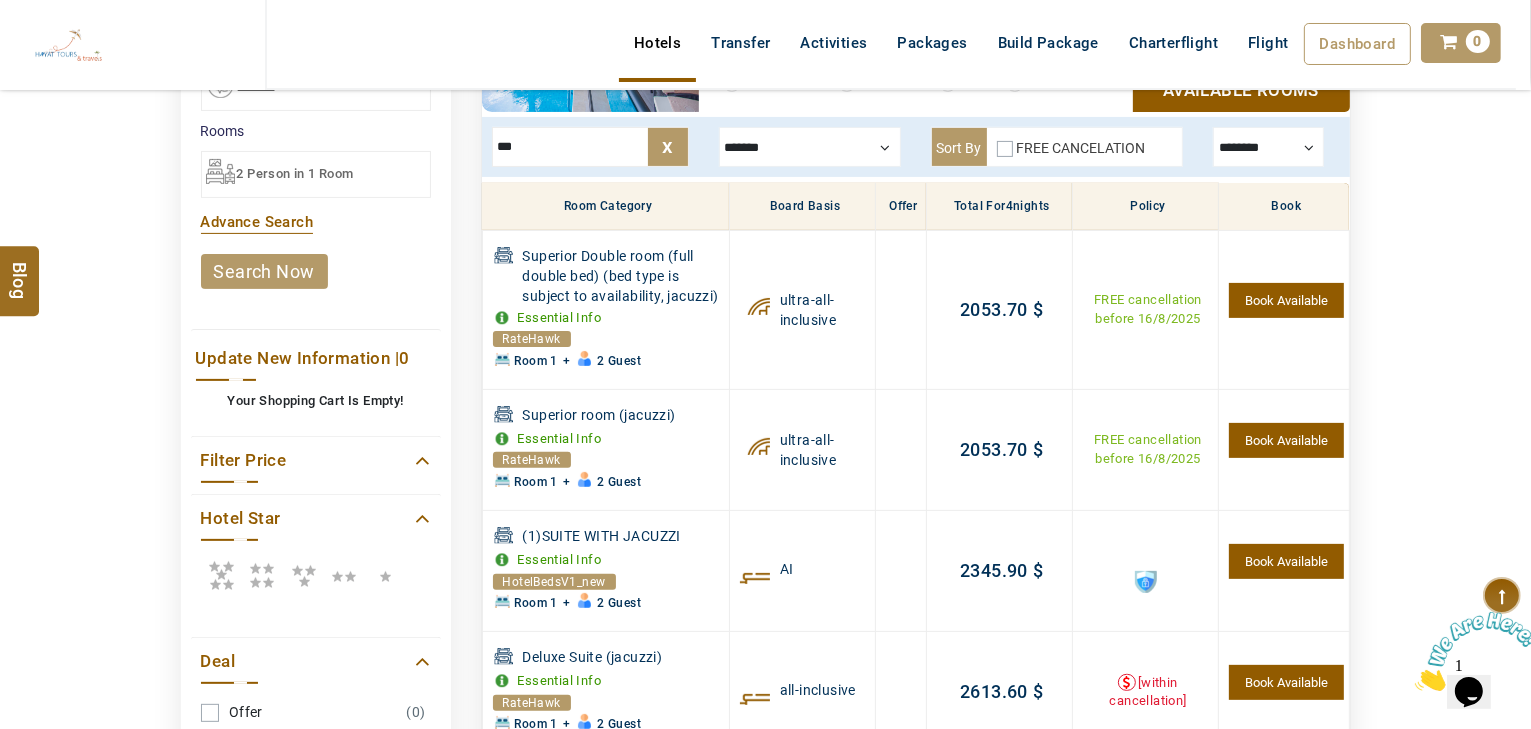 type on "***" 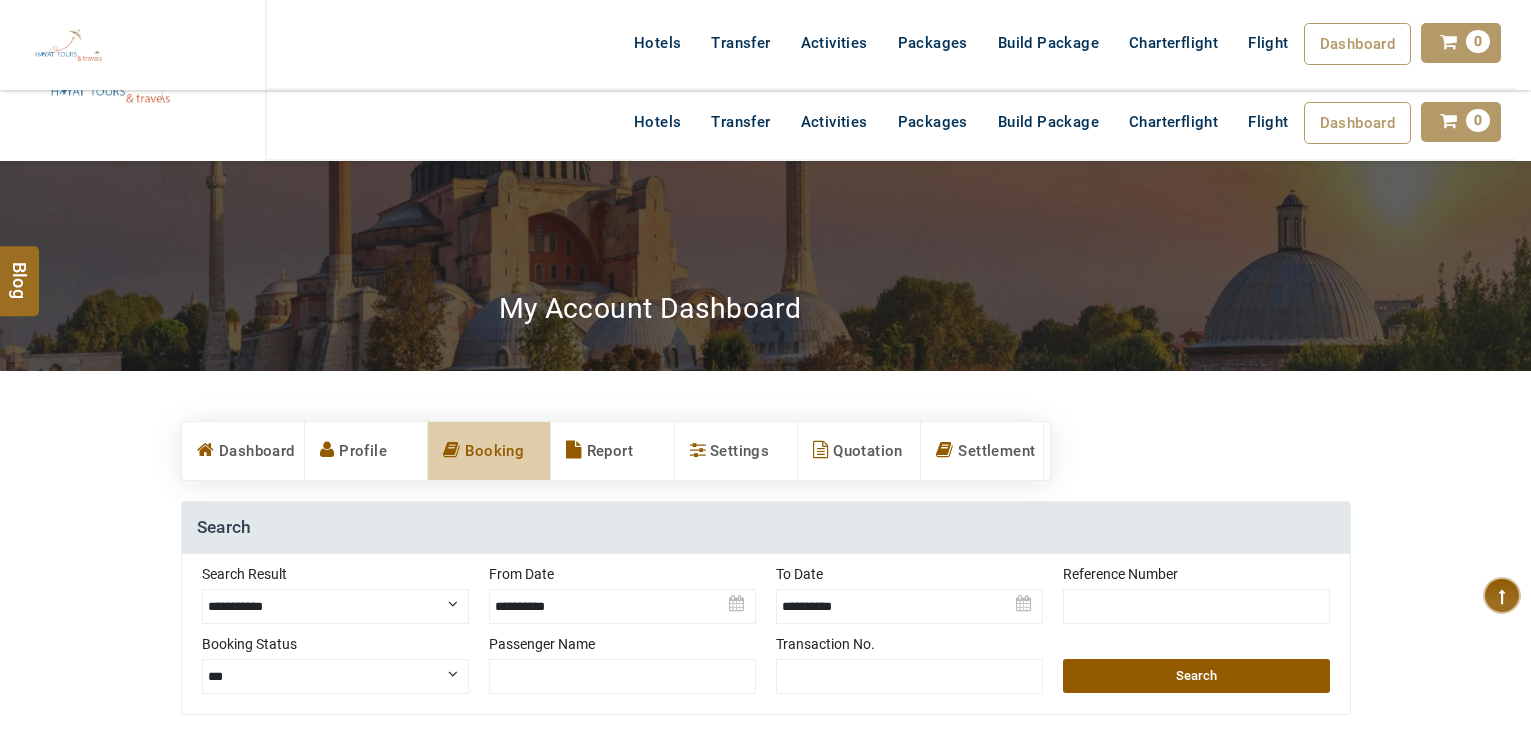 select on "**********" 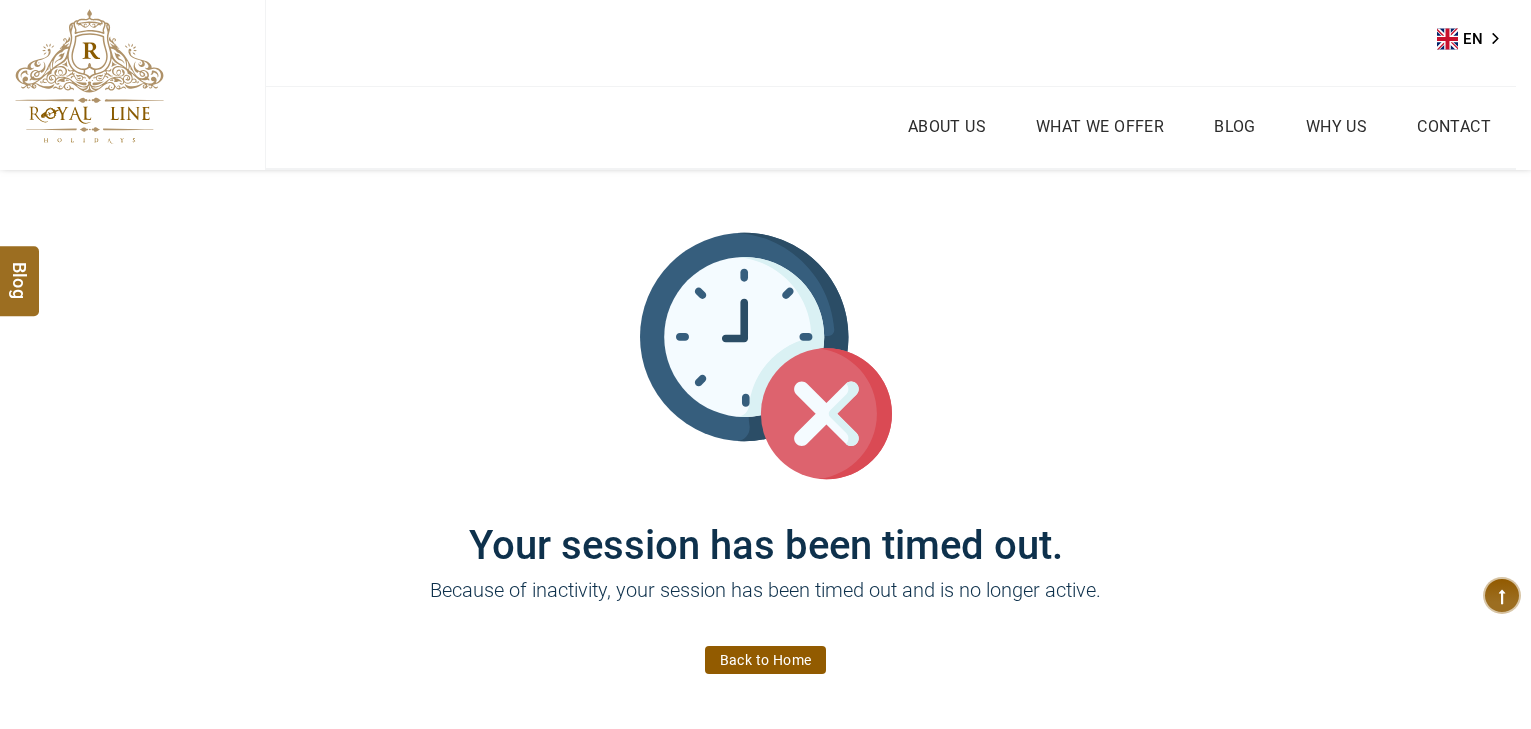scroll, scrollTop: 0, scrollLeft: 0, axis: both 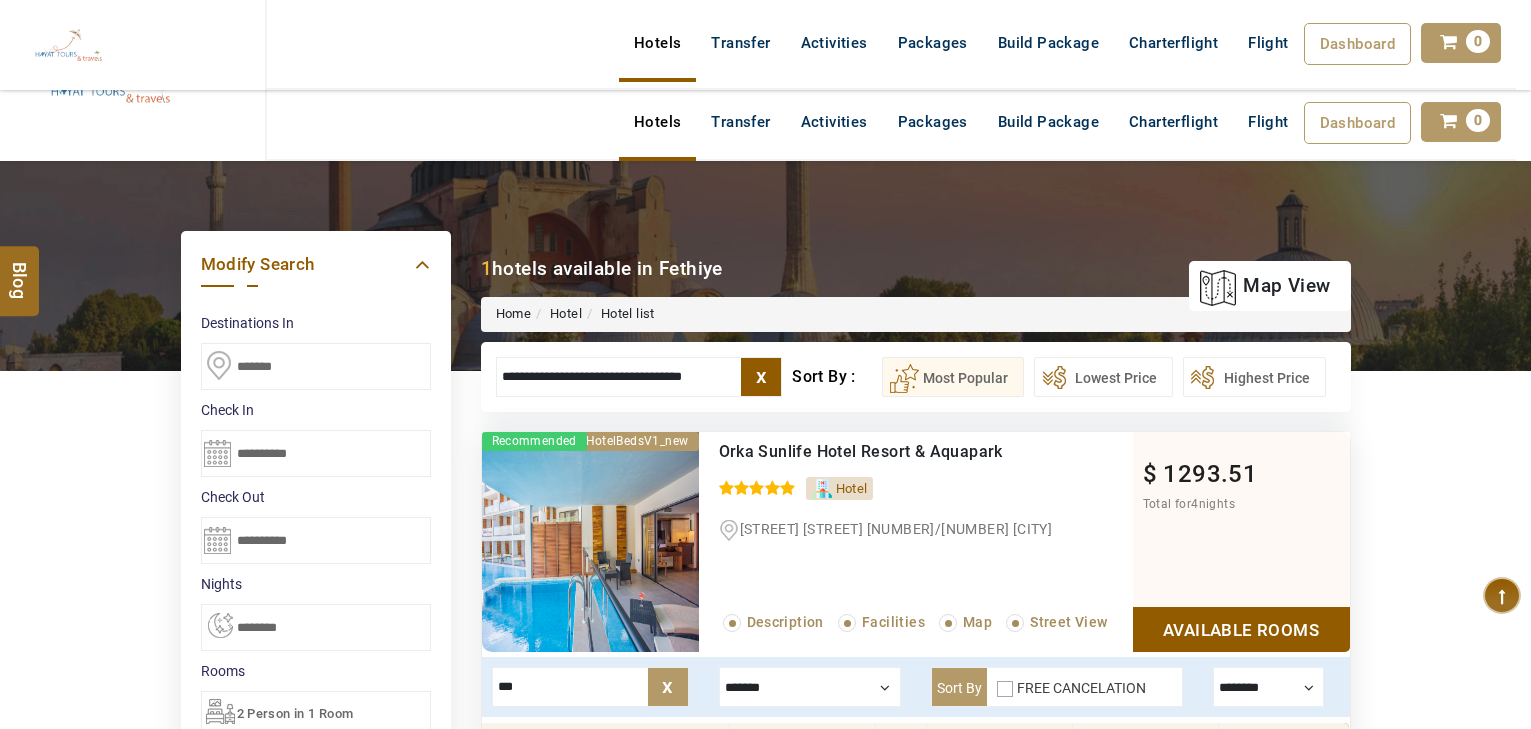select on "*" 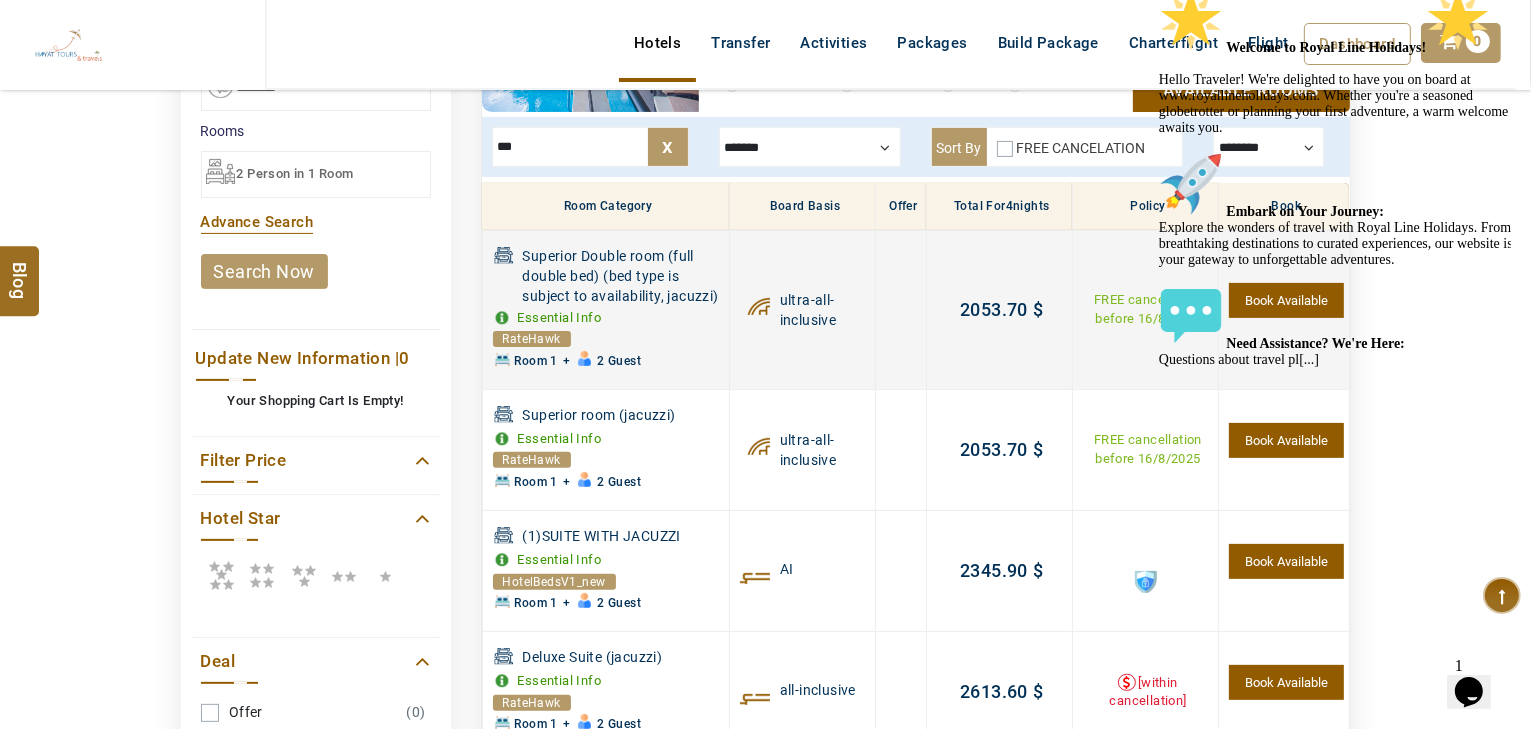 scroll, scrollTop: 0, scrollLeft: 0, axis: both 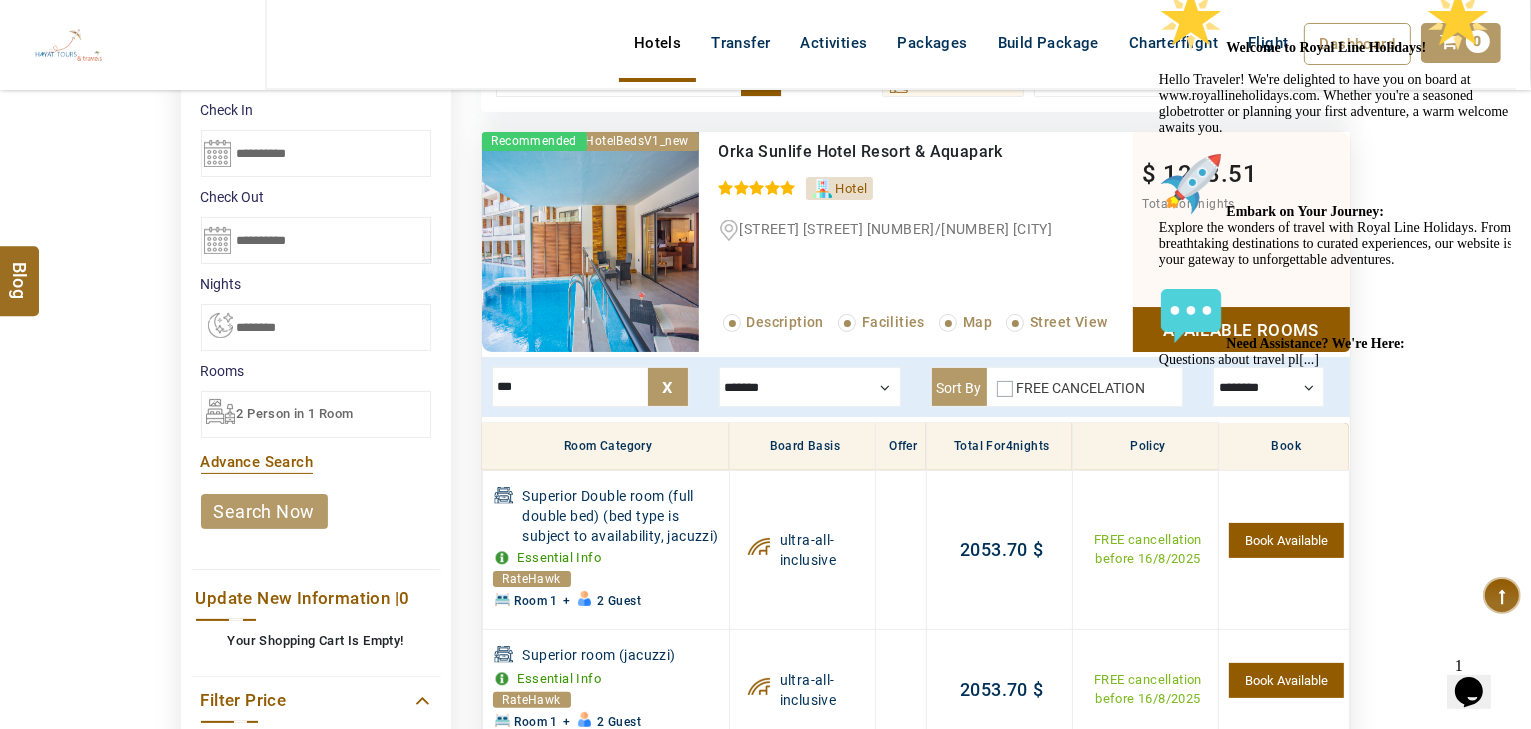 drag, startPoint x: 521, startPoint y: 385, endPoint x: 464, endPoint y: 380, distance: 57.21888 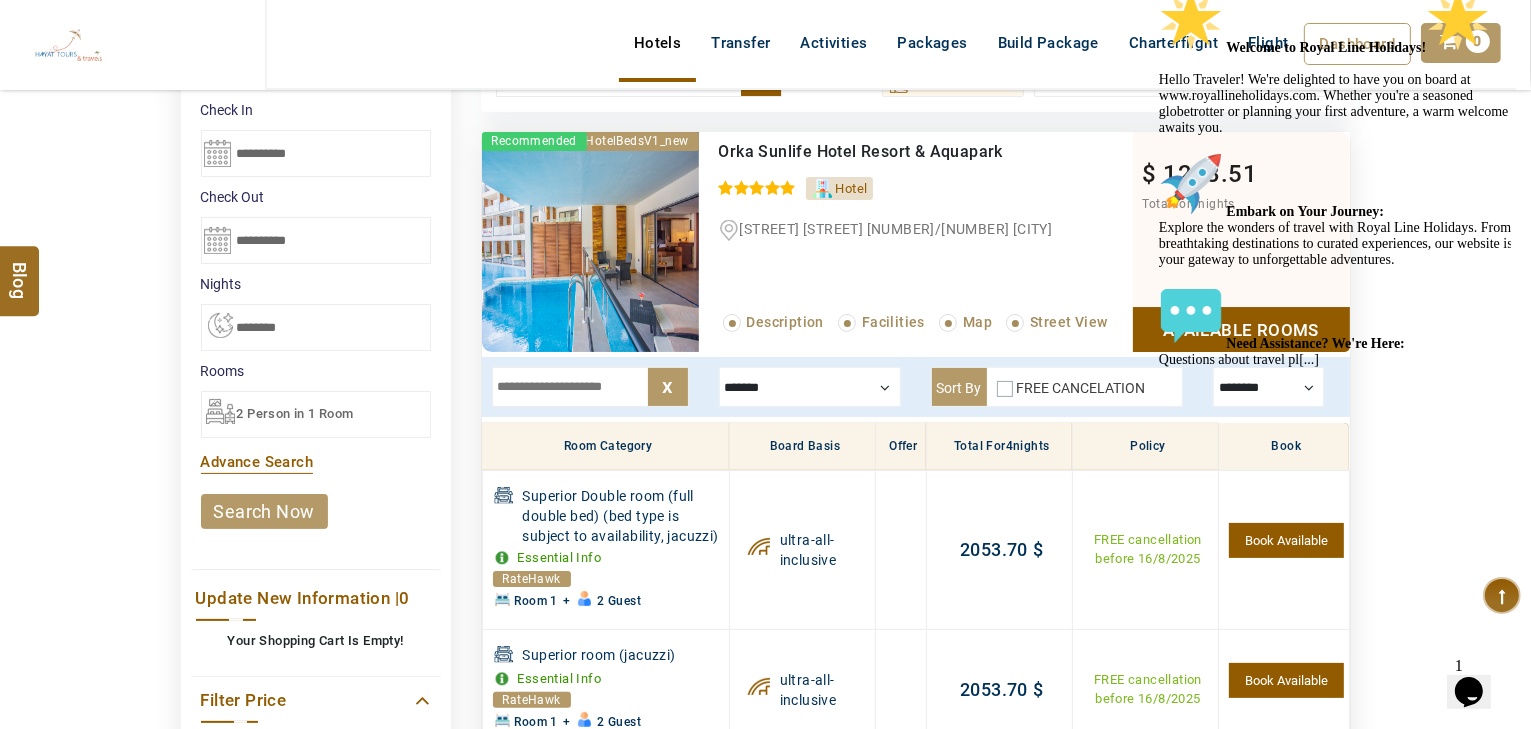 type on "*" 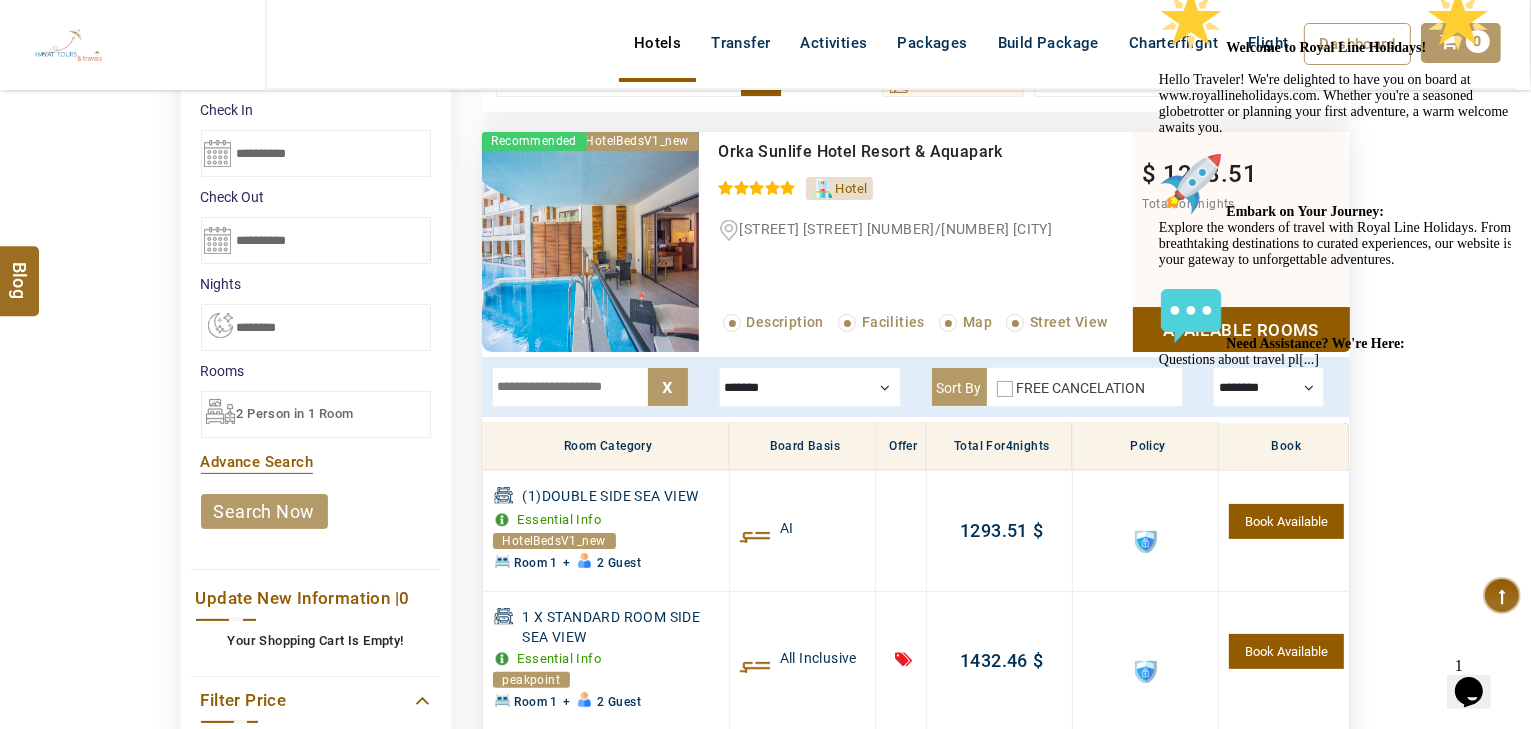 type 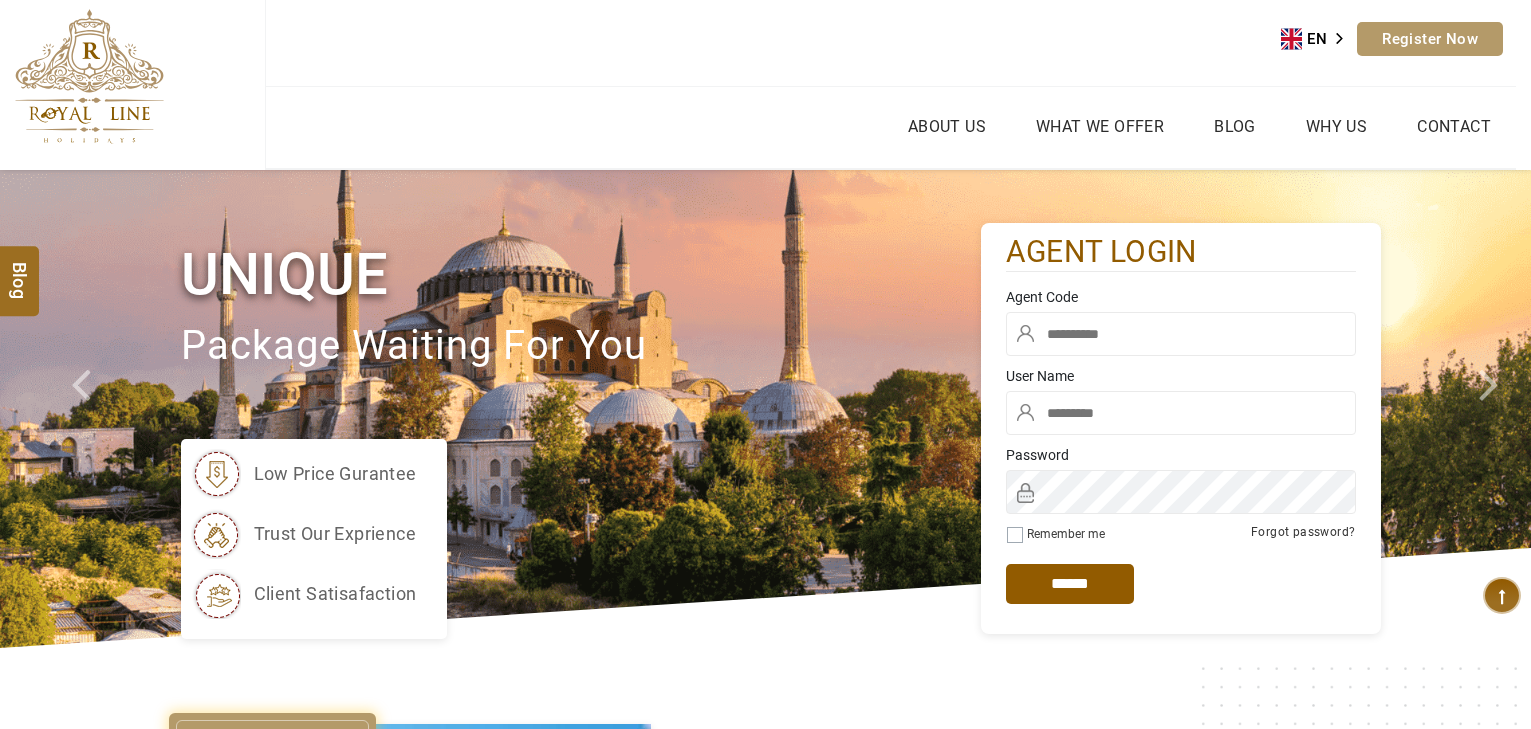 scroll, scrollTop: 0, scrollLeft: 0, axis: both 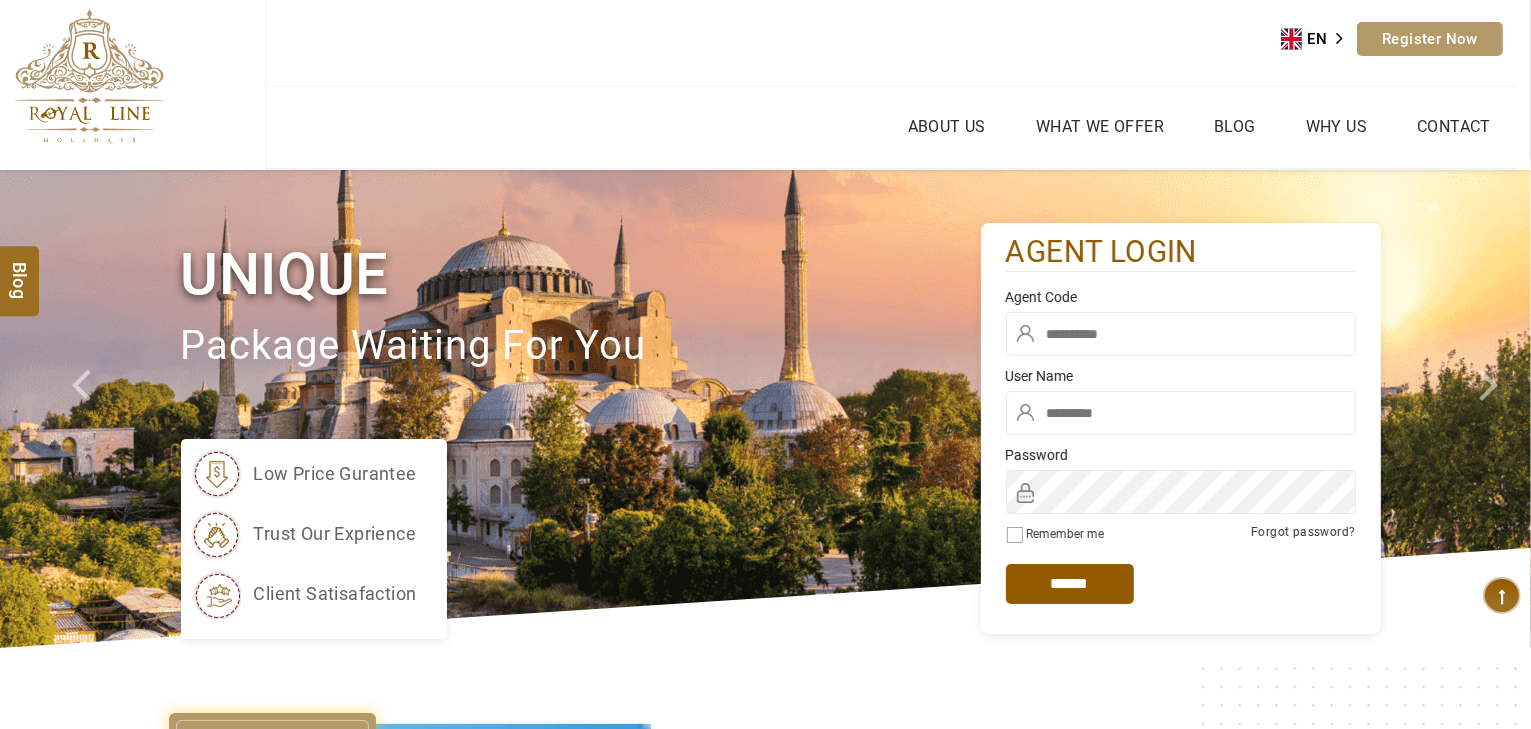 type on "*****" 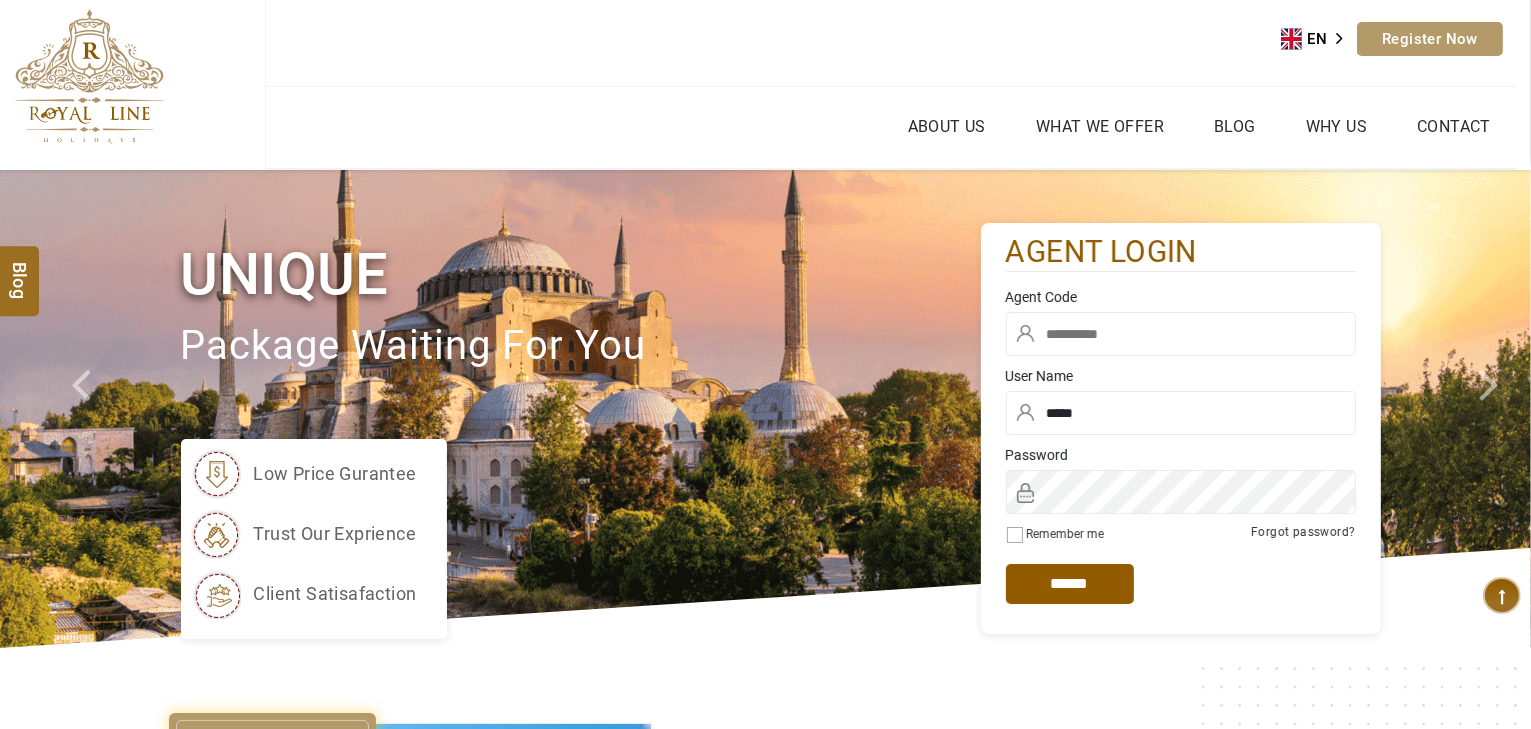 click at bounding box center (1181, 334) 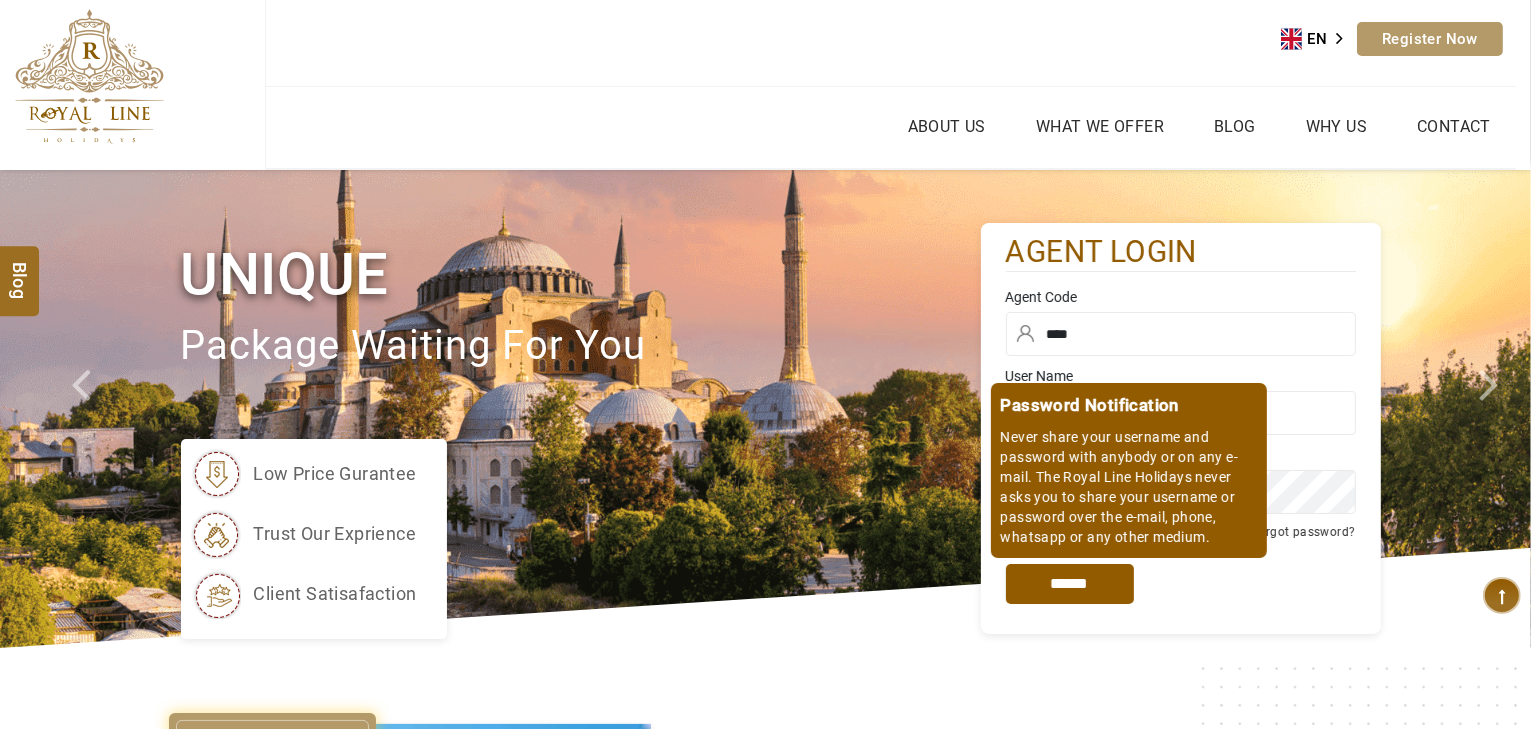 type on "****" 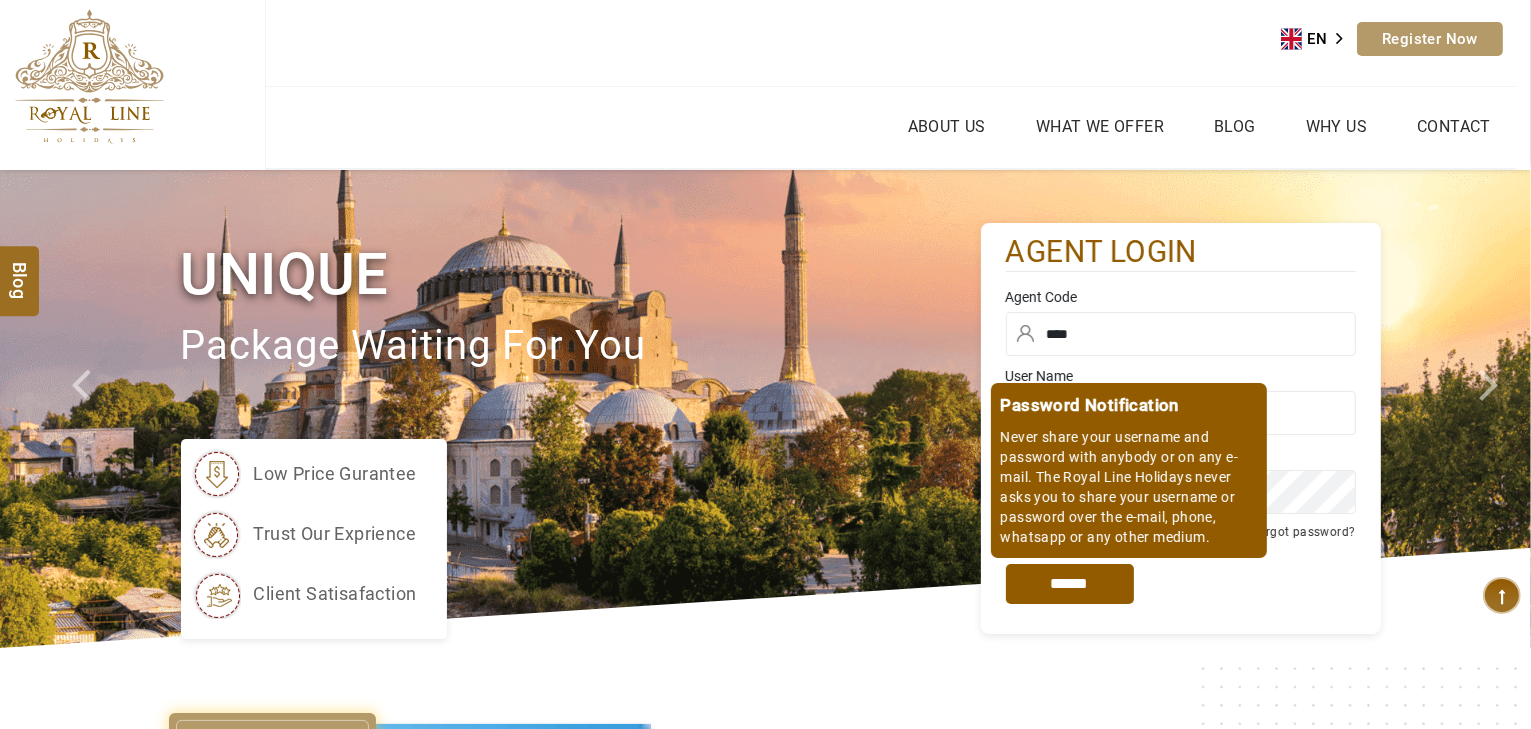 click on "*****" at bounding box center [1070, 584] 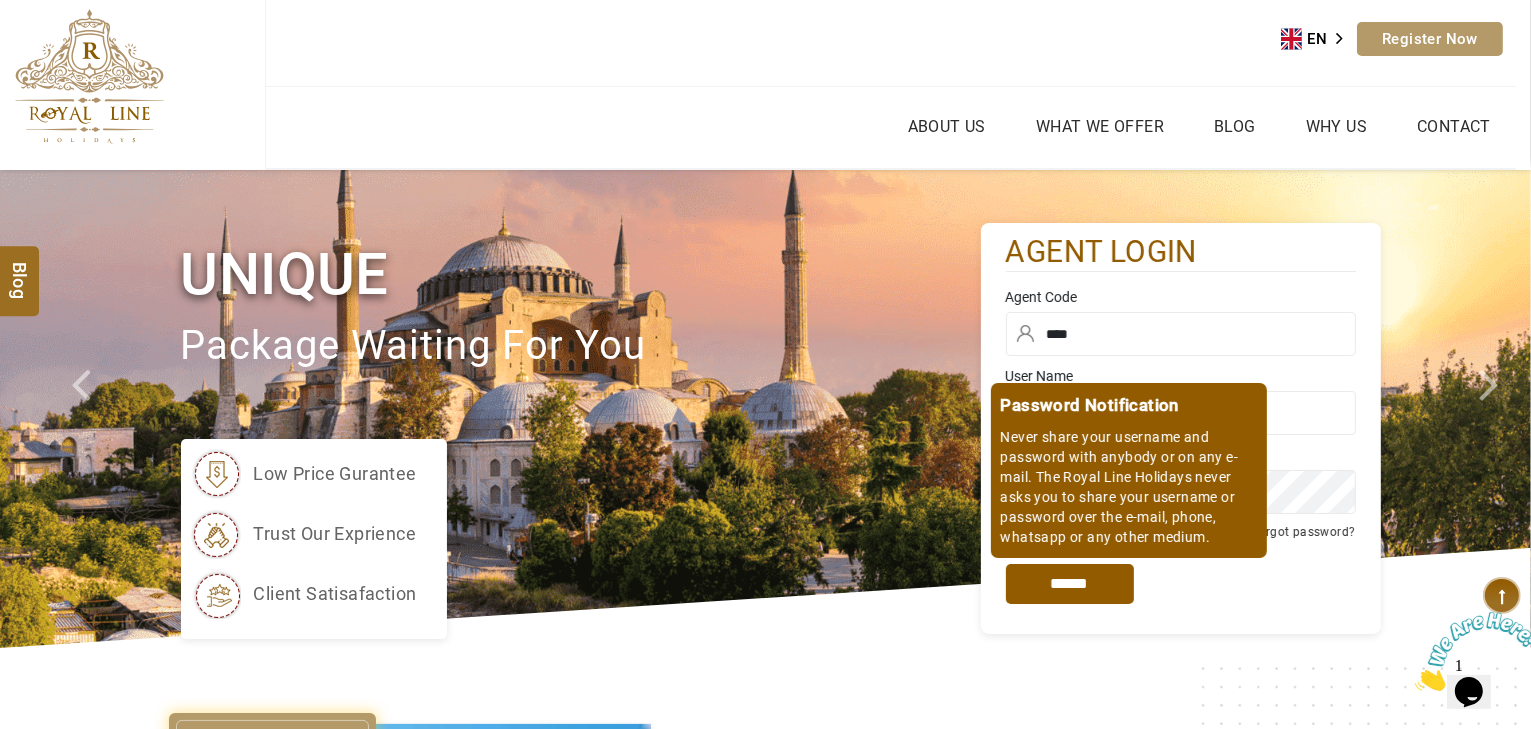scroll, scrollTop: 0, scrollLeft: 0, axis: both 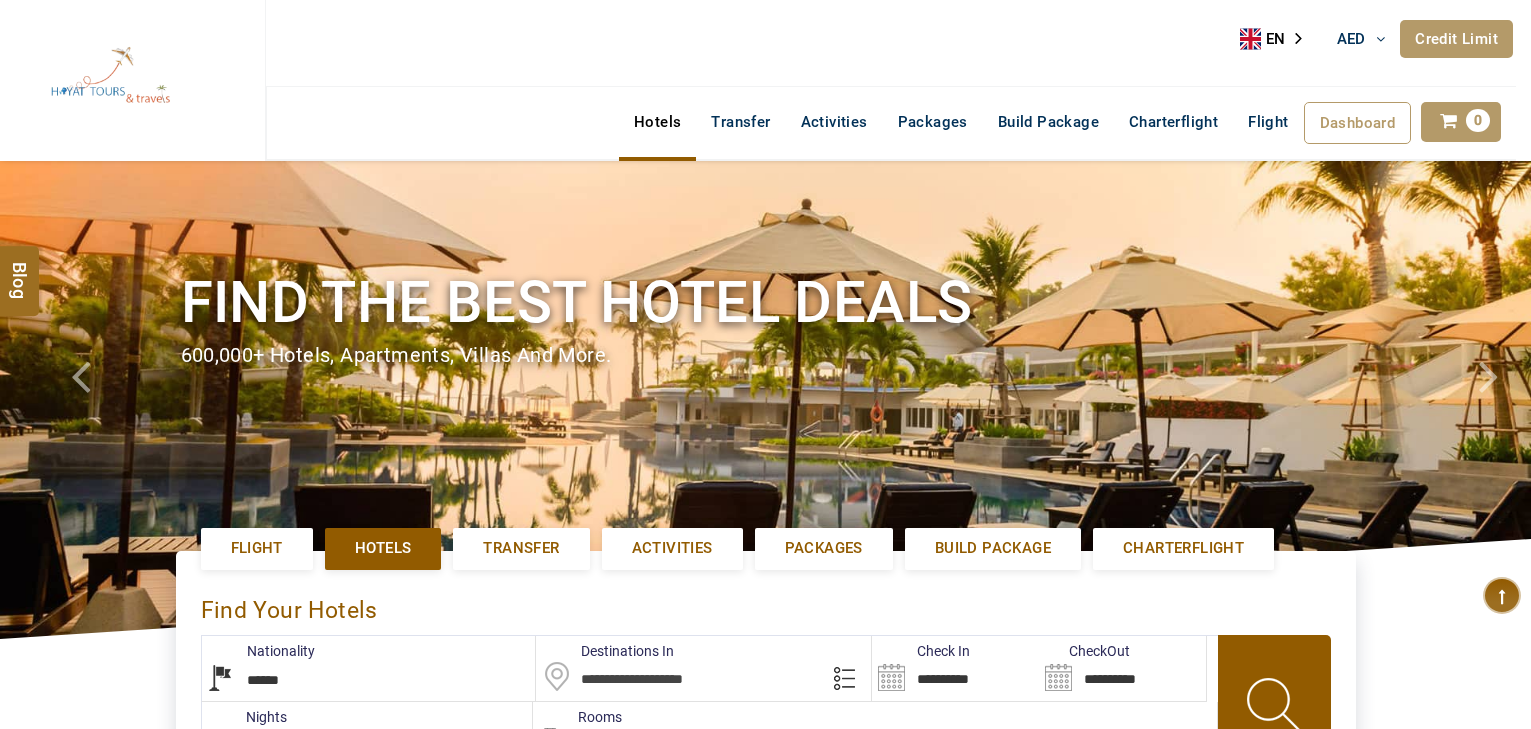 select on "******" 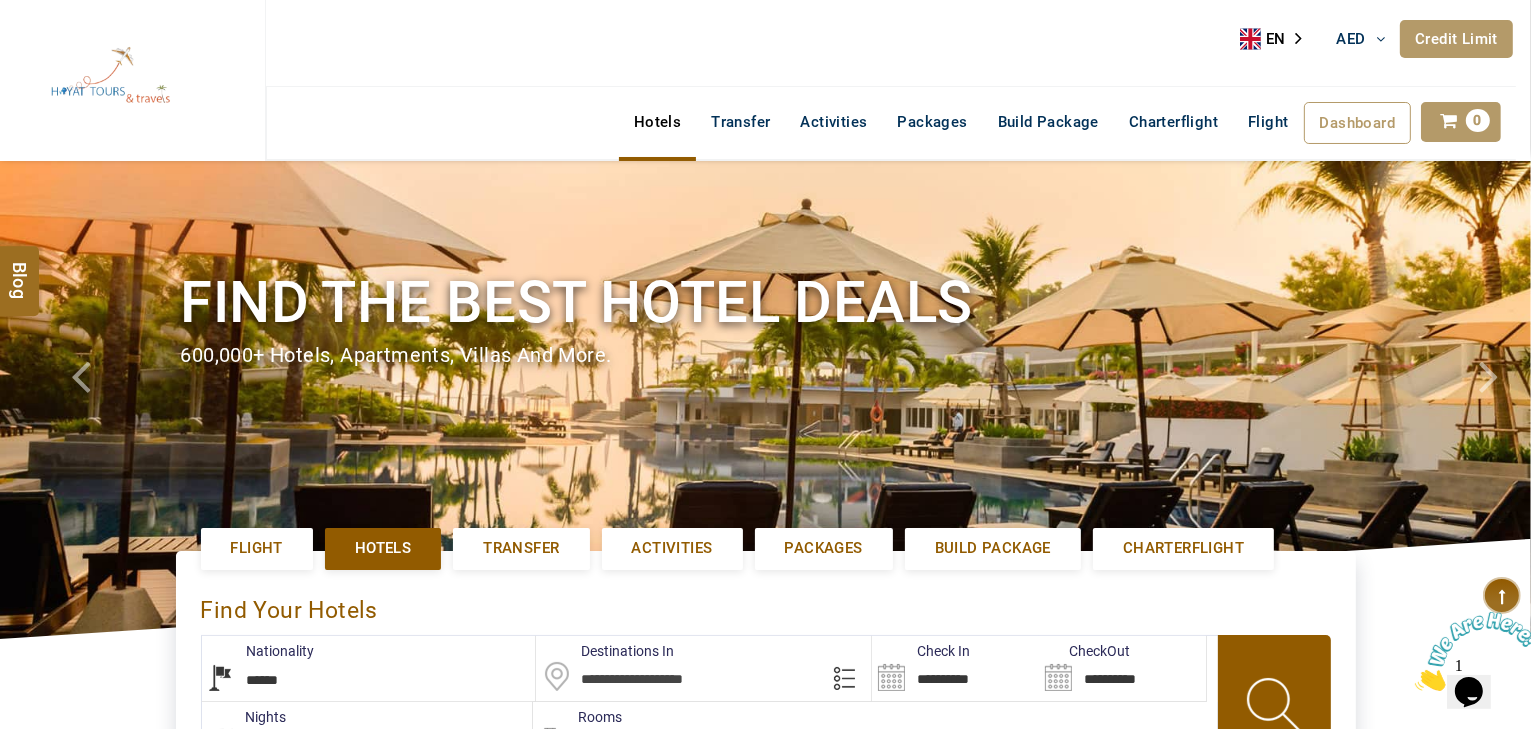 scroll, scrollTop: 0, scrollLeft: 0, axis: both 